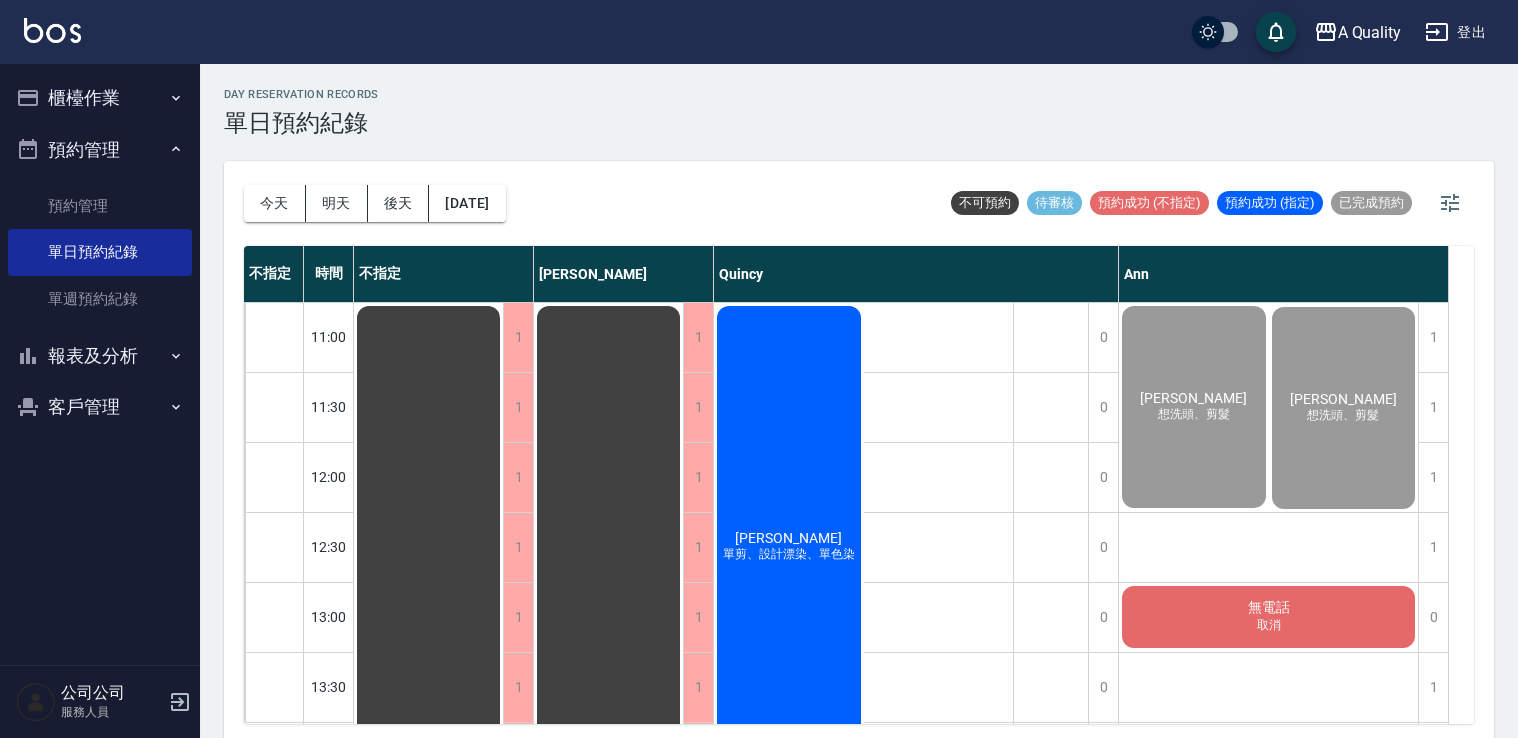 scroll, scrollTop: 0, scrollLeft: 0, axis: both 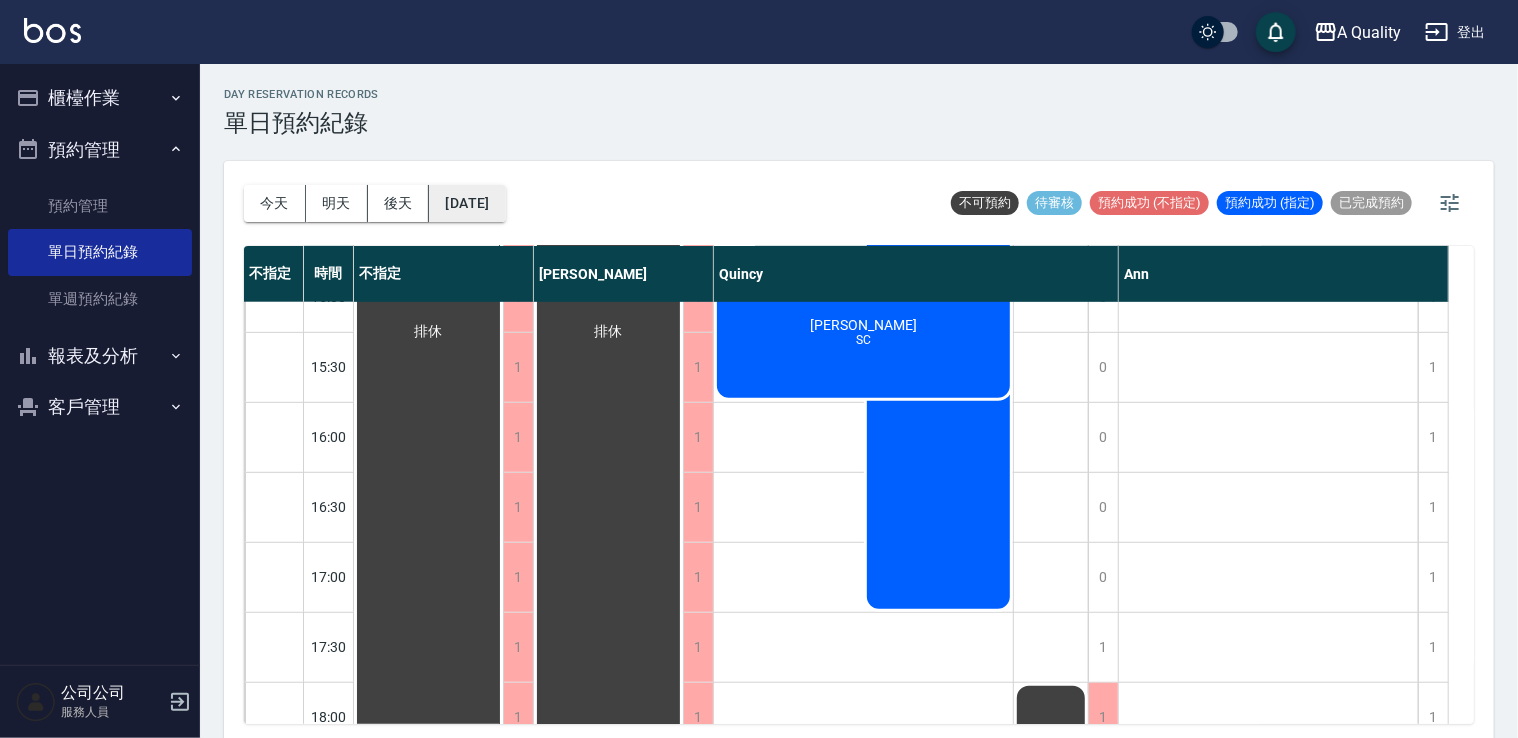 click on "[DATE]" at bounding box center (467, 203) 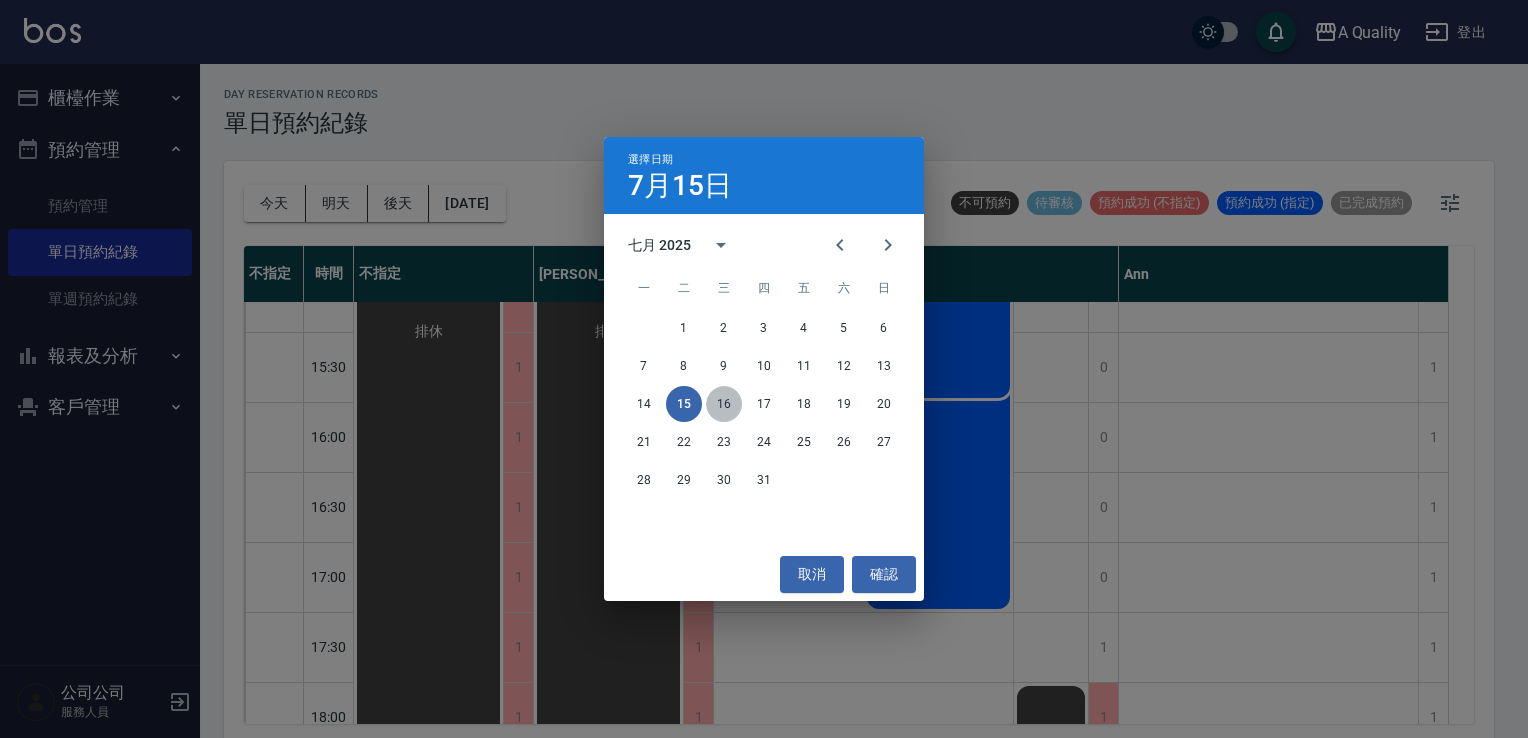 click on "16" at bounding box center [724, 404] 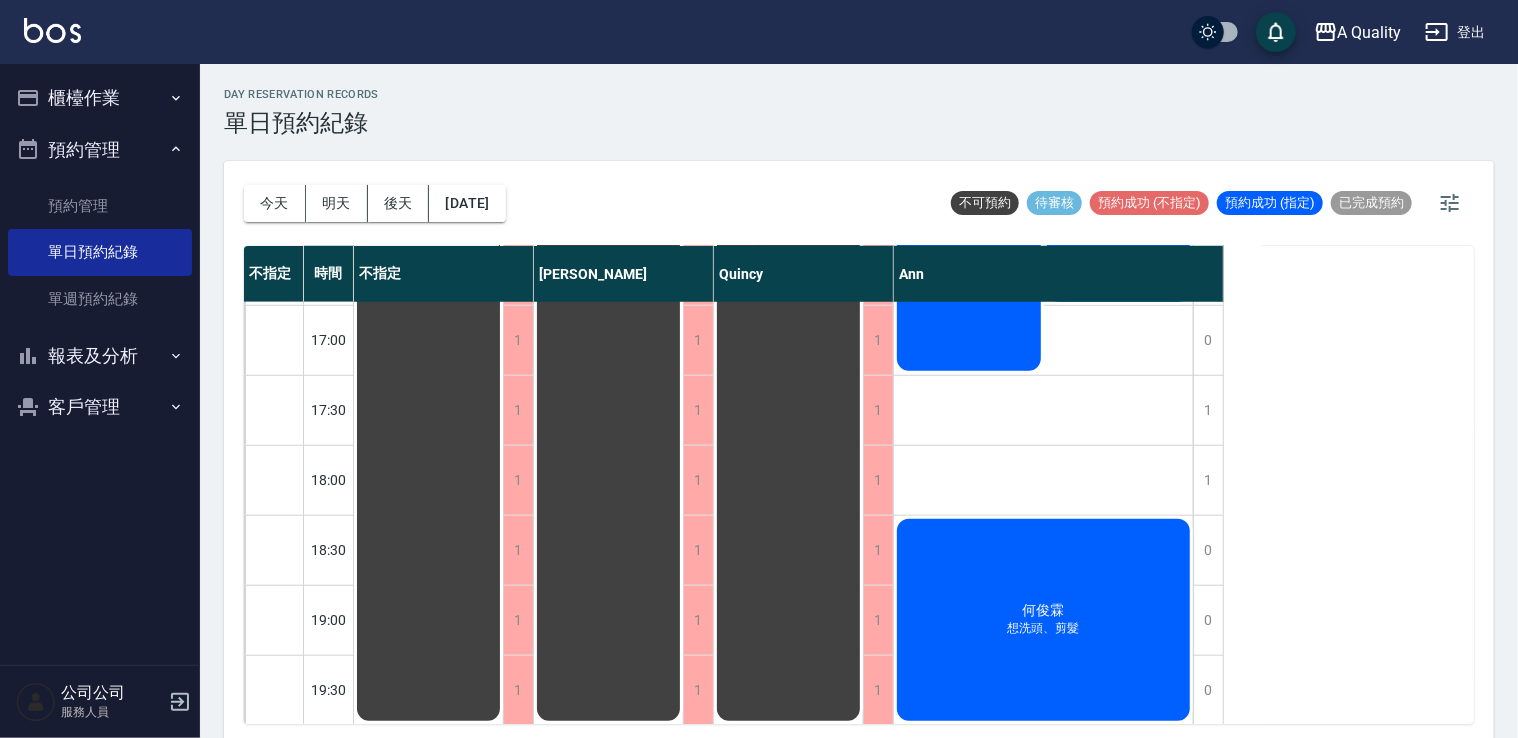 scroll, scrollTop: 853, scrollLeft: 0, axis: vertical 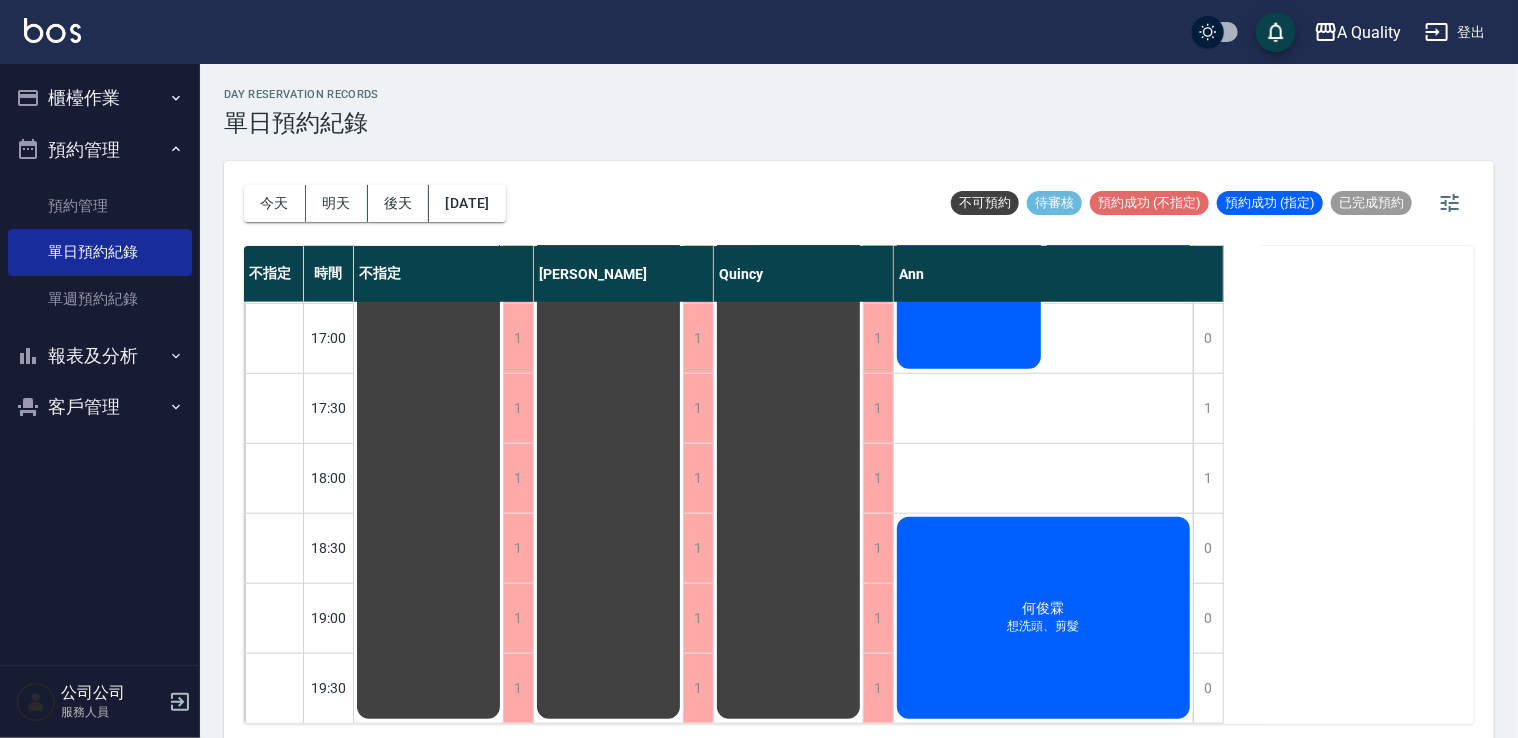 click on "今天 明天 後天 2025/07/16" at bounding box center [375, 203] 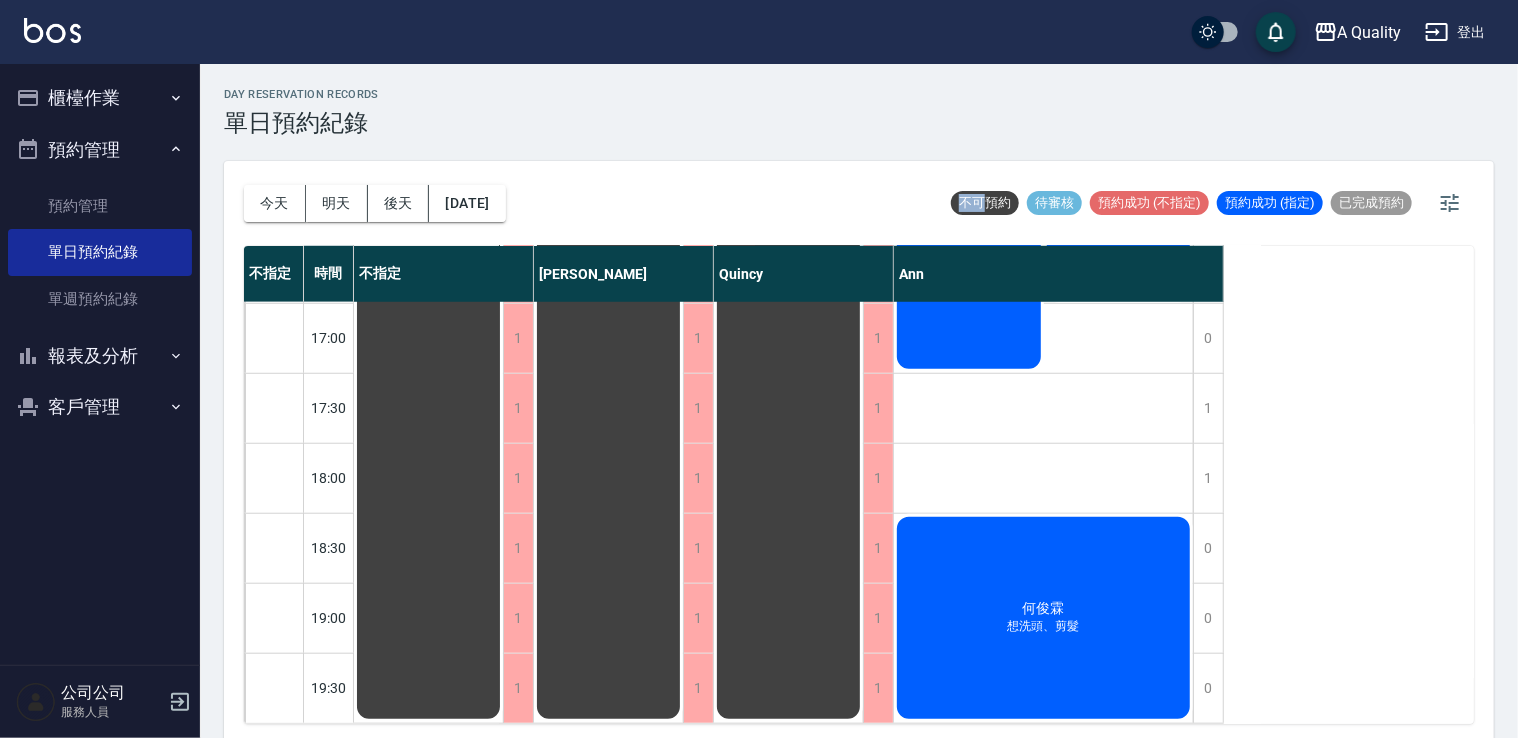 click on "今天 明天 後天 2025/07/16" at bounding box center [375, 203] 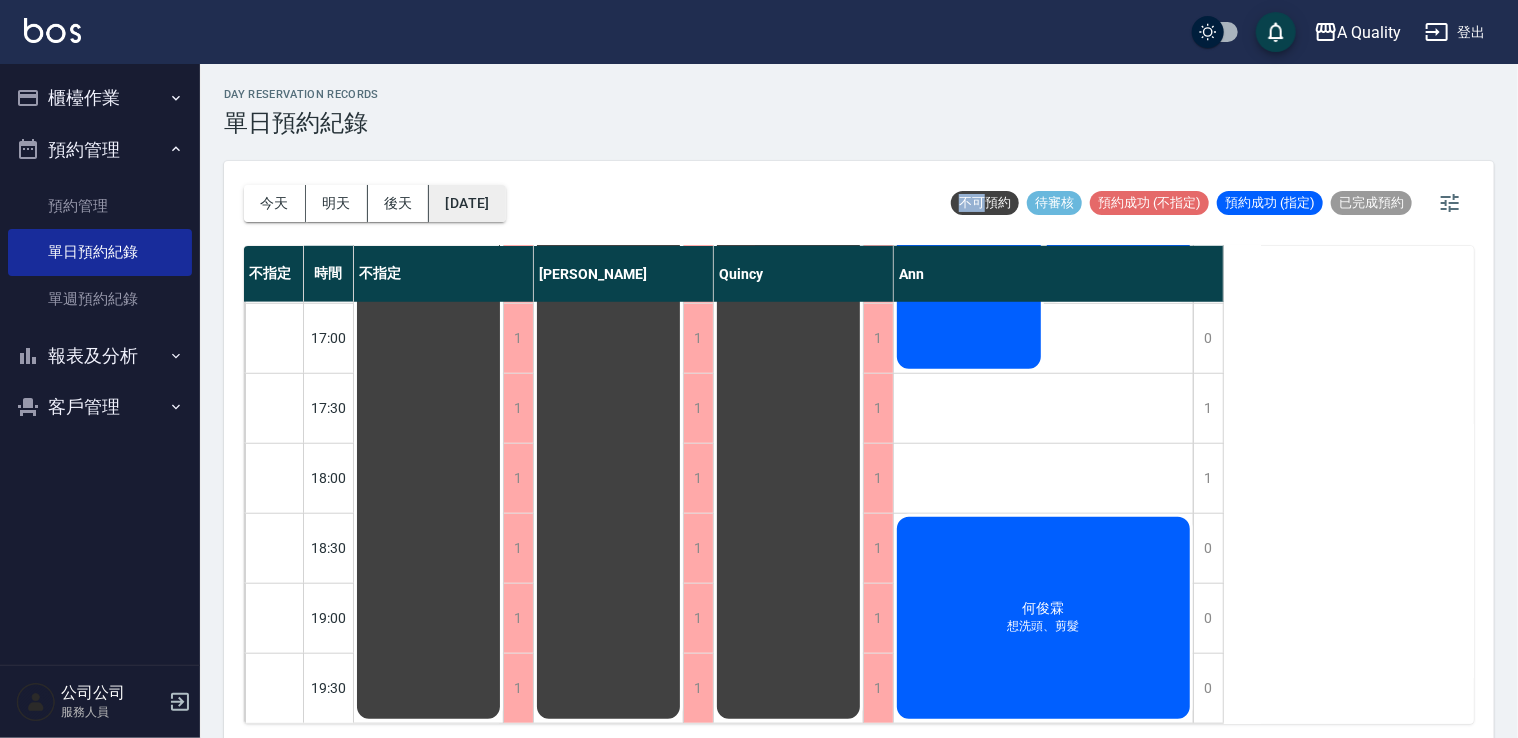 click on "2025/07/16" at bounding box center [467, 203] 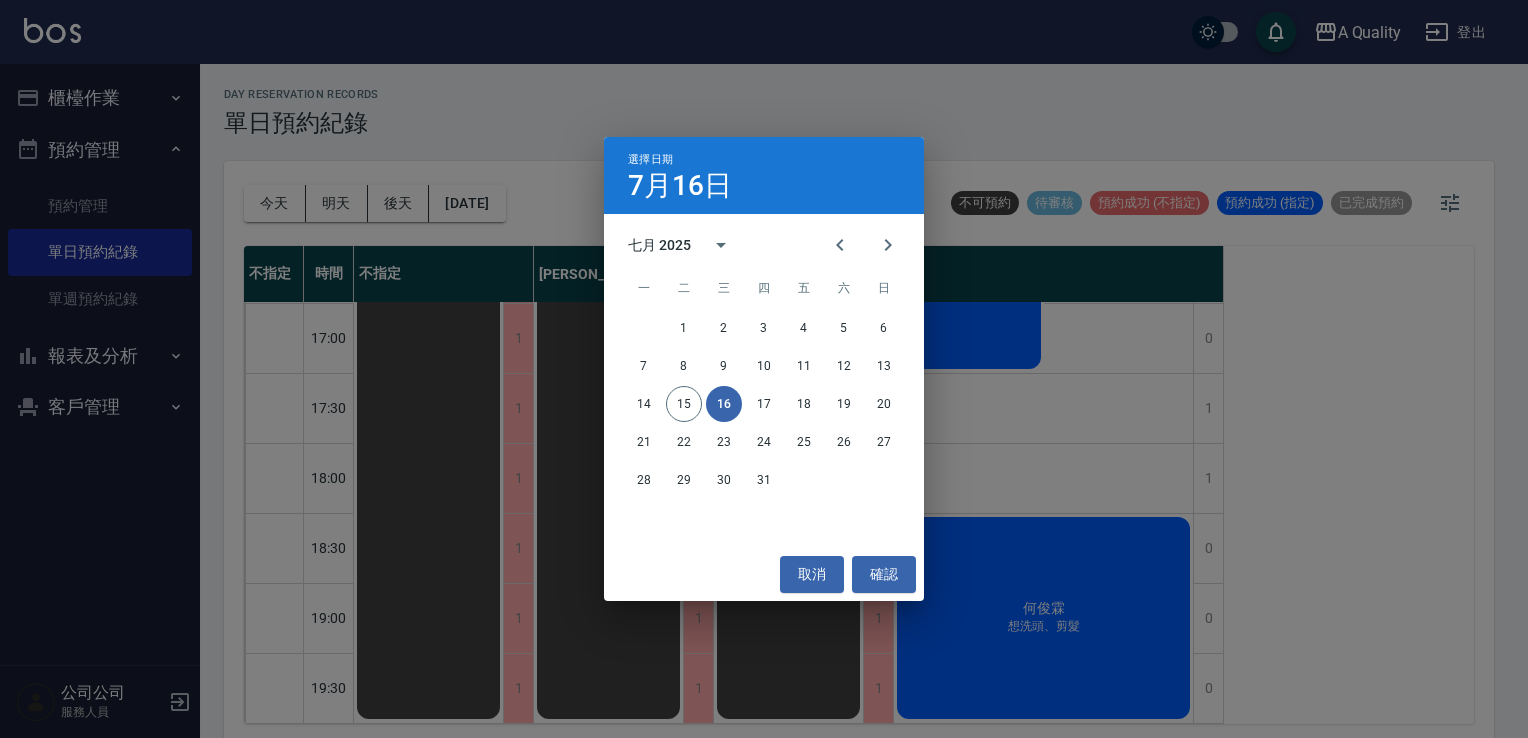 click on "選擇日期 7月16日 七月 2025 一 二 三 四 五 六 日 1 2 3 4 5 6 7 8 9 10 11 12 13 14 15 16 17 18 19 20 21 22 23 24 25 26 27 28 29 30 31 取消 確認" at bounding box center [764, 369] 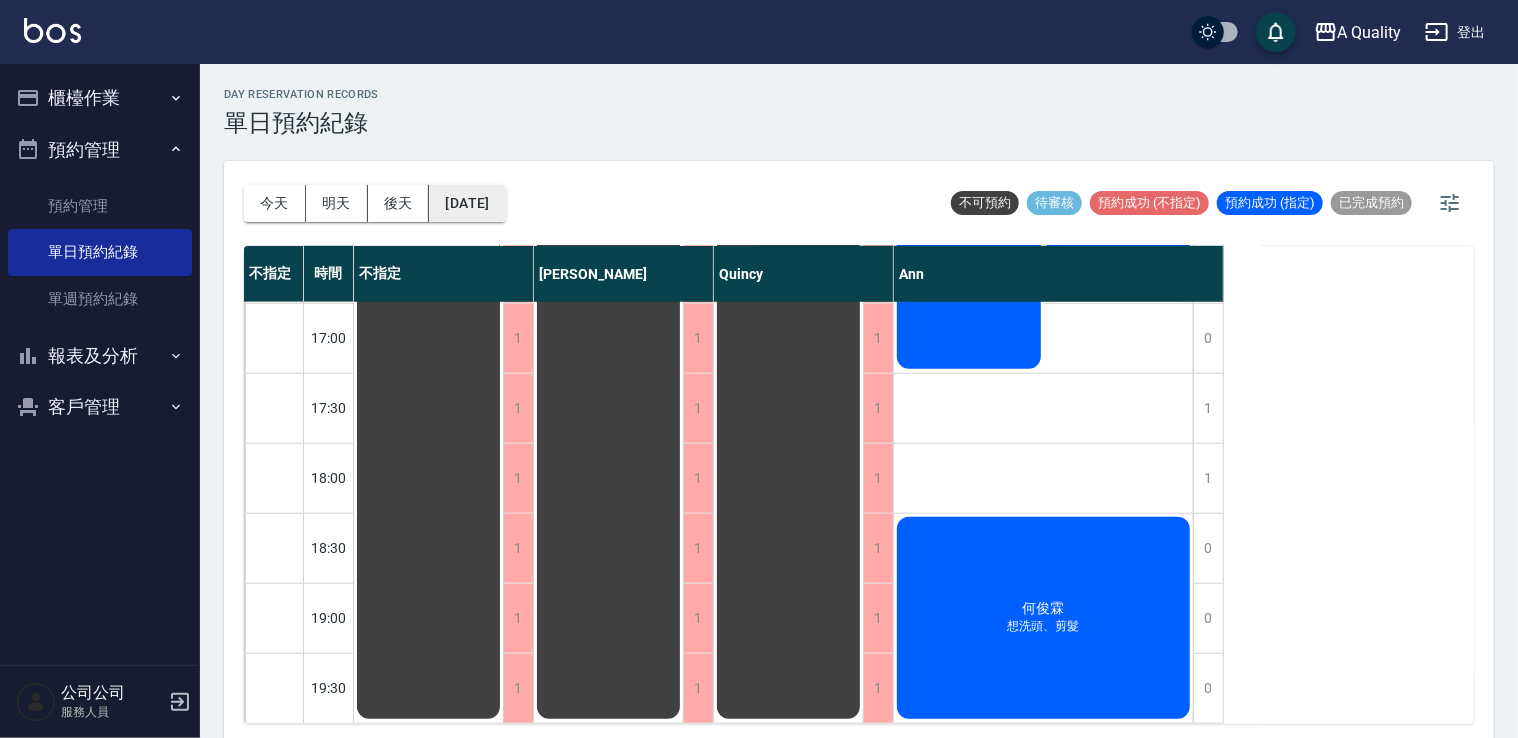 click on "2025/07/16" at bounding box center [467, 203] 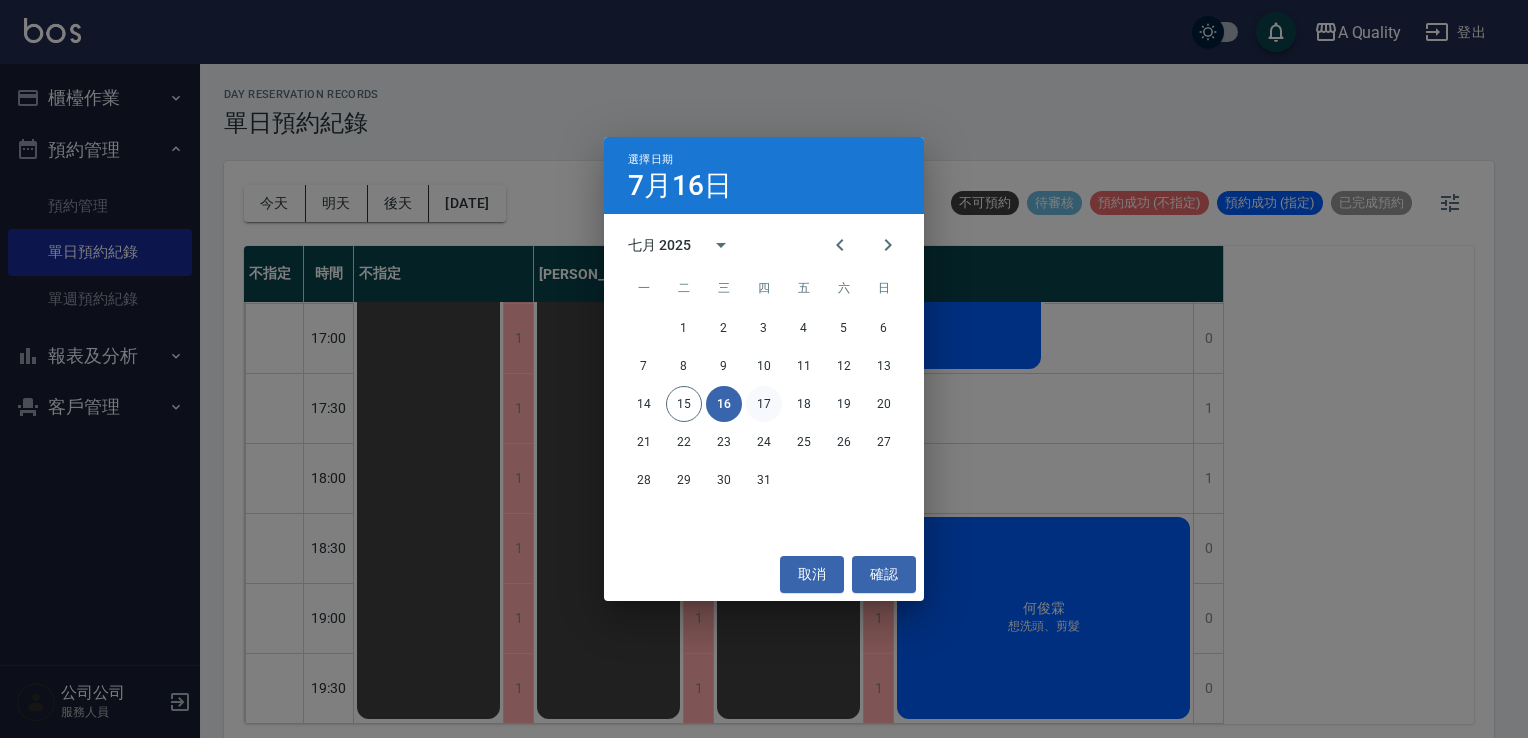 click on "17" at bounding box center [764, 404] 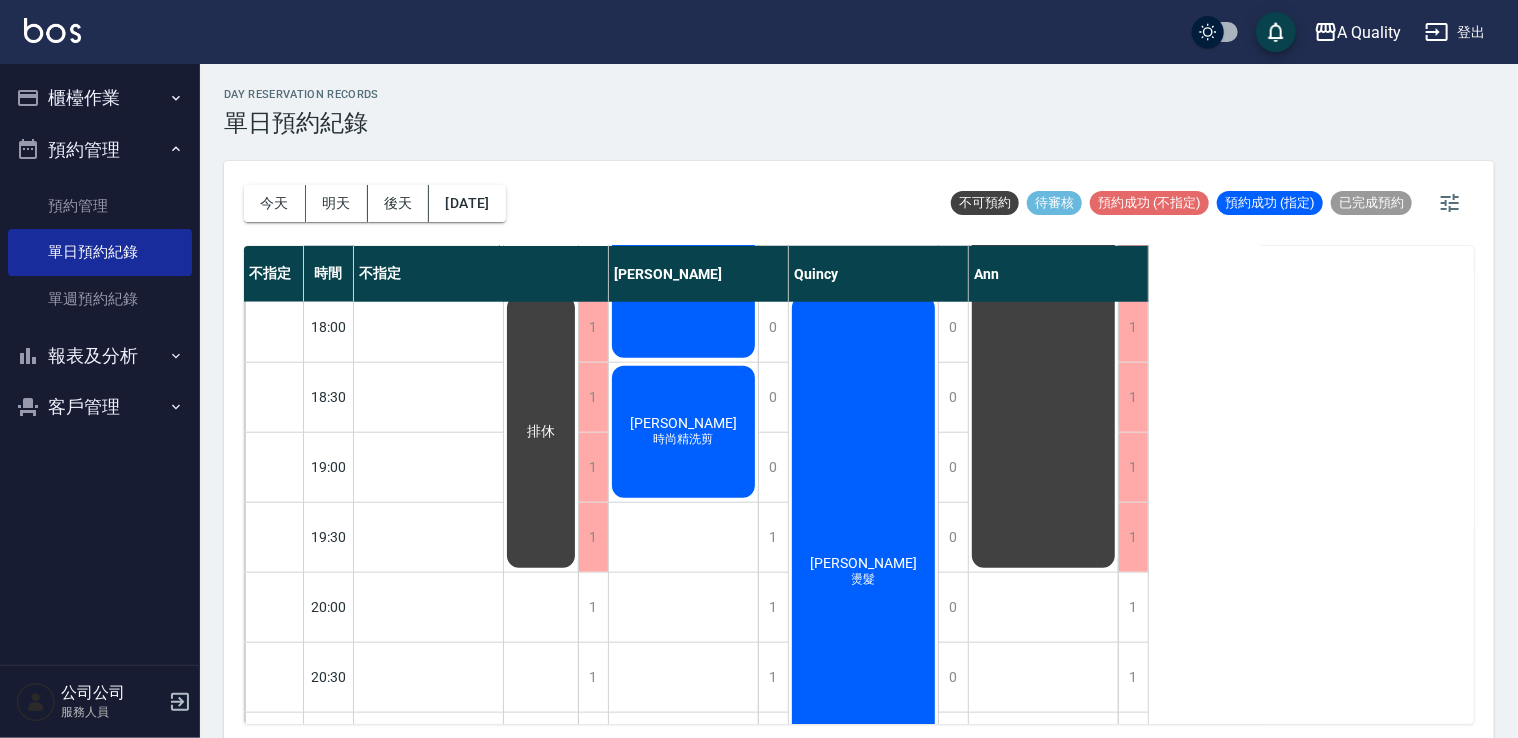 scroll, scrollTop: 933, scrollLeft: 0, axis: vertical 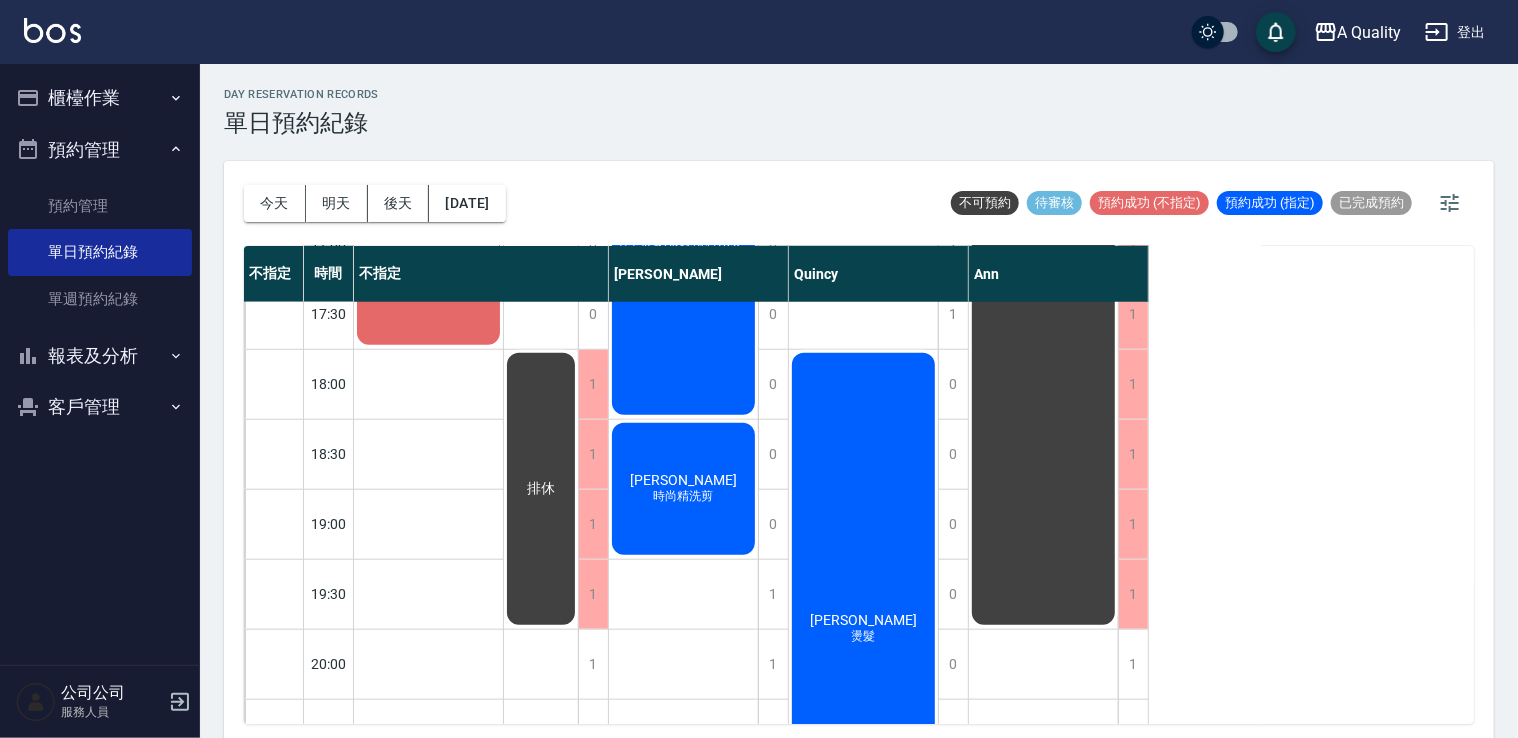 click on "客戶管理" at bounding box center (100, 407) 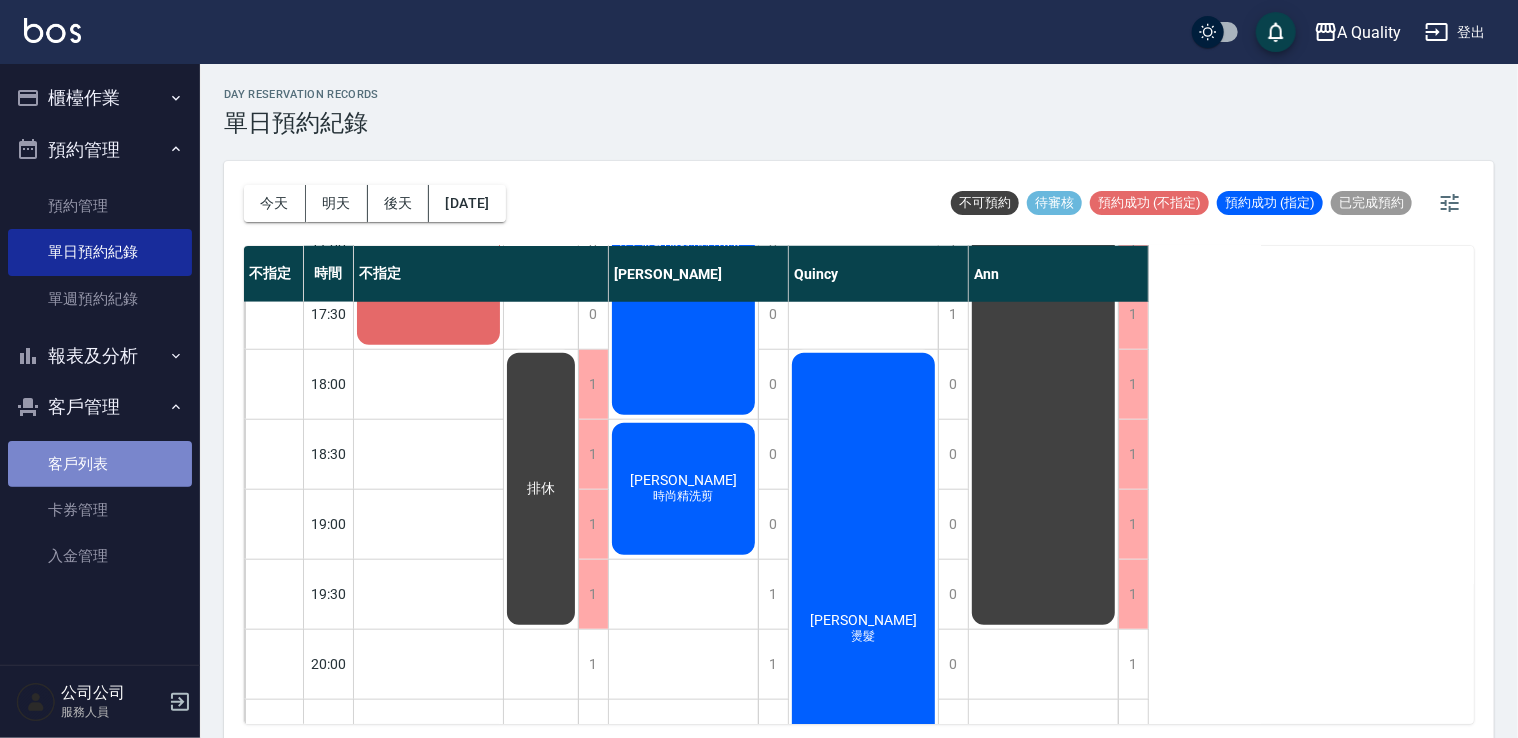 click on "客戶列表" at bounding box center [100, 464] 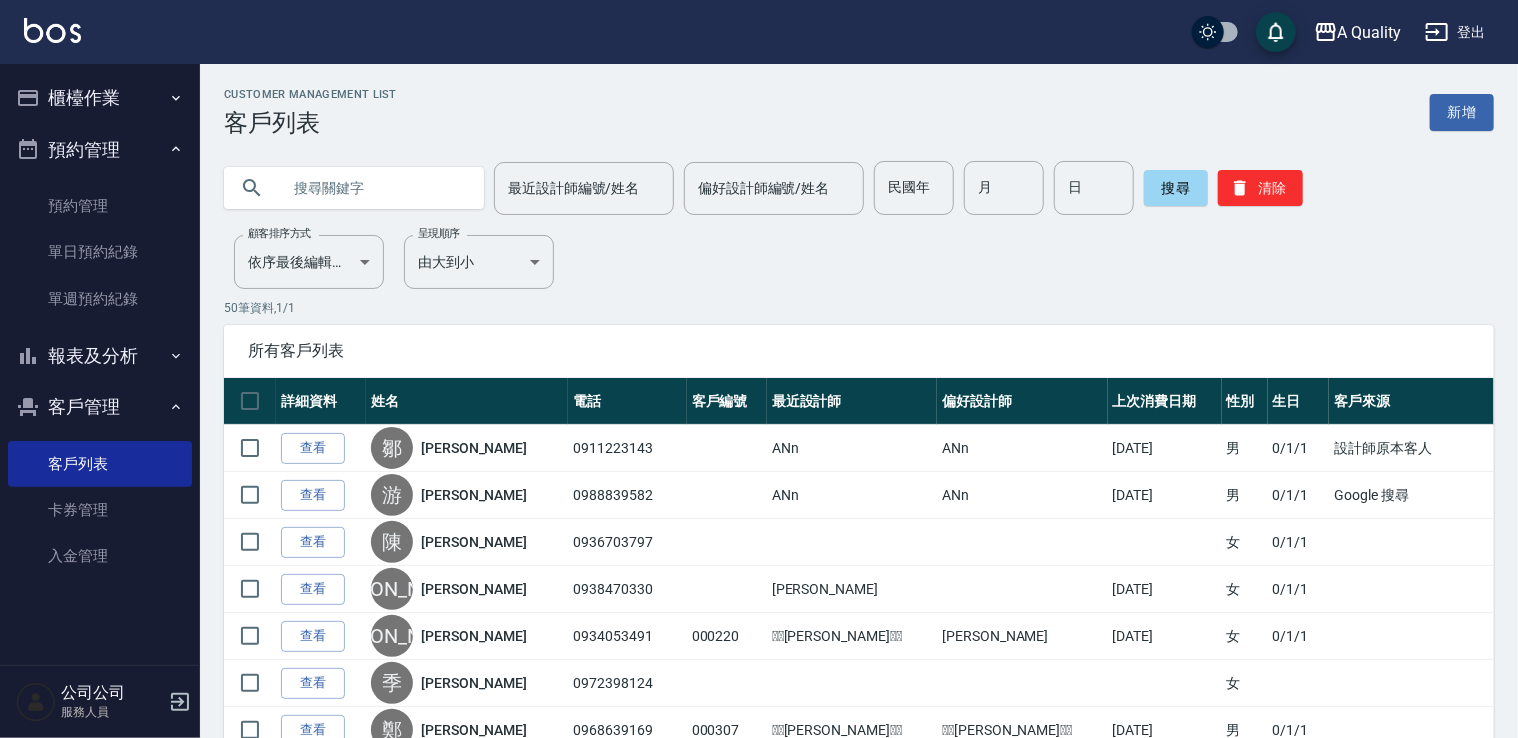 paste on "0953121672" 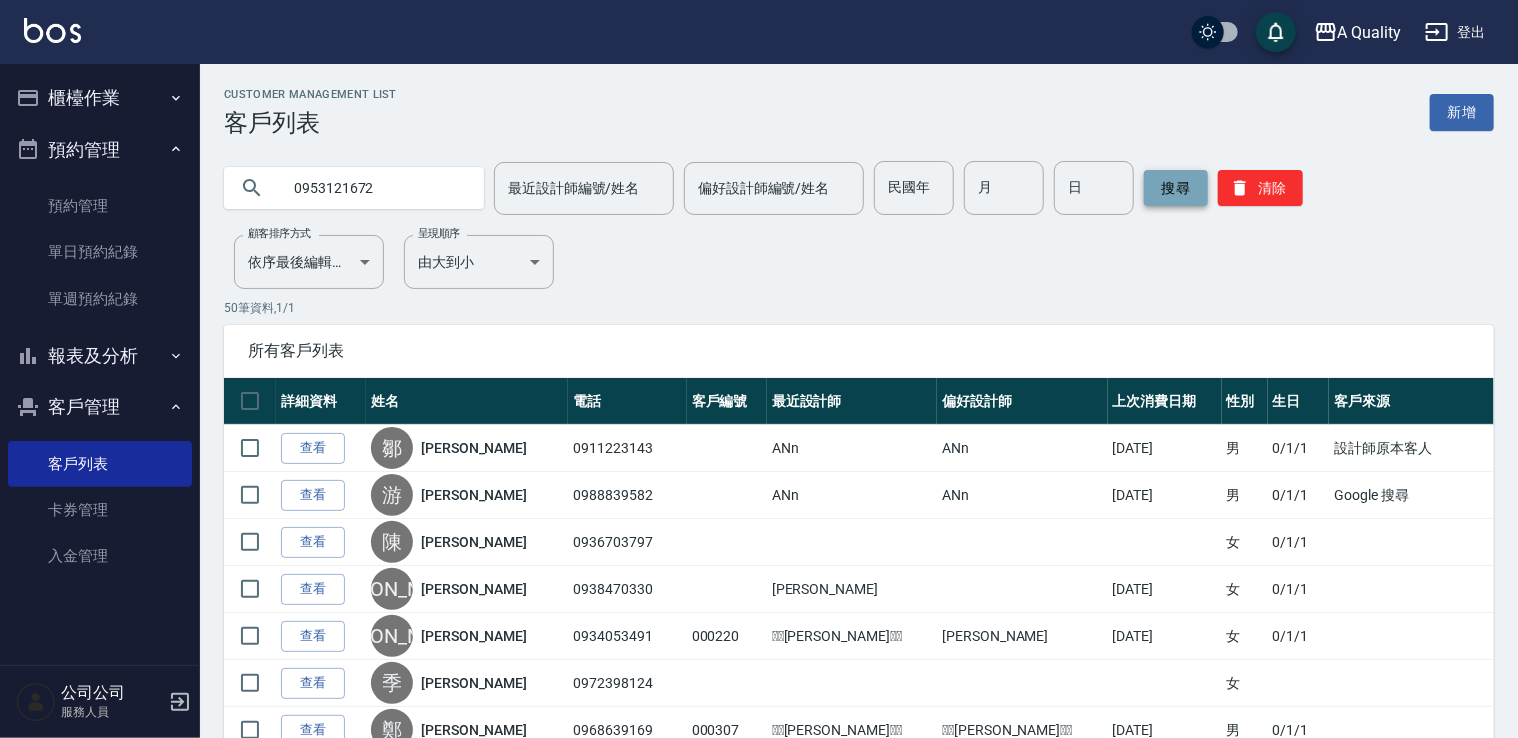 type on "0953121672" 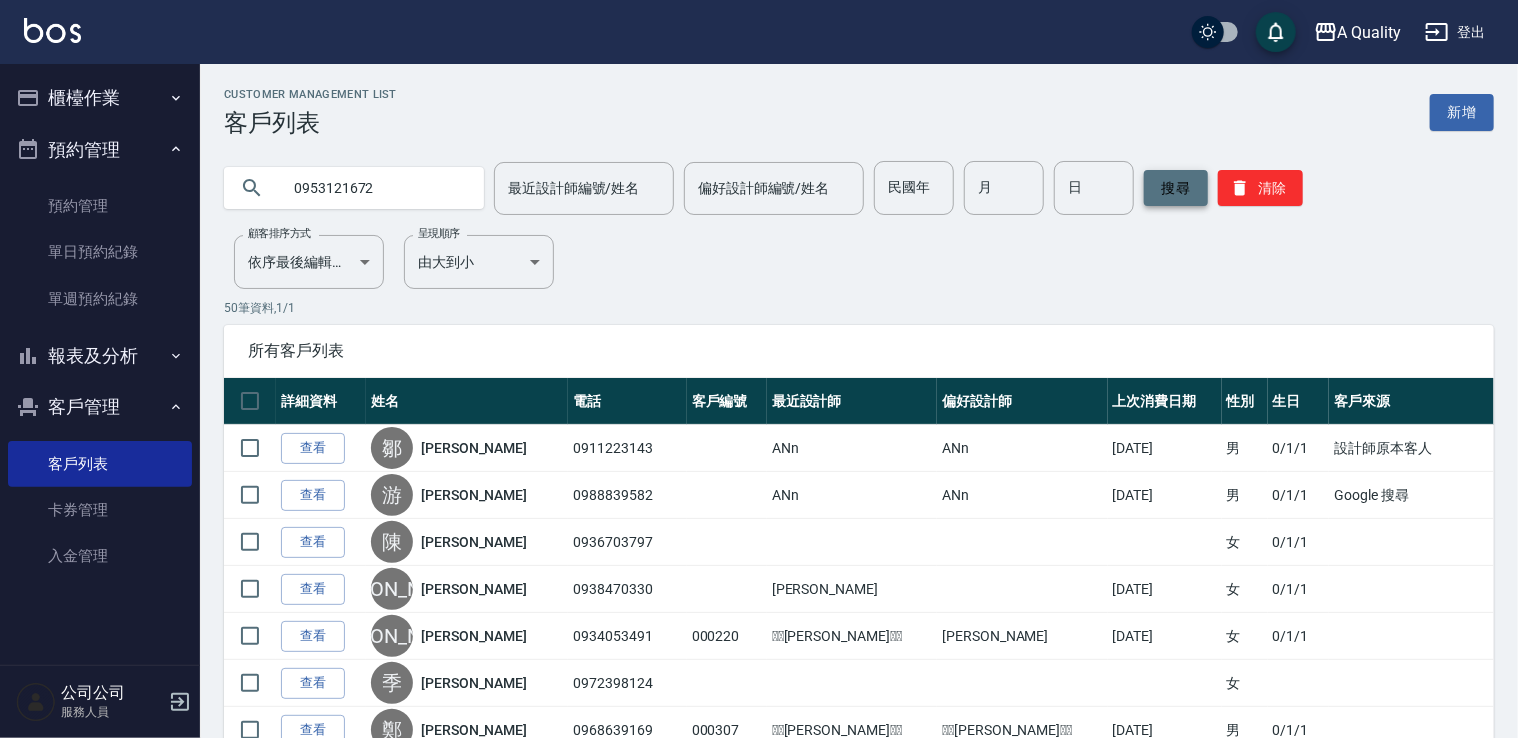 click on "搜尋" at bounding box center (1176, 188) 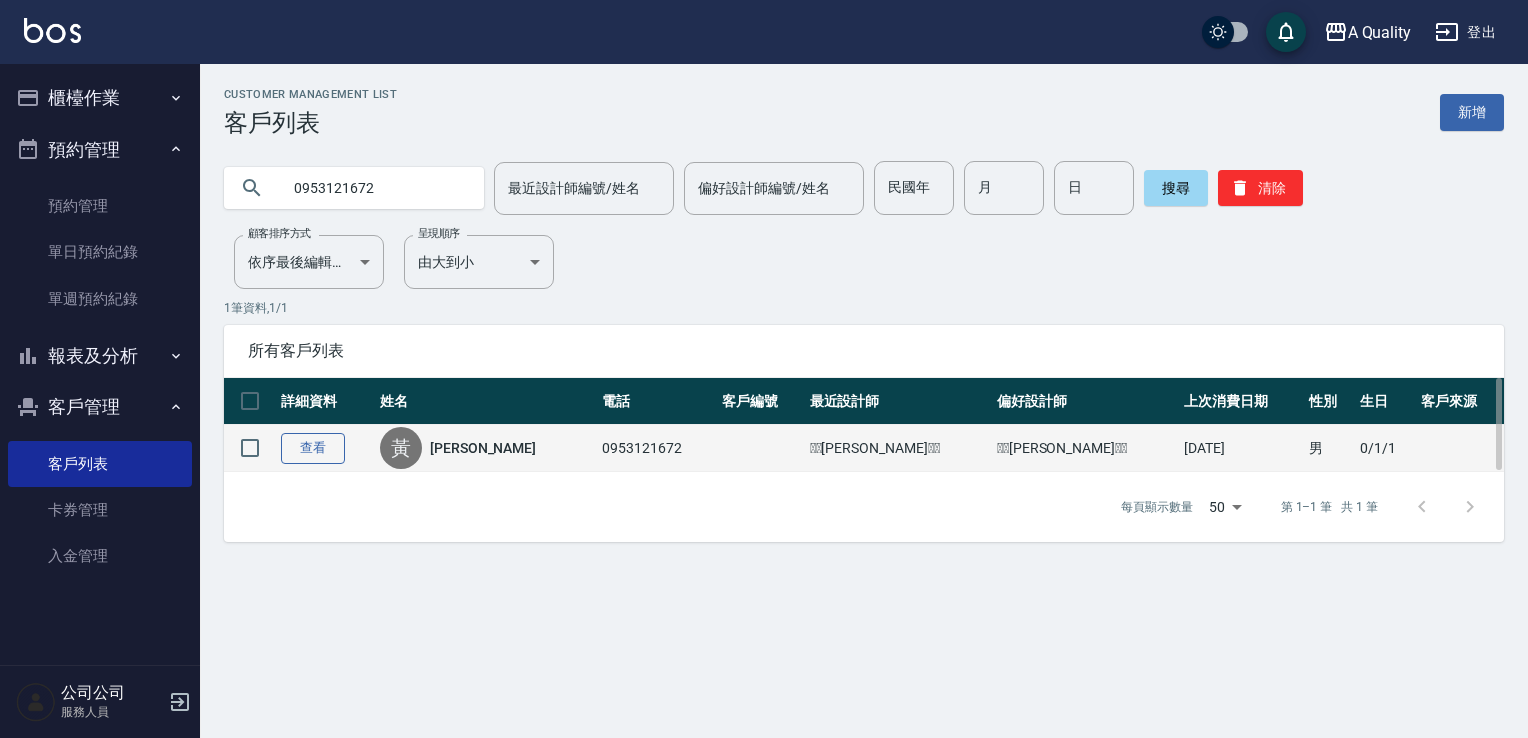 click on "查看" at bounding box center (313, 448) 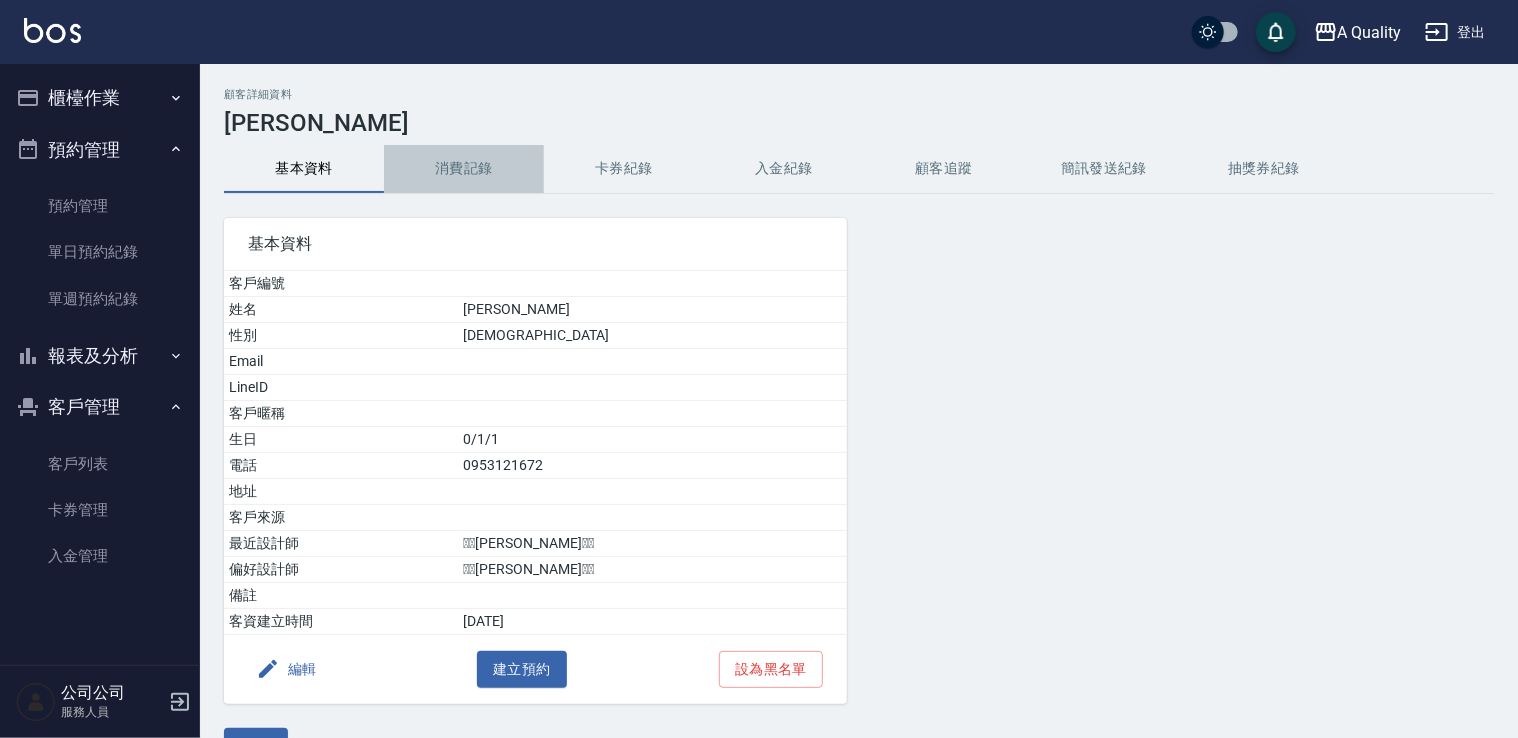 click on "消費記錄" at bounding box center [464, 169] 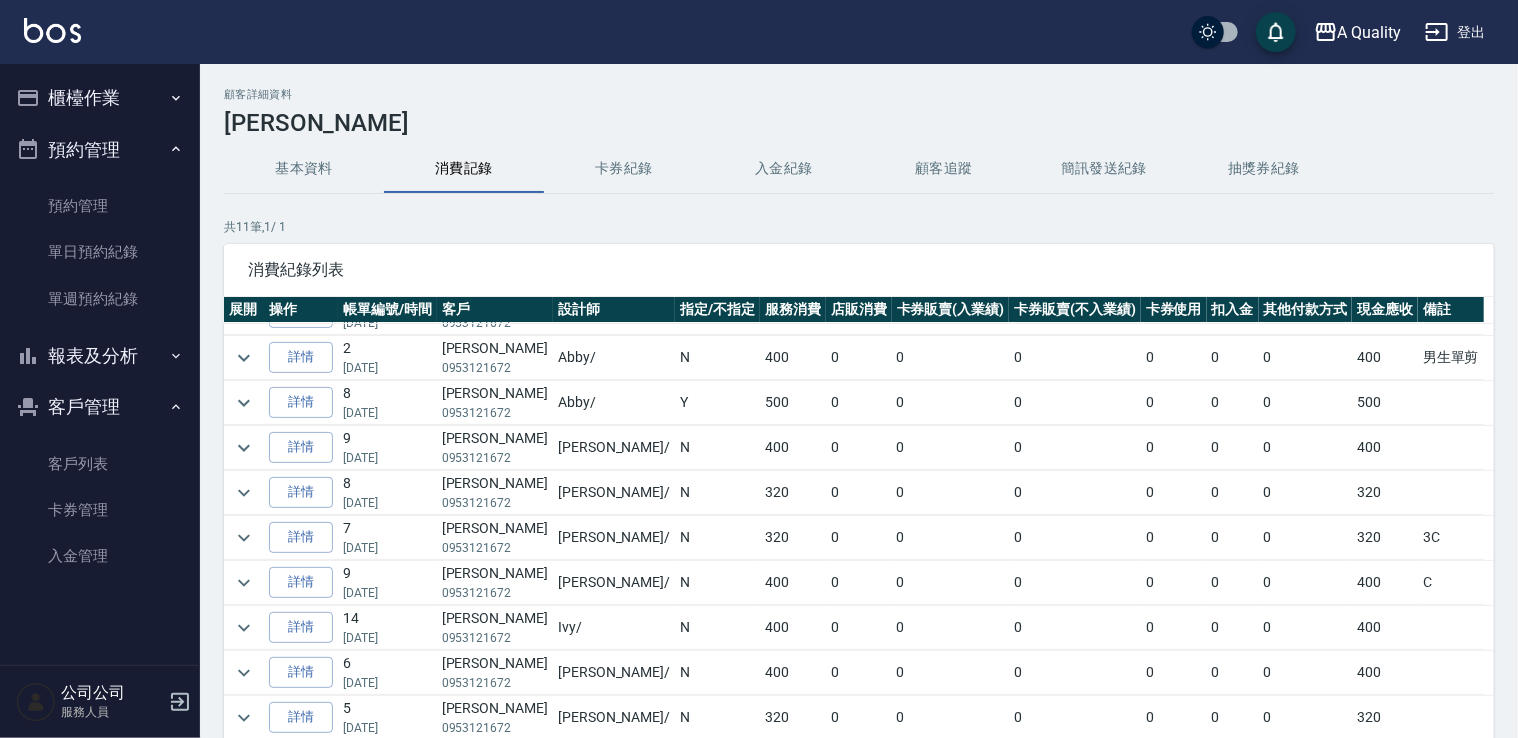 scroll, scrollTop: 0, scrollLeft: 0, axis: both 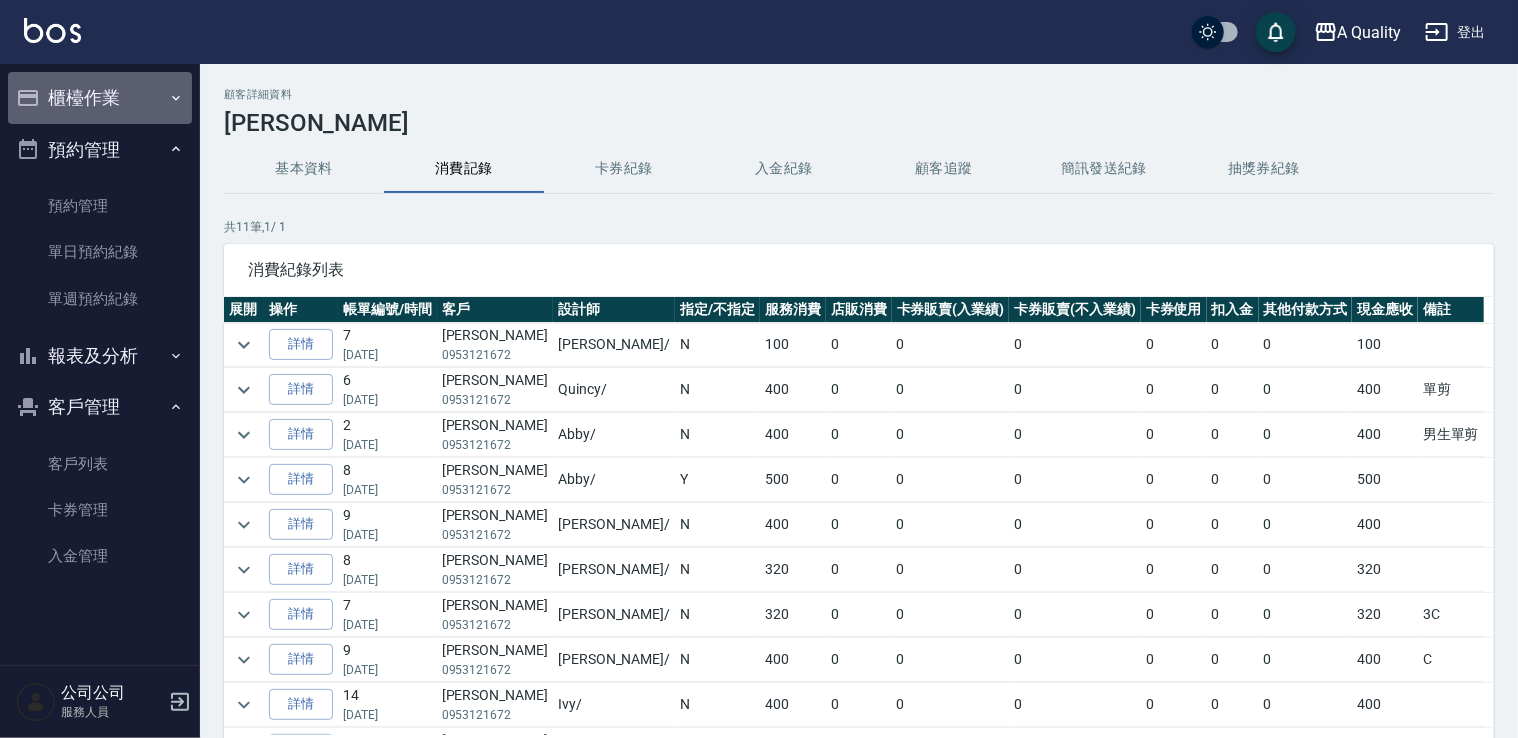 click on "櫃檯作業" at bounding box center (100, 98) 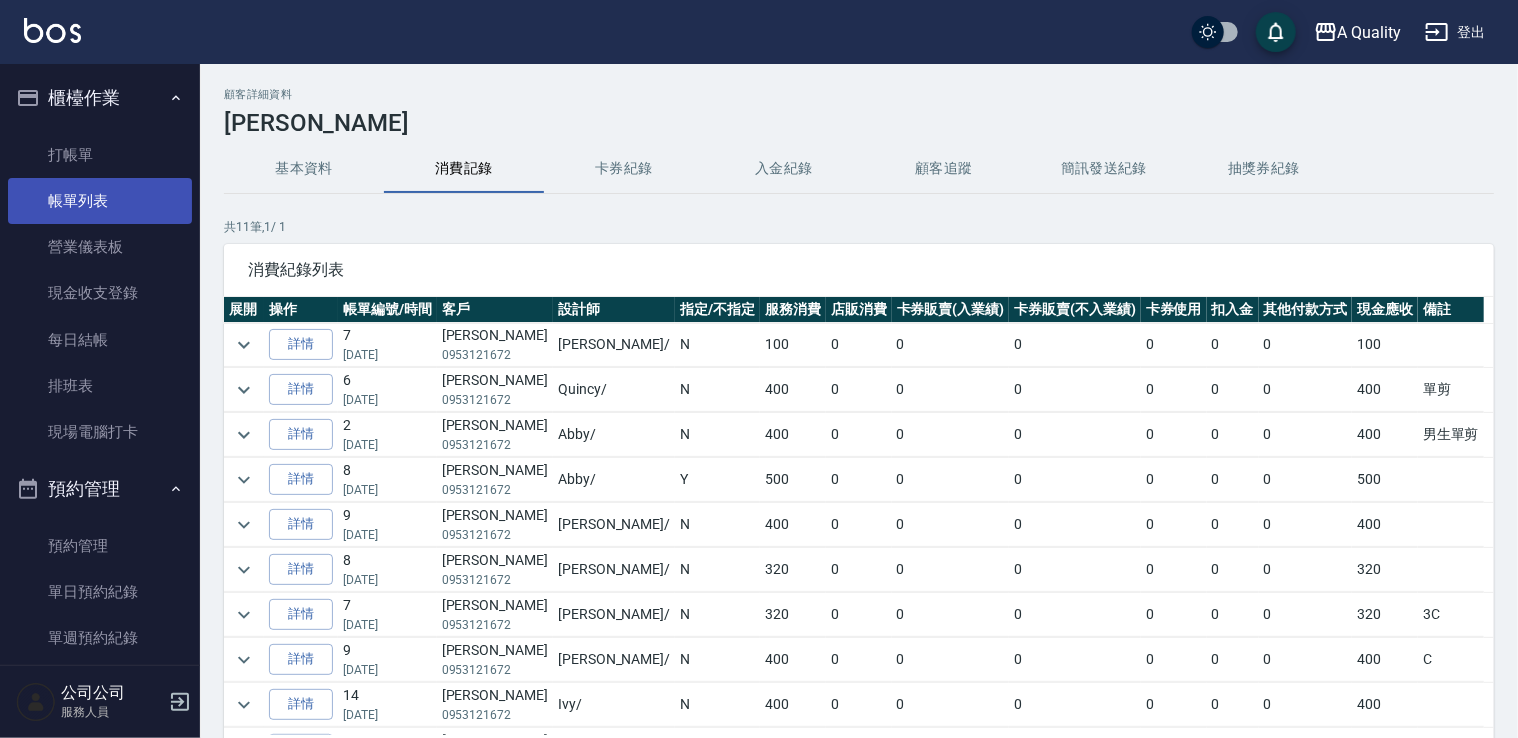 click on "帳單列表" at bounding box center (100, 201) 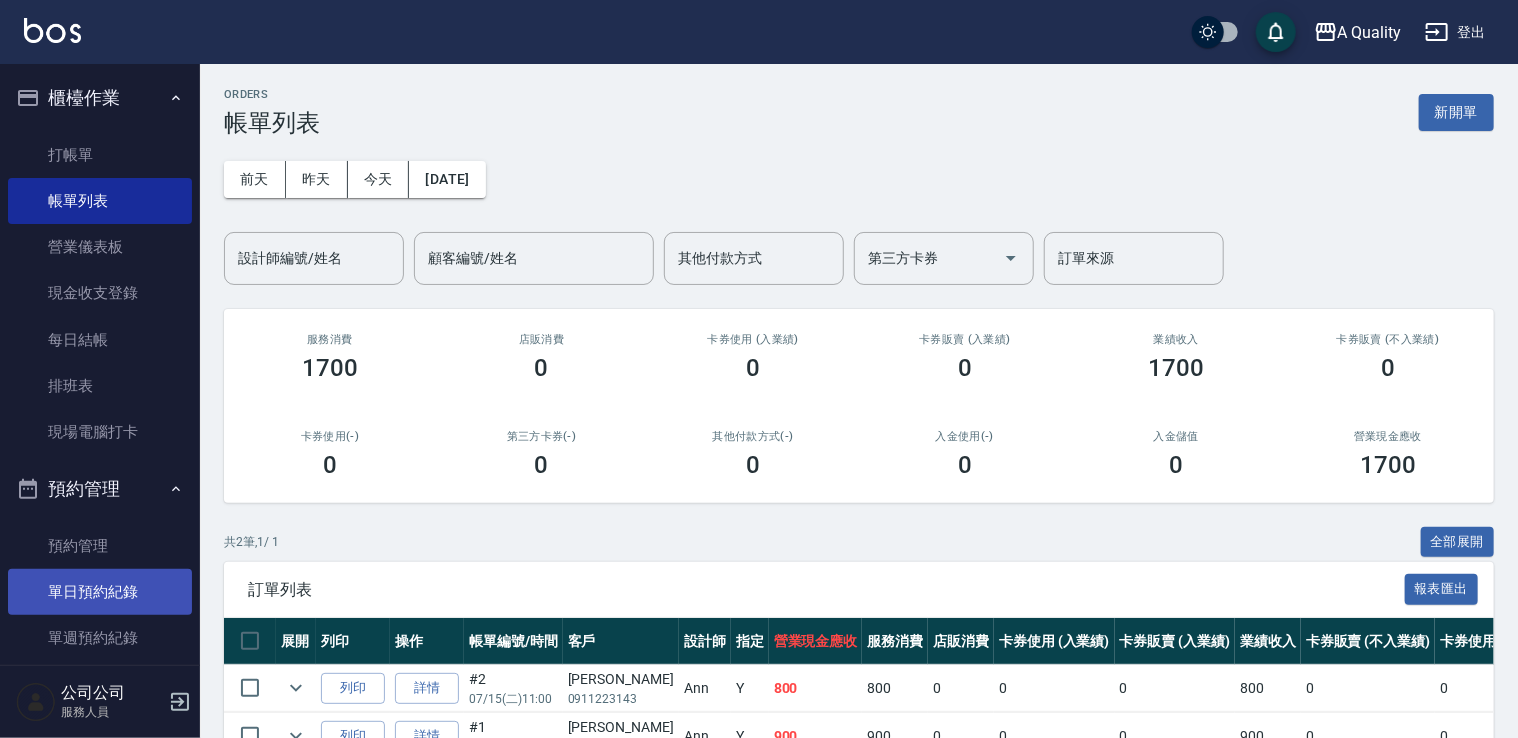 click on "單日預約紀錄" at bounding box center (100, 592) 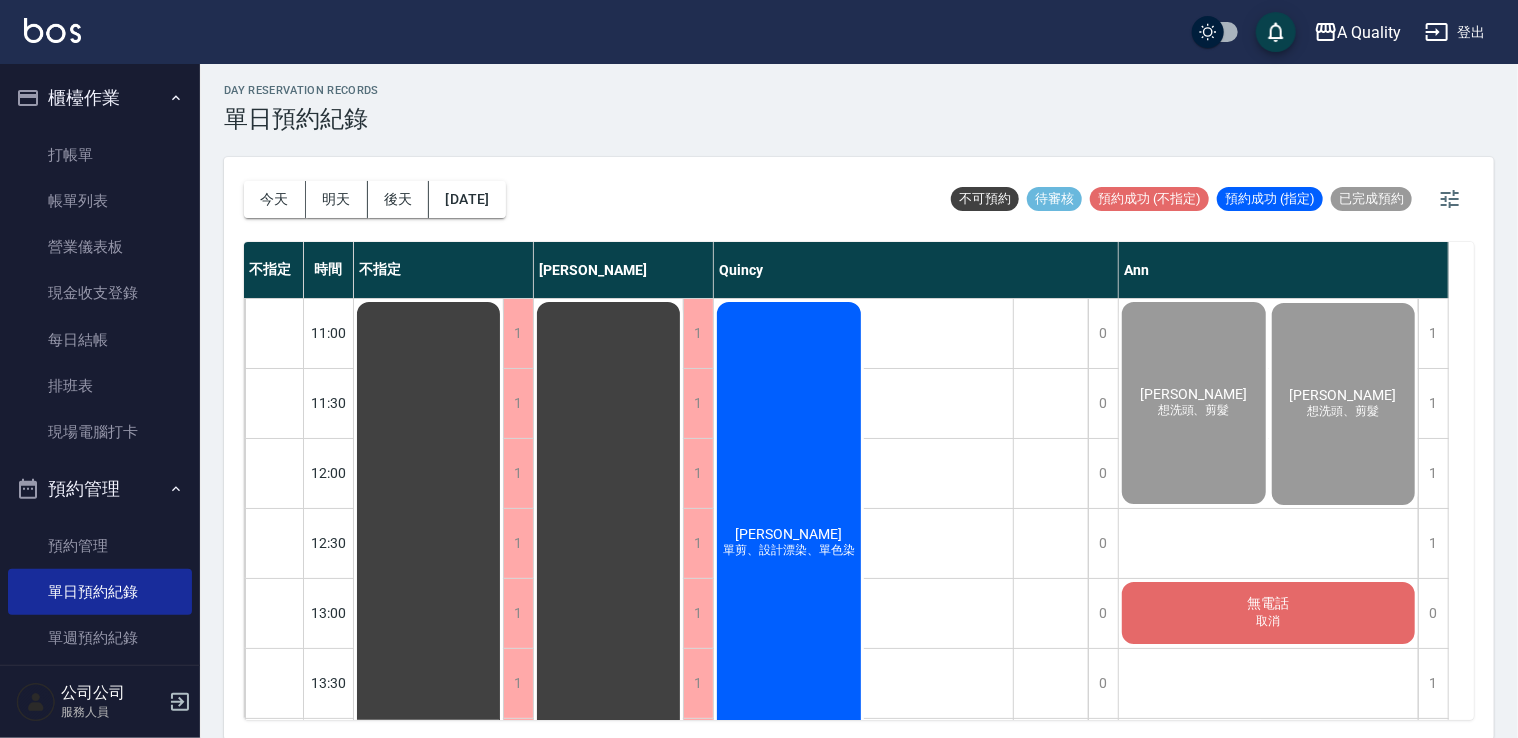 scroll, scrollTop: 5, scrollLeft: 0, axis: vertical 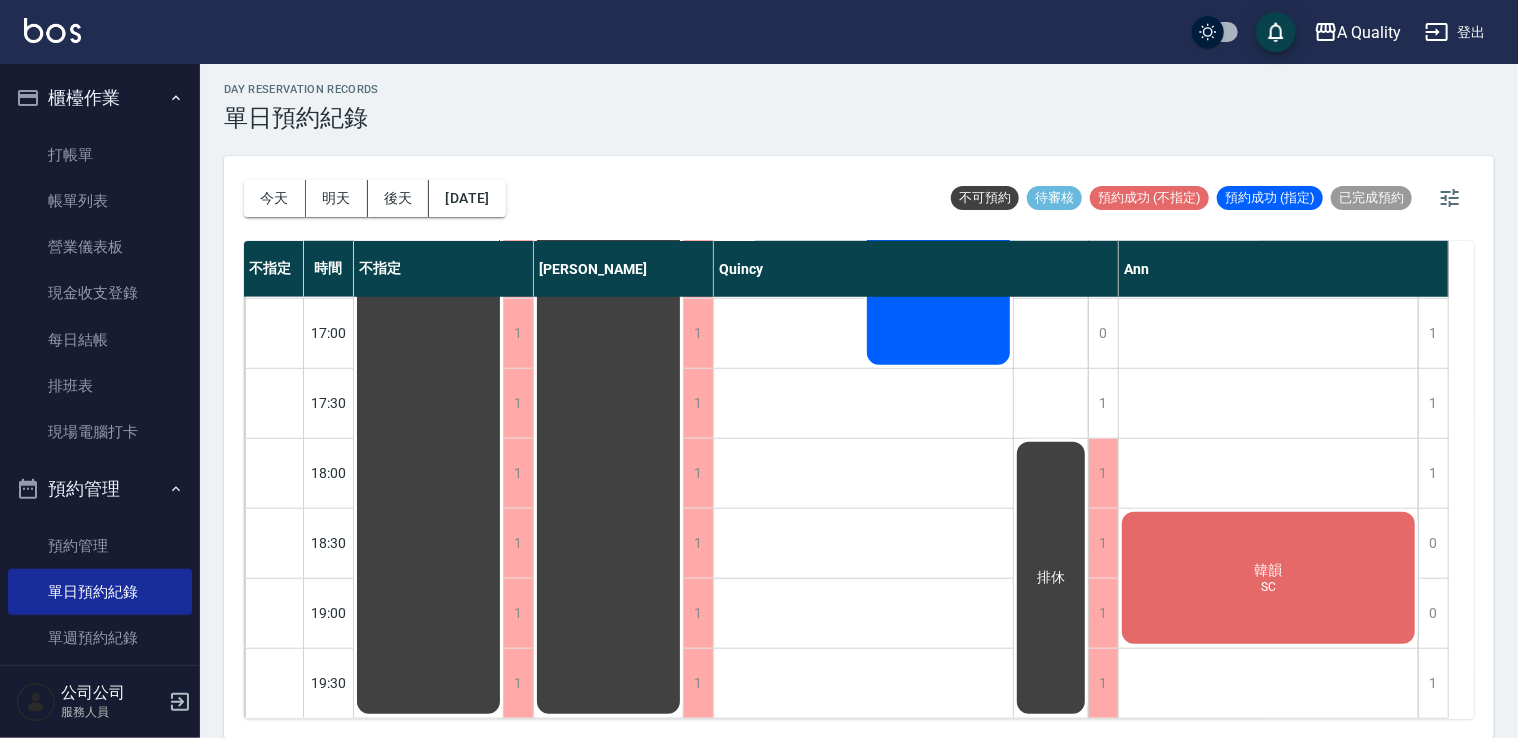 click on "韓韻 SC" at bounding box center (428, 88) 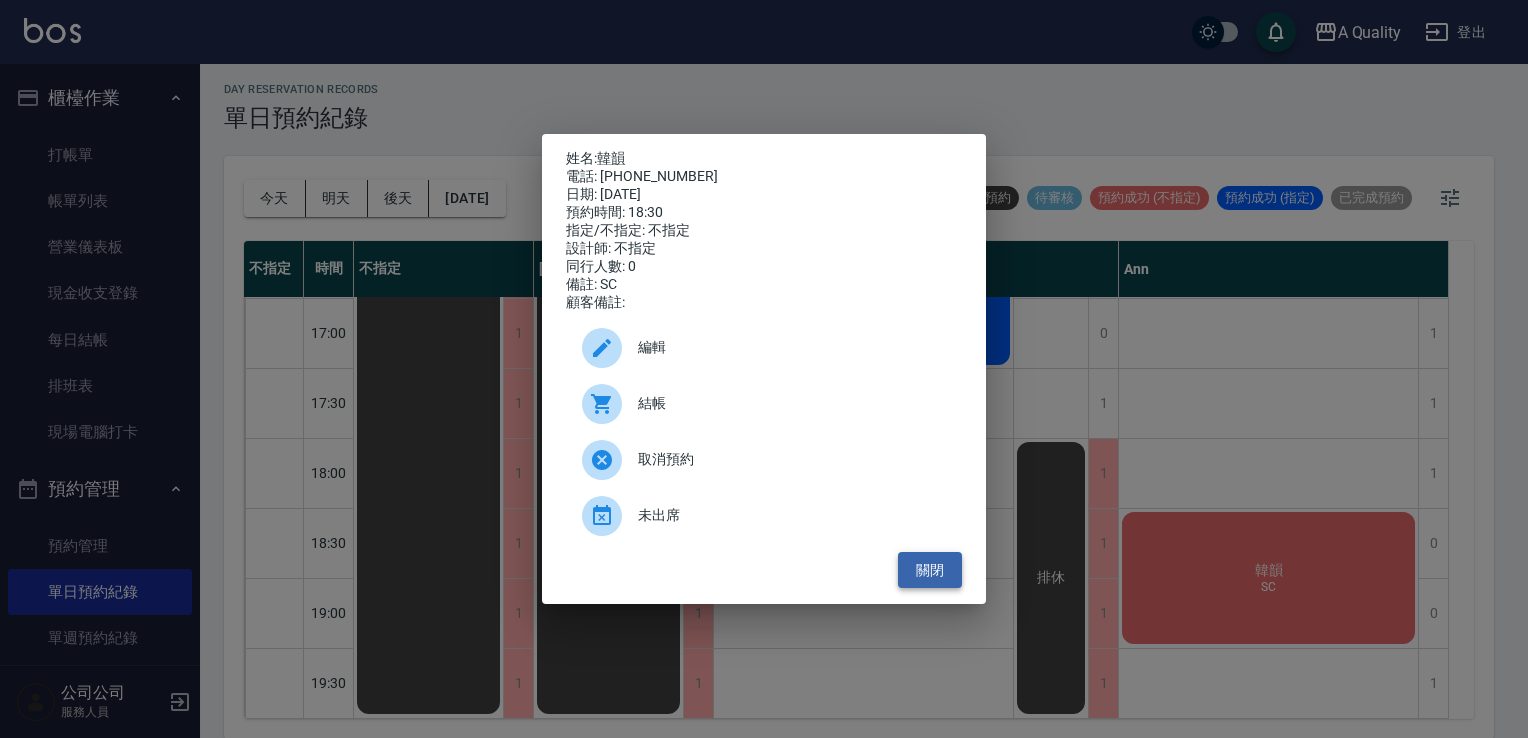 click on "關閉" at bounding box center (930, 570) 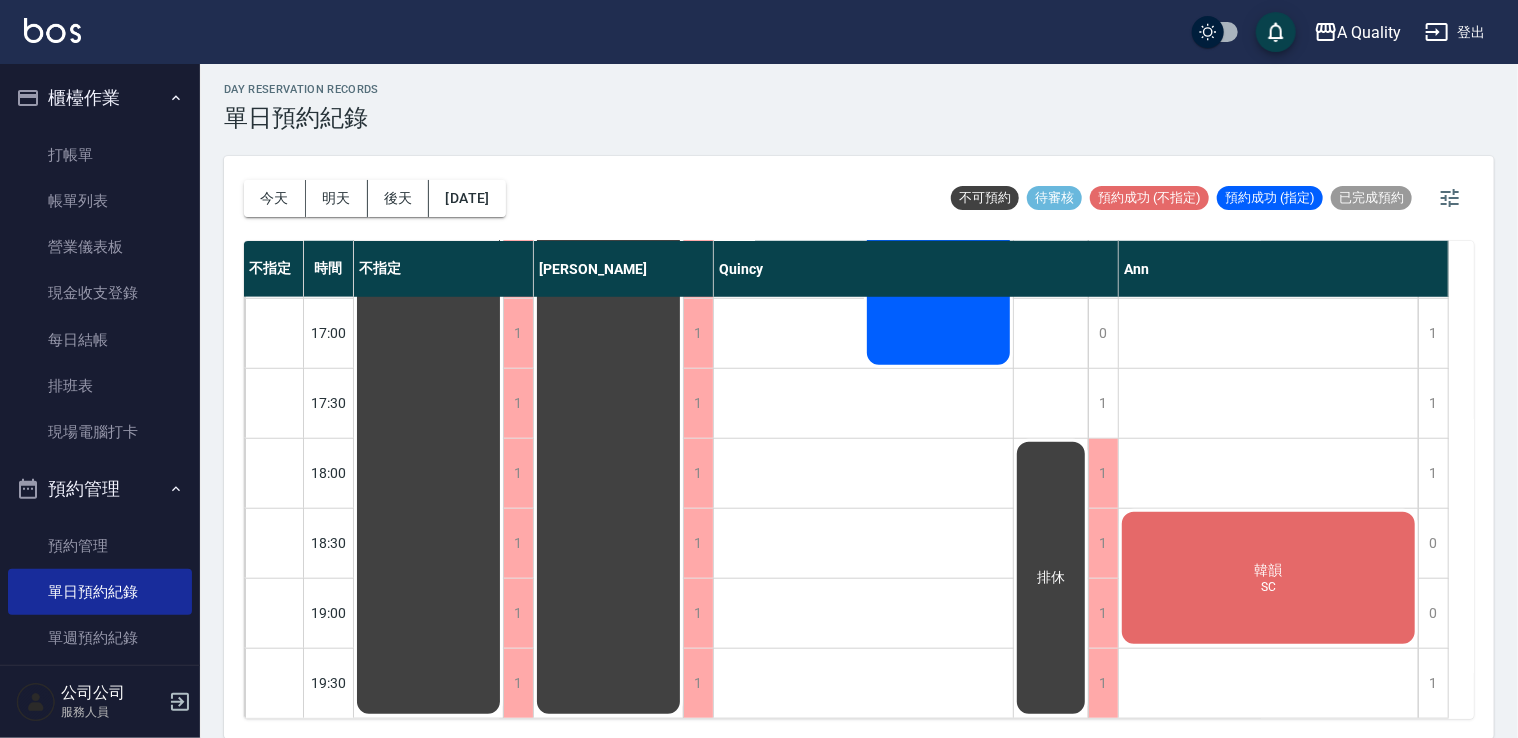 click on "韓韻 SC" at bounding box center (428, 88) 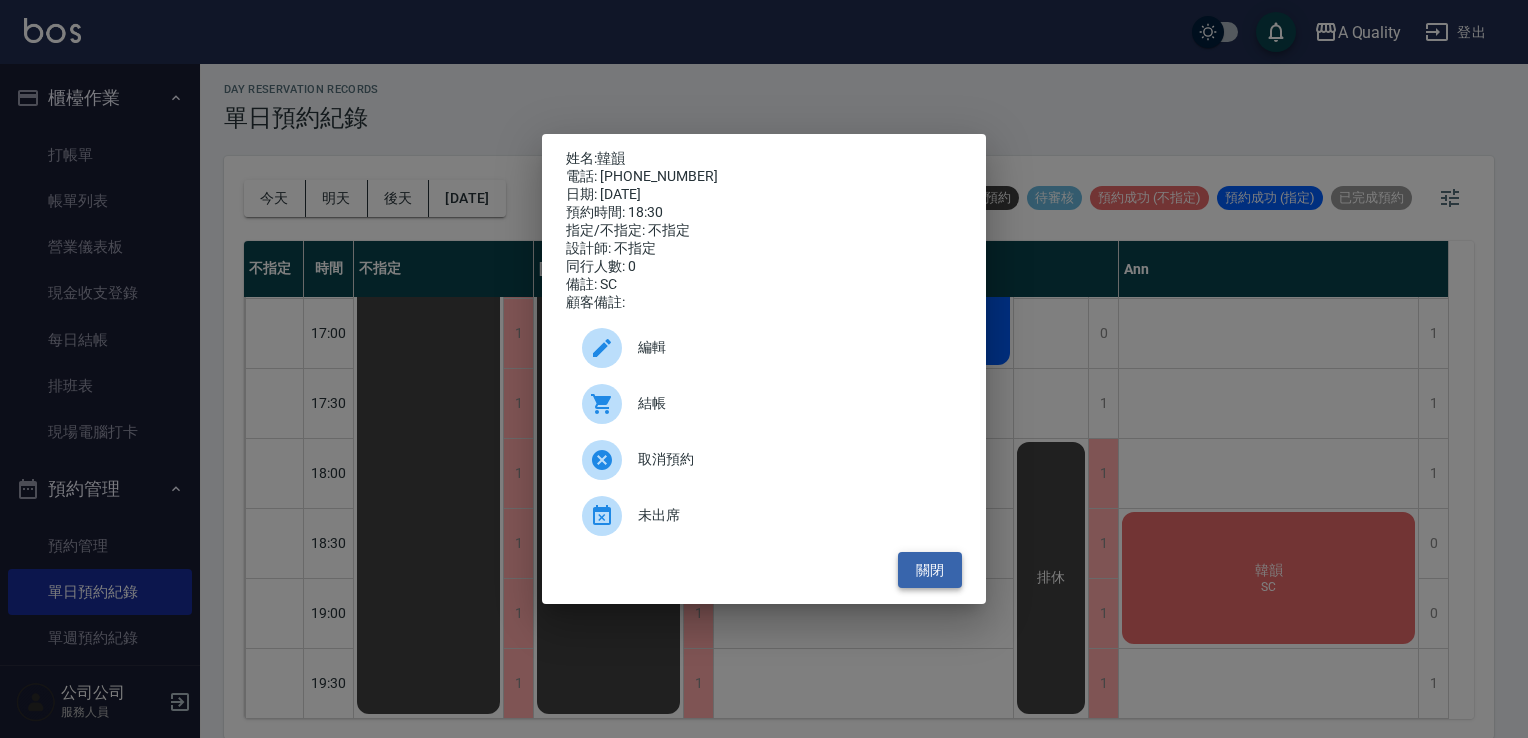 click on "關閉" at bounding box center (930, 570) 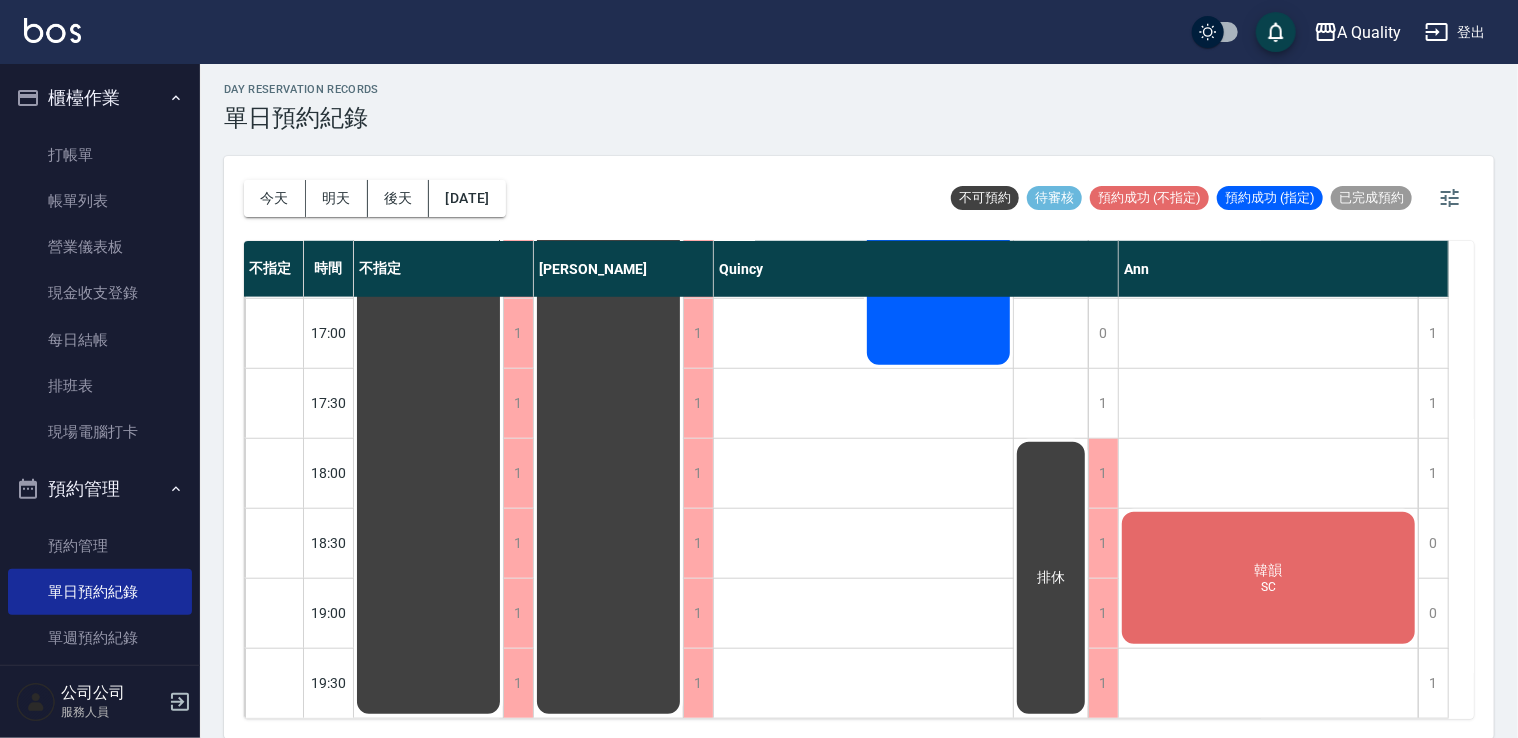click on "SC" at bounding box center [789, -281] 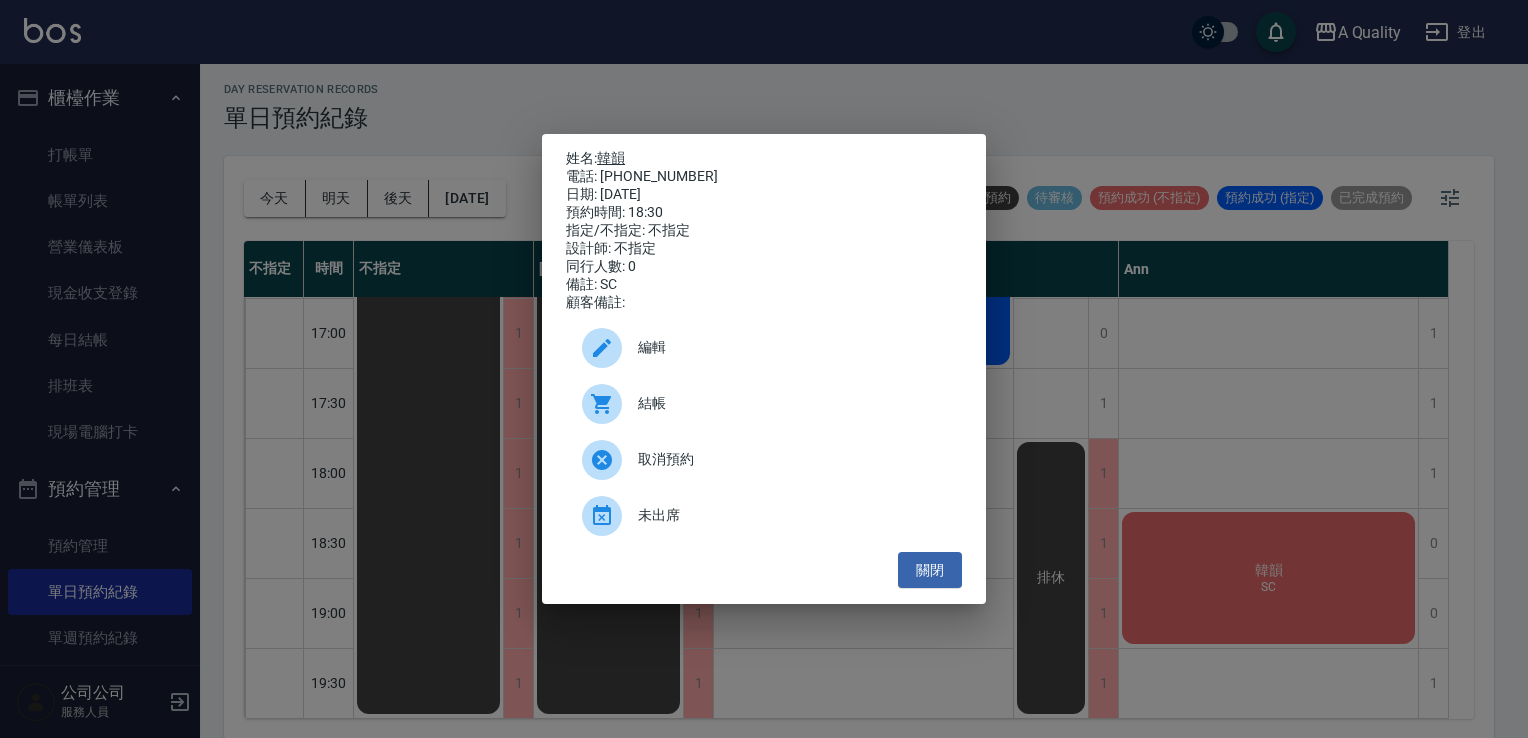 click on "韓韻" at bounding box center (611, 158) 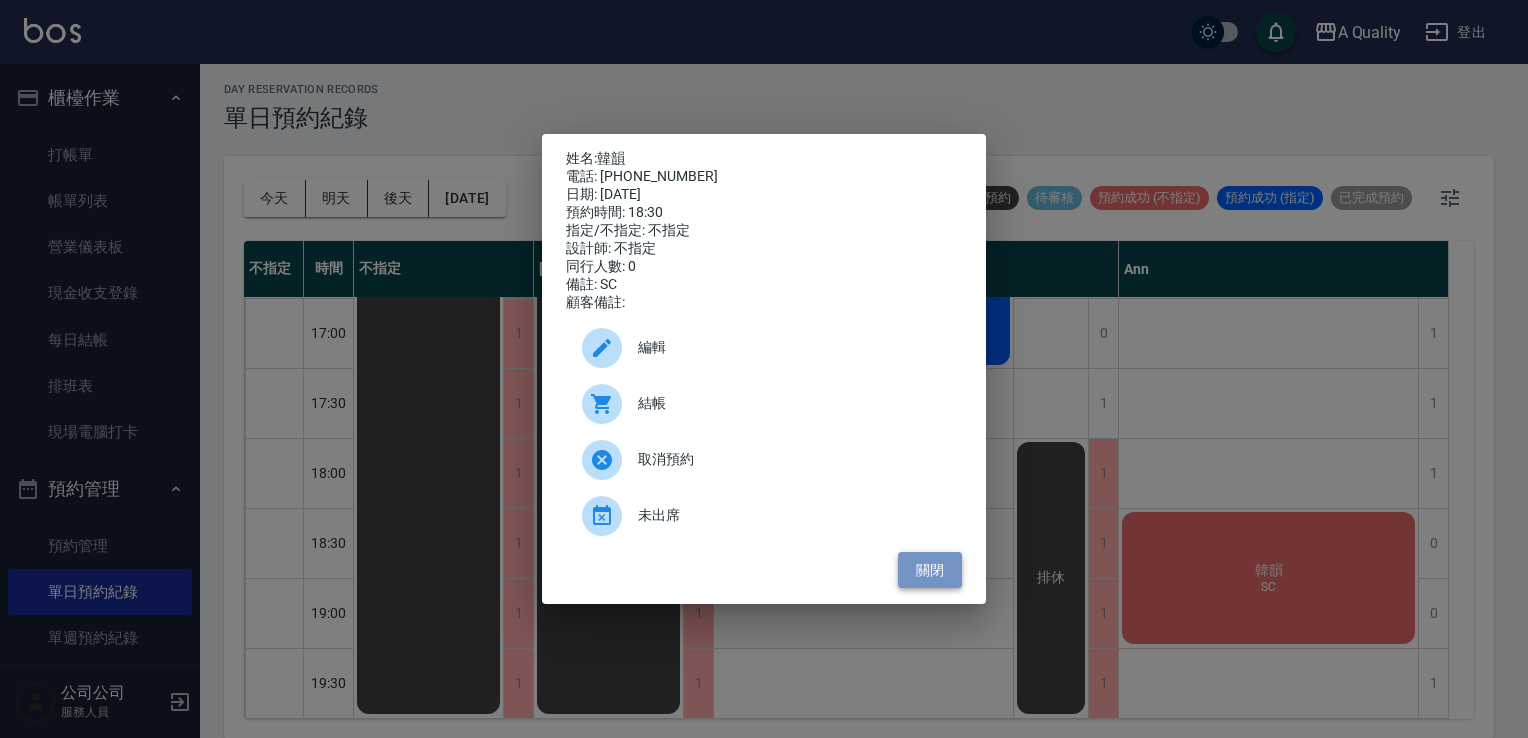 click on "關閉" at bounding box center (930, 570) 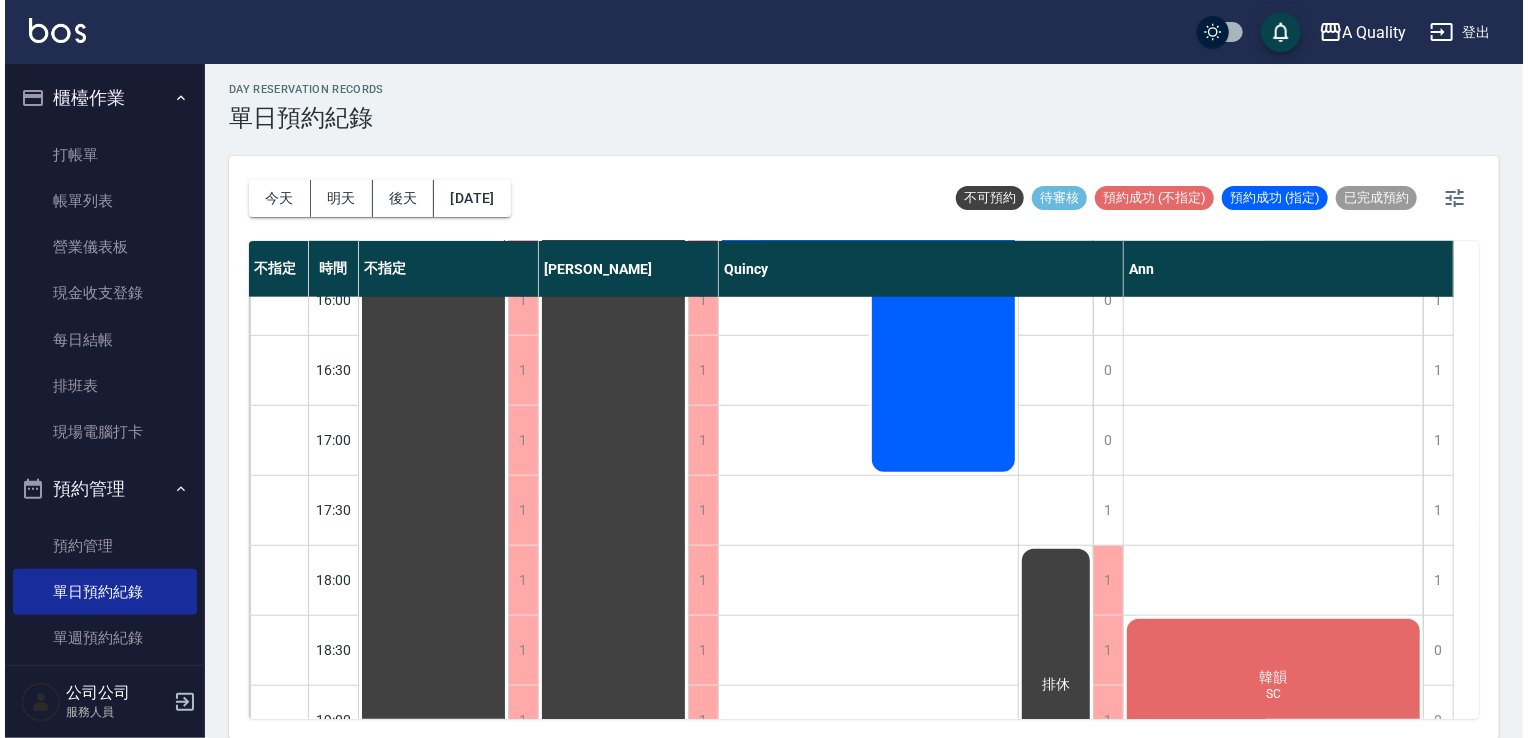 scroll, scrollTop: 853, scrollLeft: 0, axis: vertical 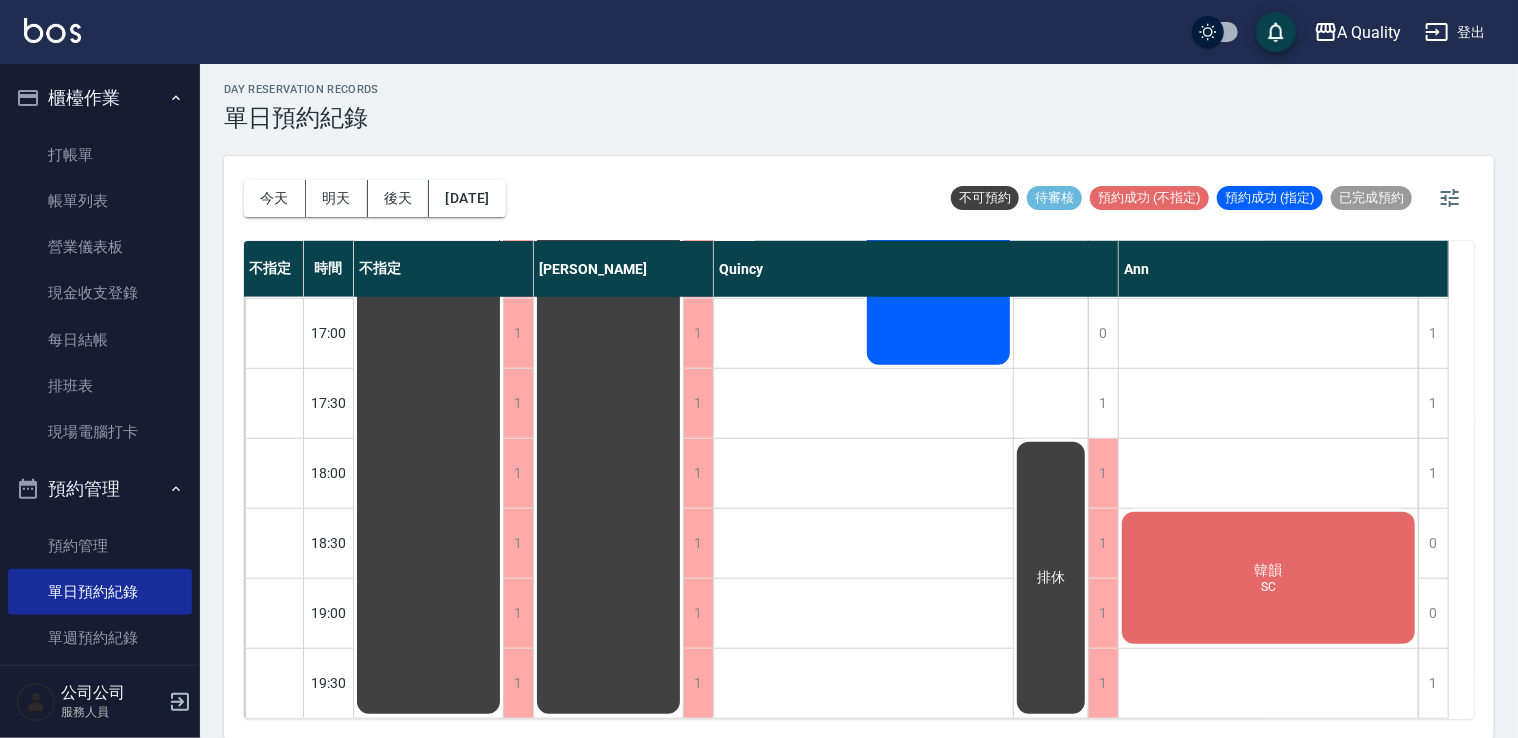 click on "韓韻 SC" at bounding box center (428, 88) 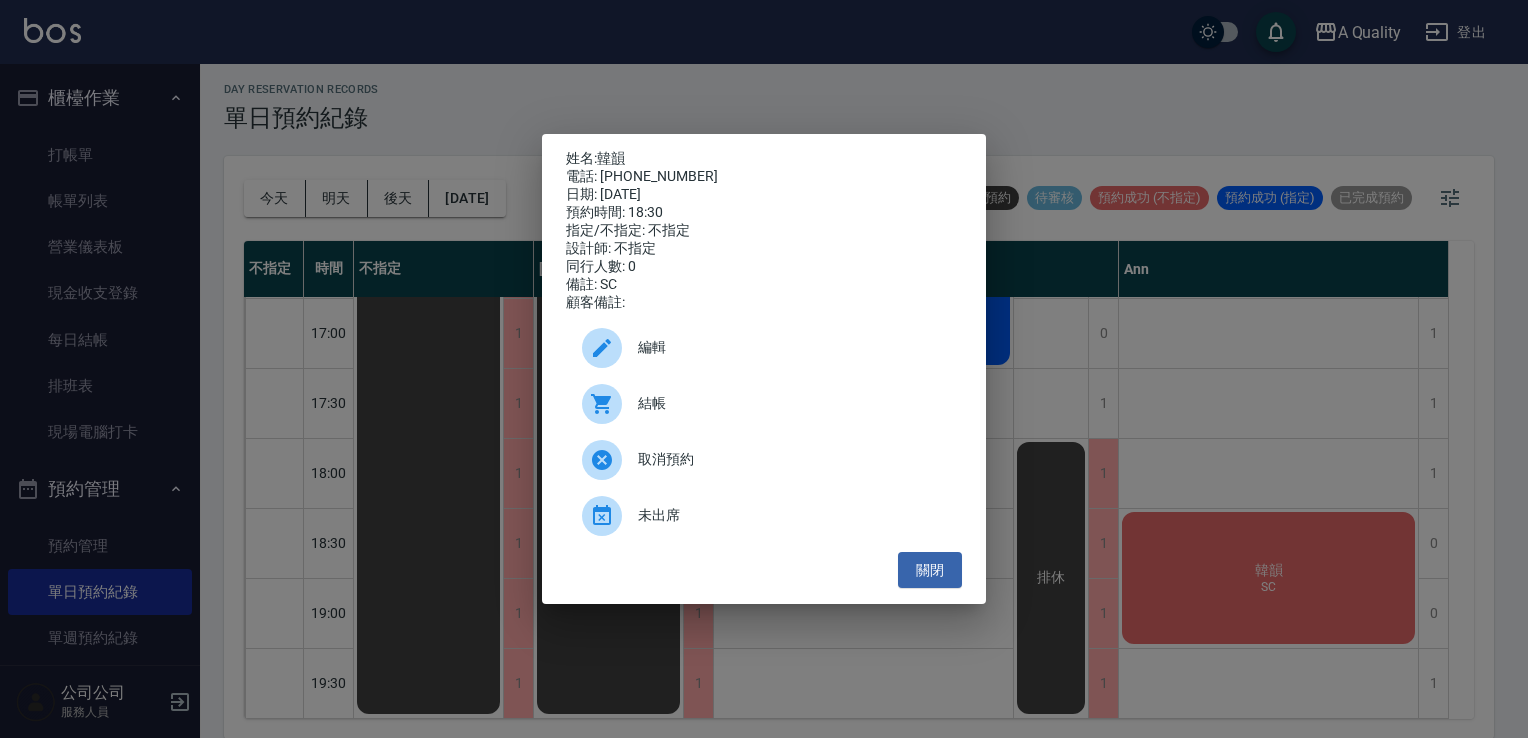 click on "編輯" at bounding box center (764, 348) 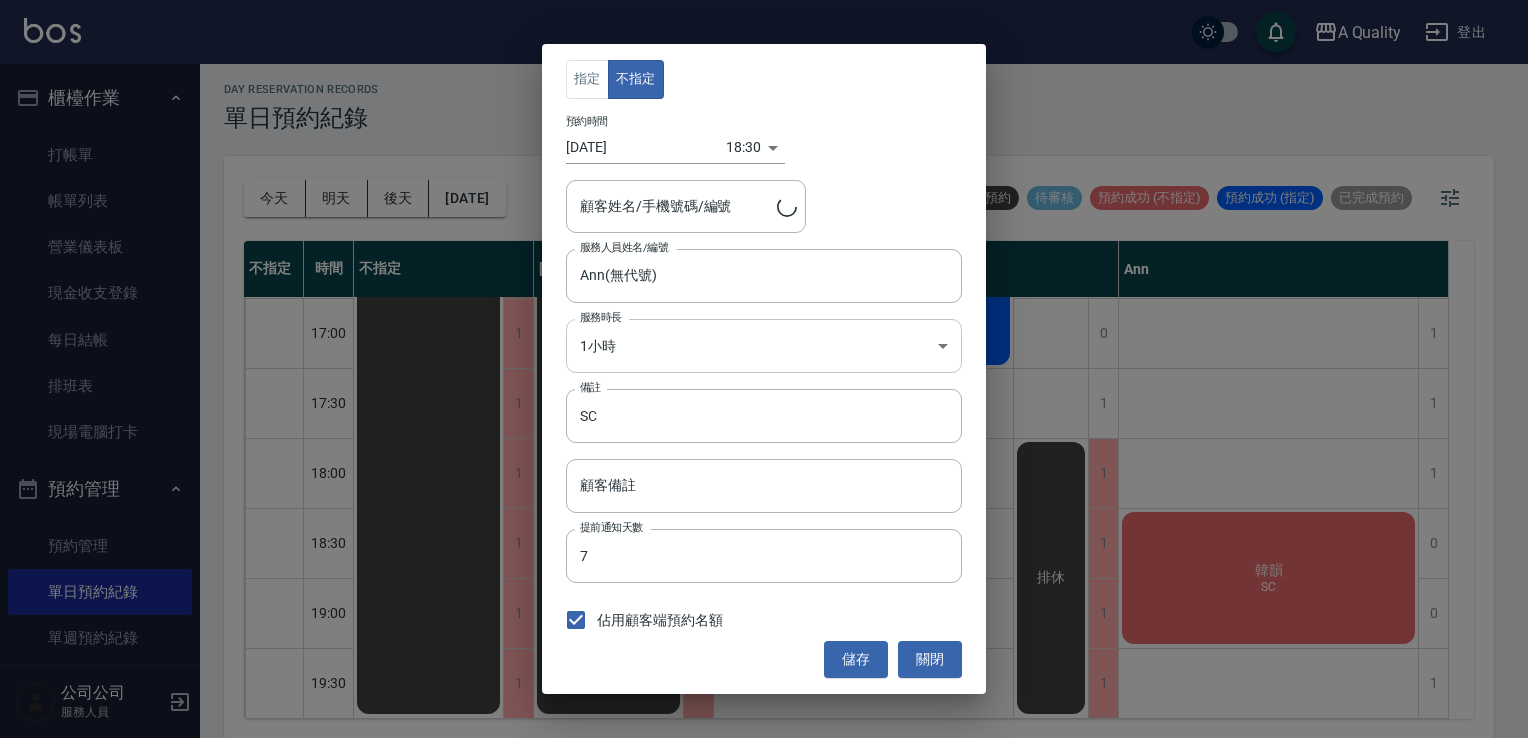 type on "韓韻/0962054499" 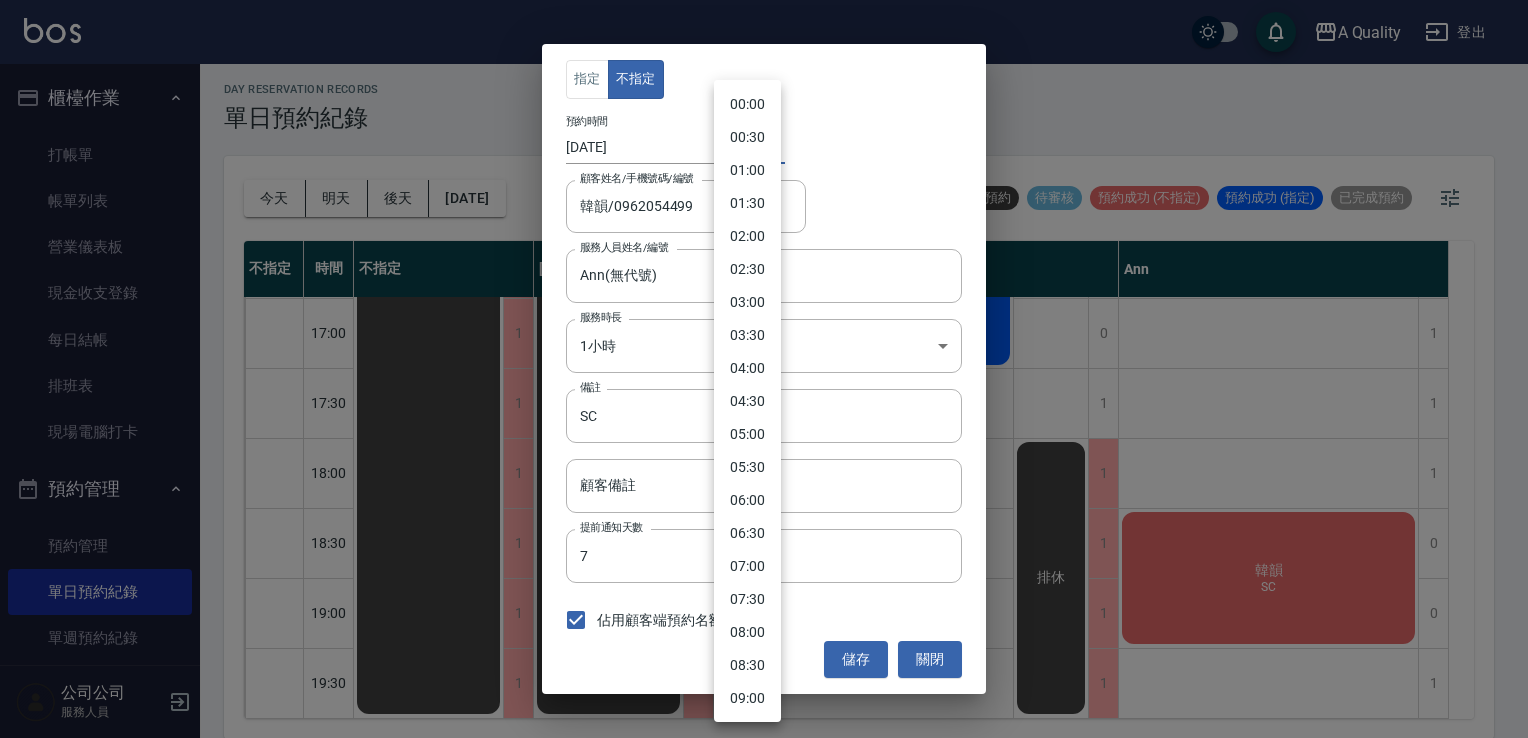 click on "A Quality 登出 櫃檯作業 打帳單 帳單列表 營業儀表板 現金收支登錄 每日結帳 排班表 現場電腦打卡 預約管理 預約管理 單日預約紀錄 單週預約紀錄 報表及分析 報表目錄 店家日報表 互助日報表 互助排行榜 互助點數明細 設計師日報表 設計師業績分析表 設計師排行榜 店販抽成明細 每日非現金明細 客戶管理 客戶列表 卡券管理 入金管理 公司公司 服務人員 day Reservation records 單日預約紀錄 今天 明天 後天 2025/07/15 不可預約 待審核 預約成功 (不指定) 預約成功 (指定) 已完成預約 不指定 時間 不指定 Taylor Quincy Ann 11:00 11:30 12:00 12:30 13:00 13:30 14:00 14:30 15:00 15:30 16:00 16:30 17:00 17:30 18:00 18:30 19:00 19:30 1 1 1 1 1 1 1 1 1 1 1 1 1 1 1 1 1 1 排休 1 1 1 1 1 1 1 1 1 1 1 1 1 1 1 1 1 1 排休 0 0 0 0 0 0 0 0 0 0 0 0 0 1 1 1 1 1 陳梅子 單剪、設計漂染、單色染  王靜儀 舒壓洗髮、單色染、結構式護髮  呂旻芬 SC 1 1" at bounding box center [764, 367] 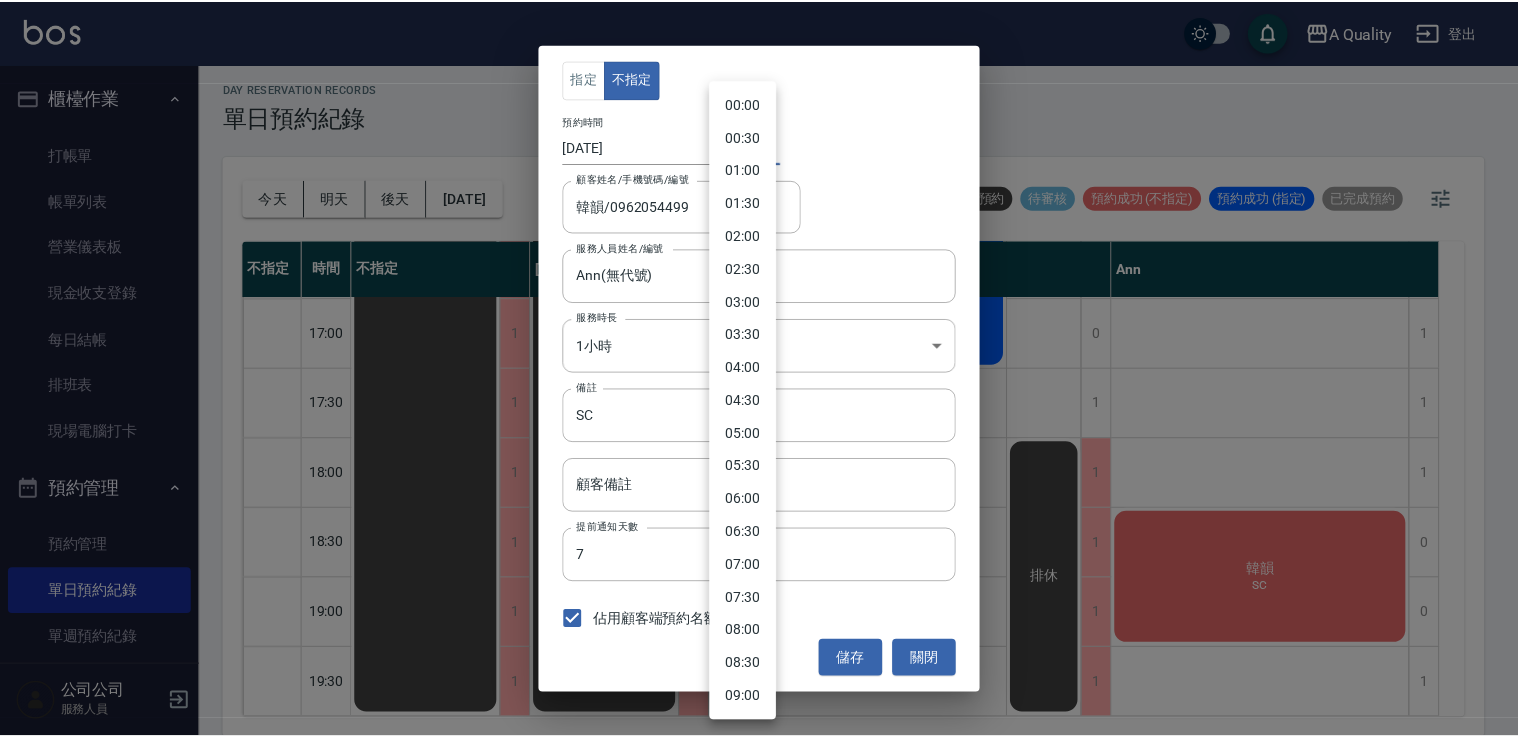 scroll, scrollTop: 924, scrollLeft: 0, axis: vertical 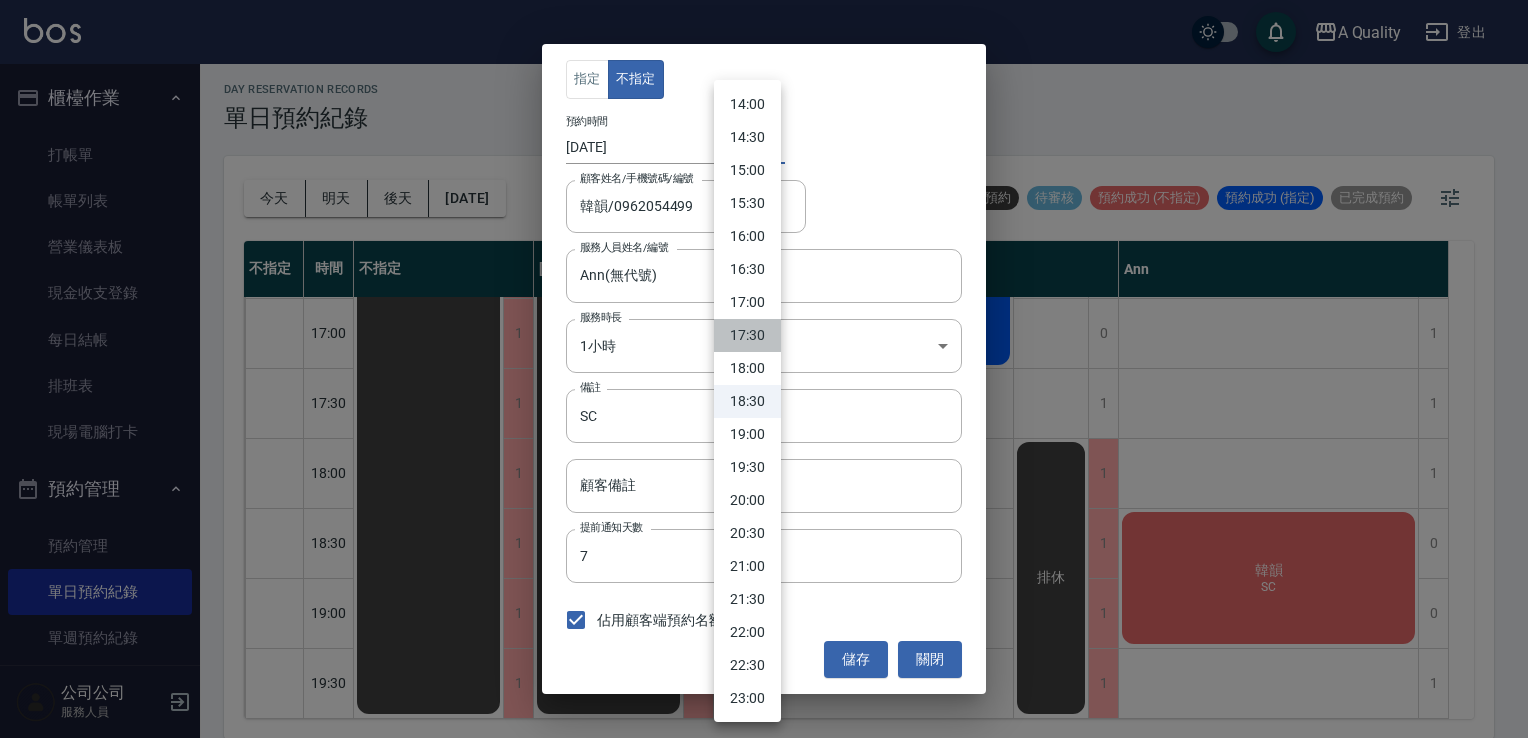 drag, startPoint x: 753, startPoint y: 325, endPoint x: 833, endPoint y: 474, distance: 169.1183 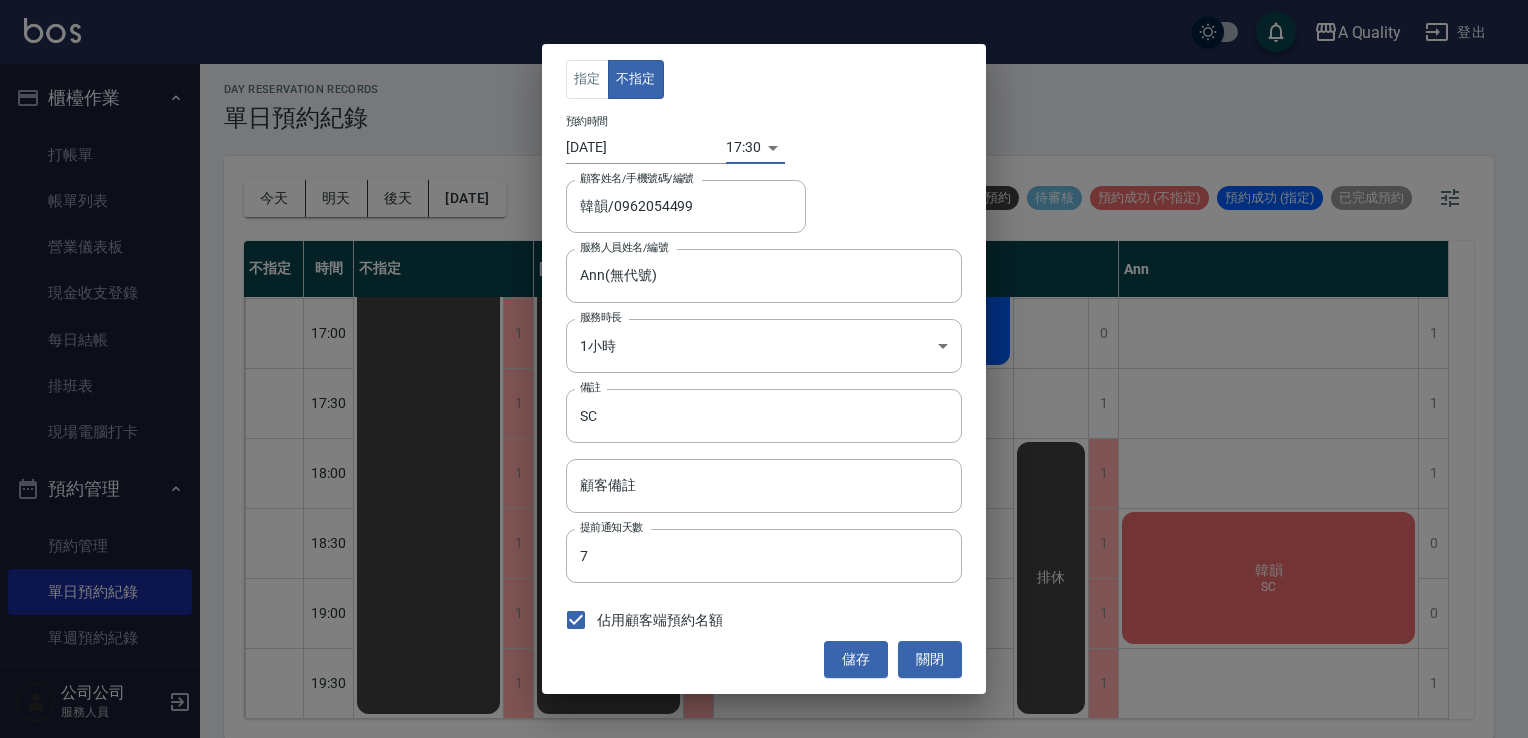 click on "儲存" at bounding box center [856, 659] 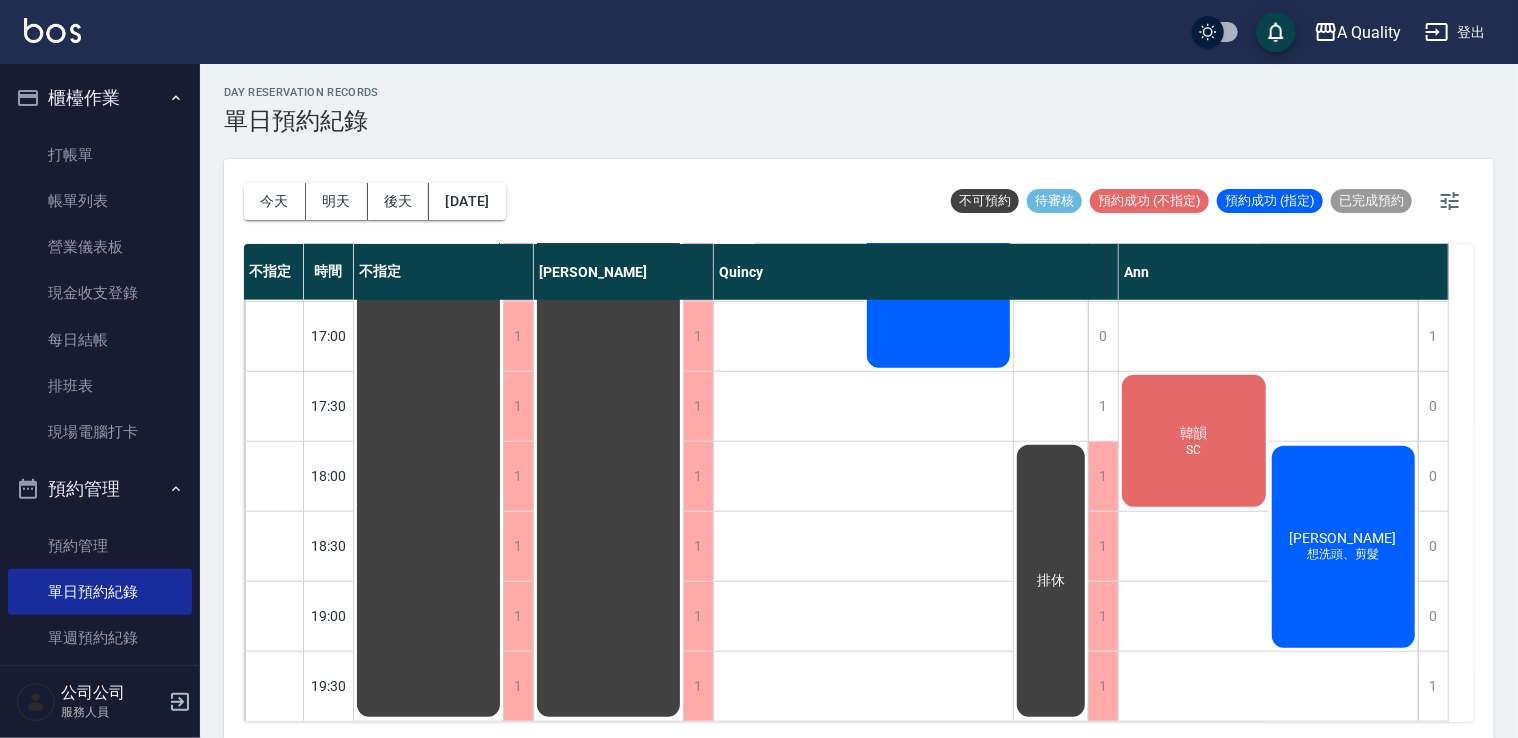 scroll, scrollTop: 0, scrollLeft: 0, axis: both 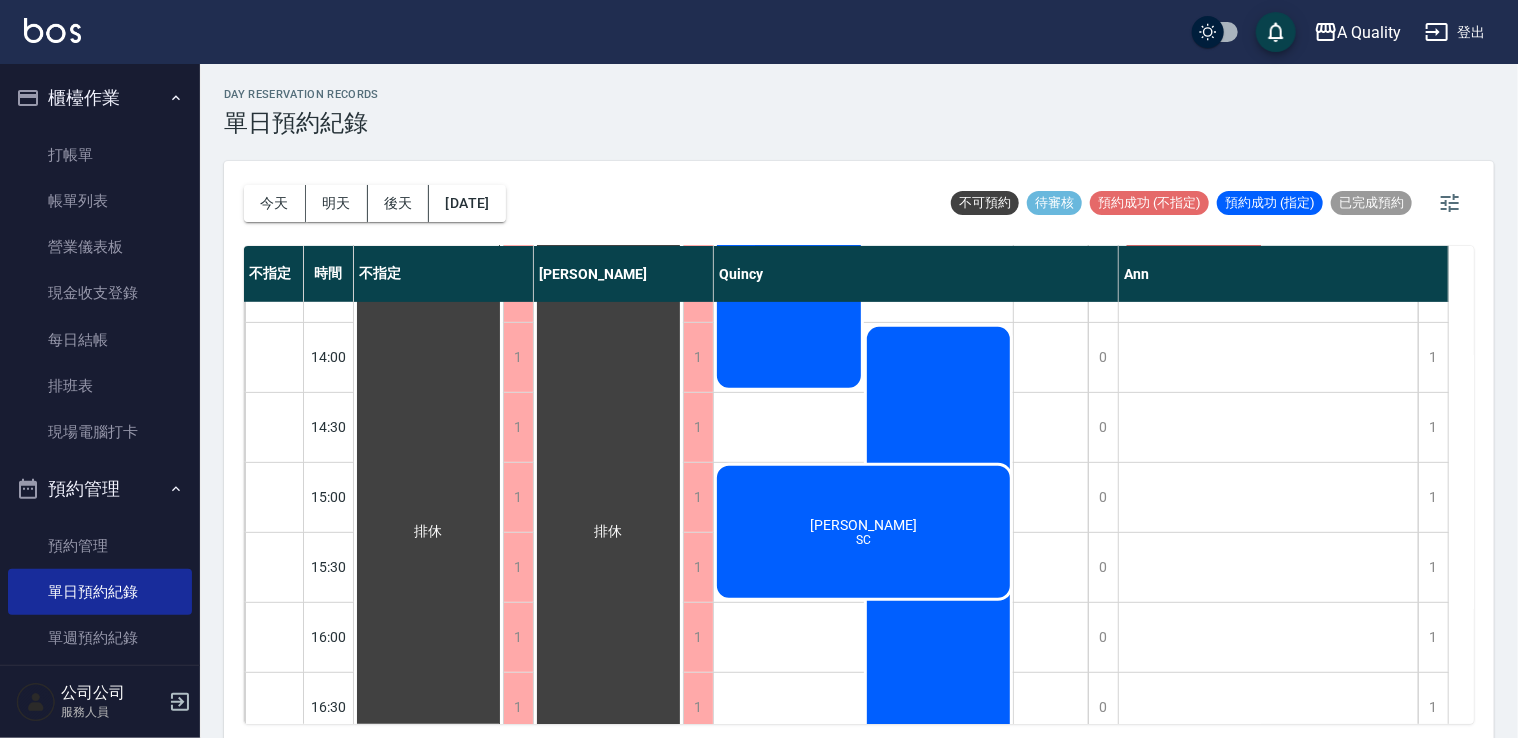 click on "呂旻芬 SC" at bounding box center (428, 532) 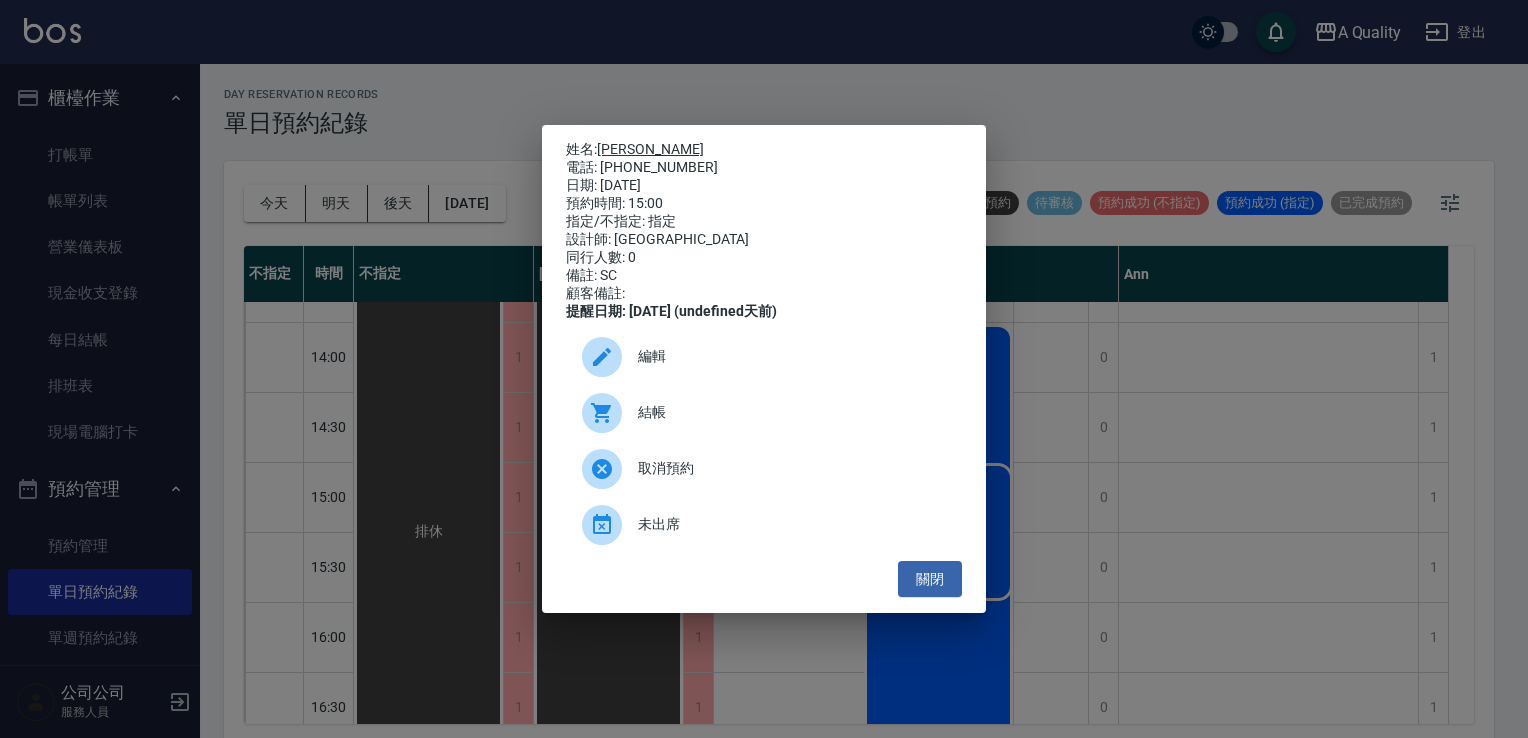click on "呂旻芬" at bounding box center [650, 149] 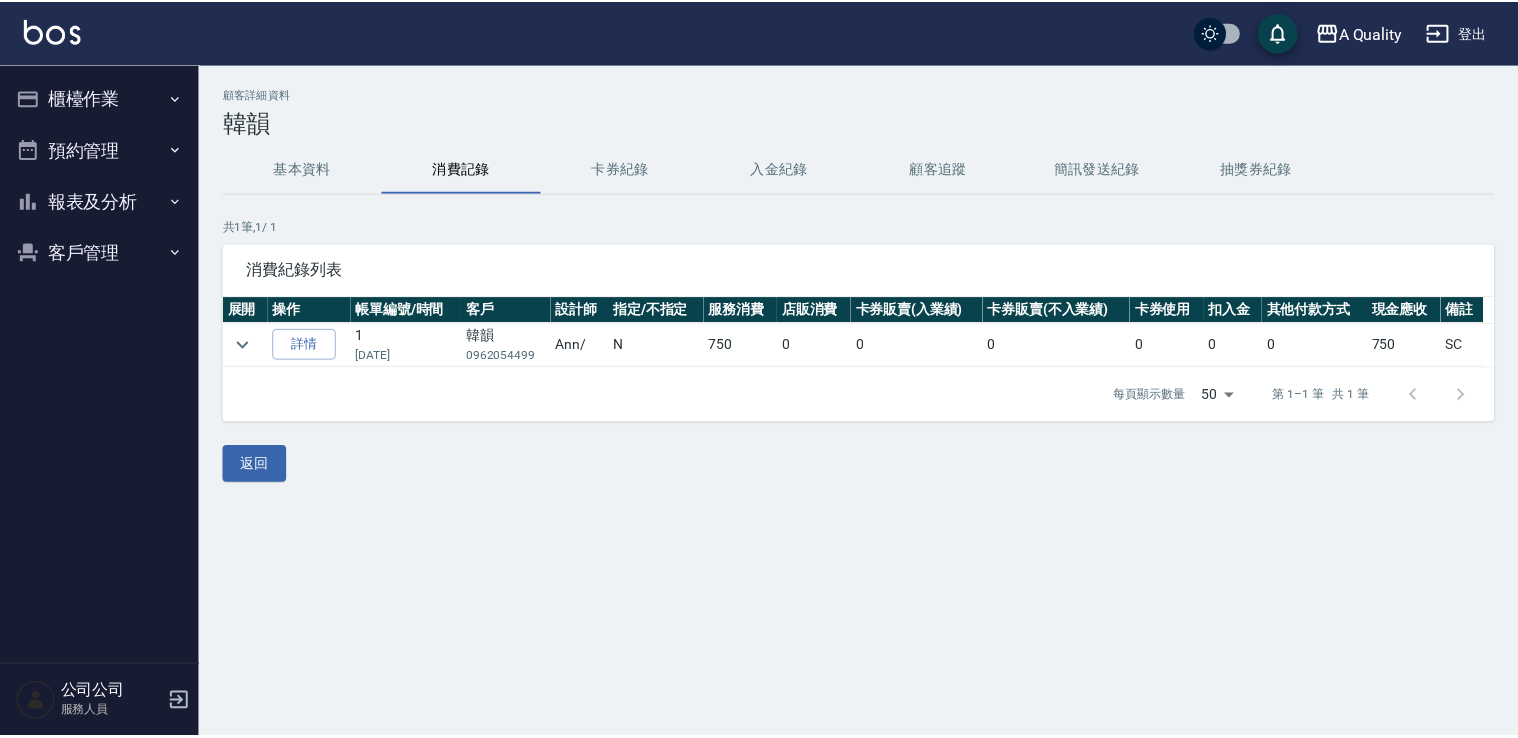 scroll, scrollTop: 0, scrollLeft: 0, axis: both 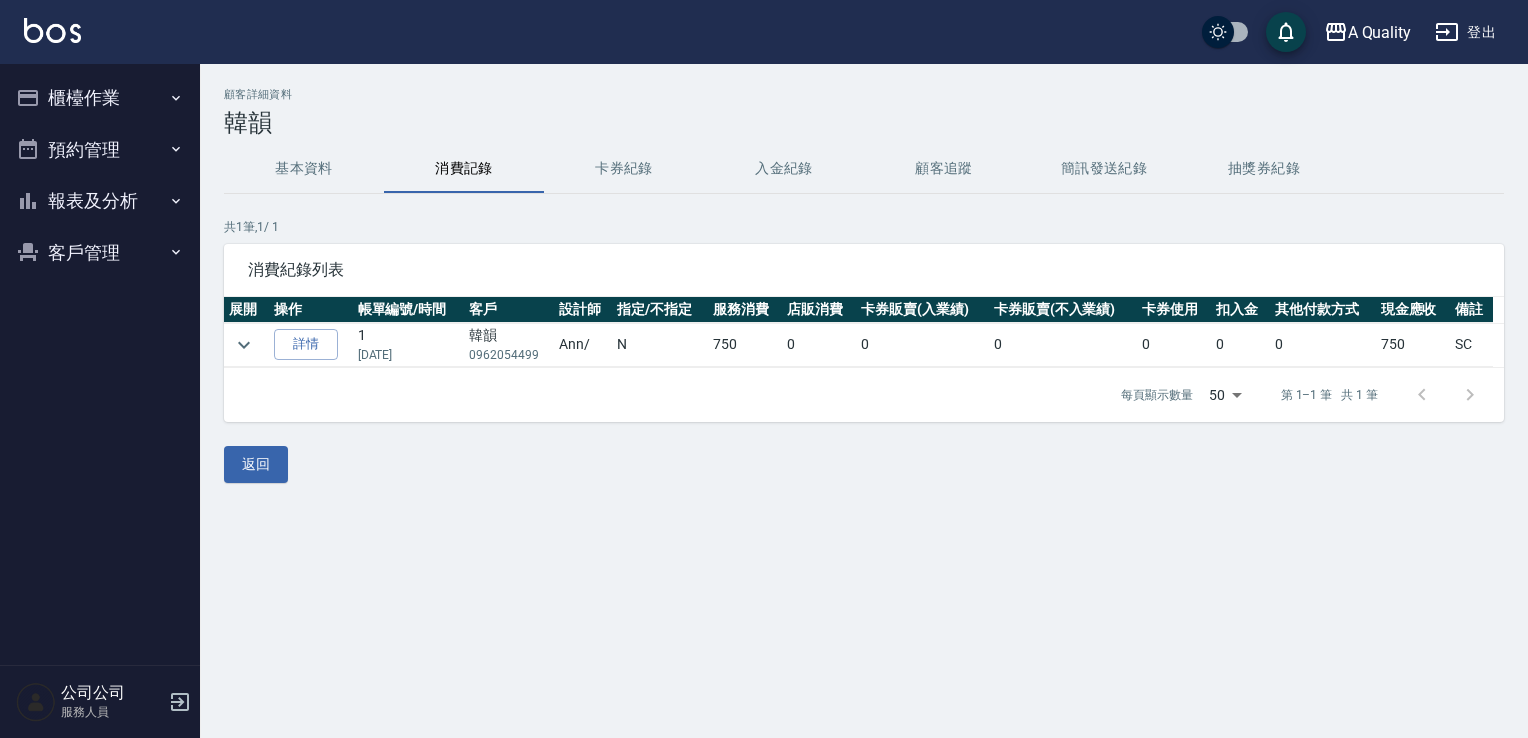 drag, startPoint x: 125, startPoint y: 156, endPoint x: 134, endPoint y: 186, distance: 31.320919 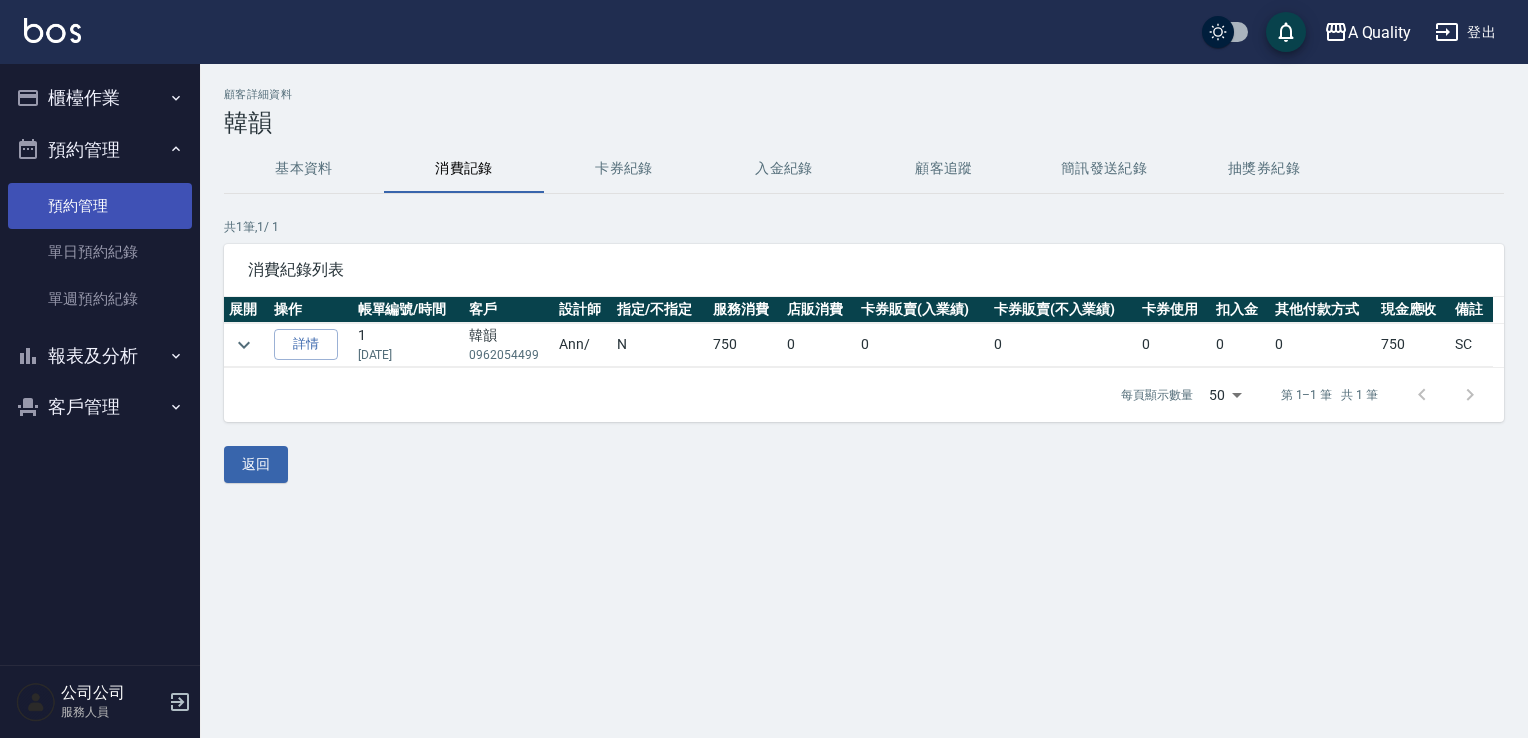 click on "預約管理" at bounding box center (100, 206) 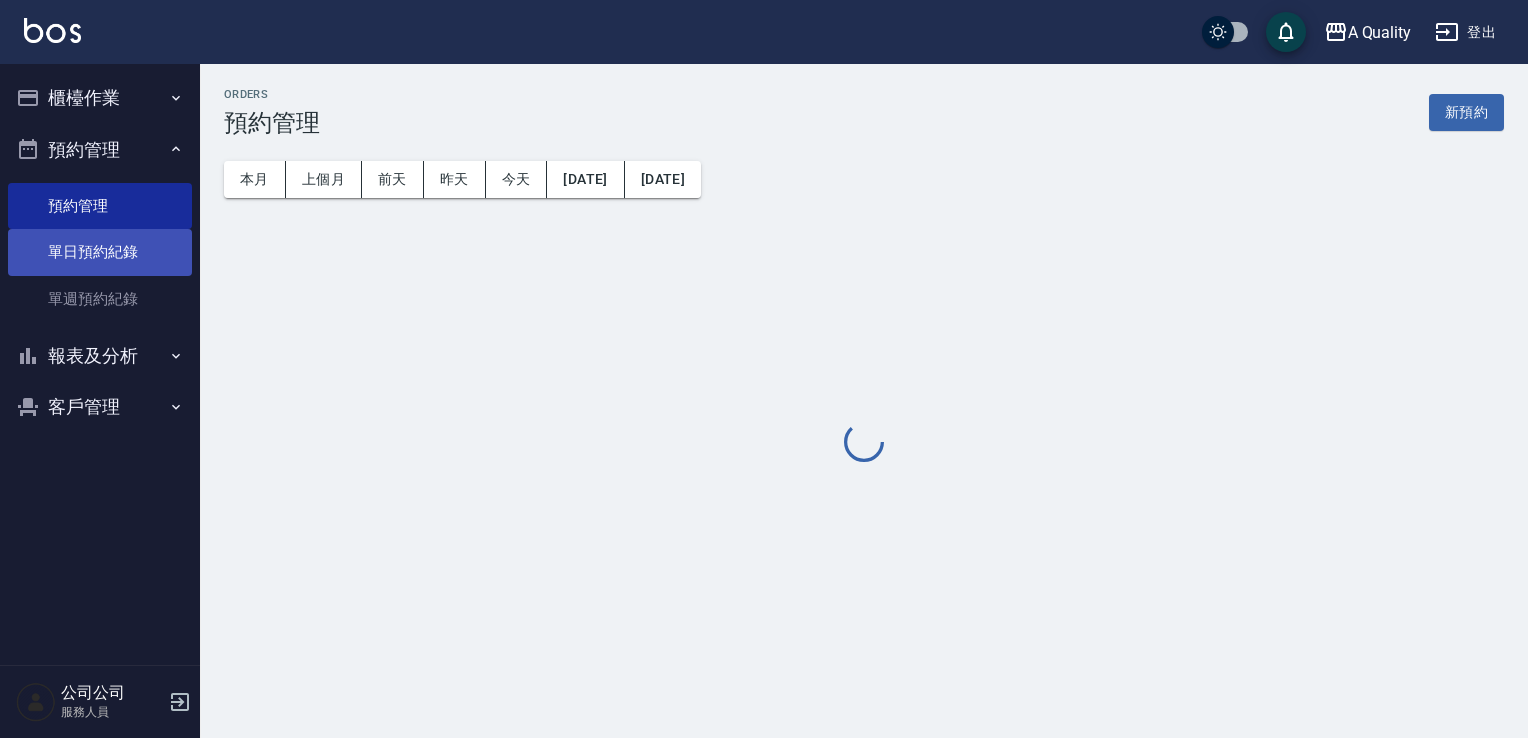click on "單日預約紀錄" at bounding box center (100, 252) 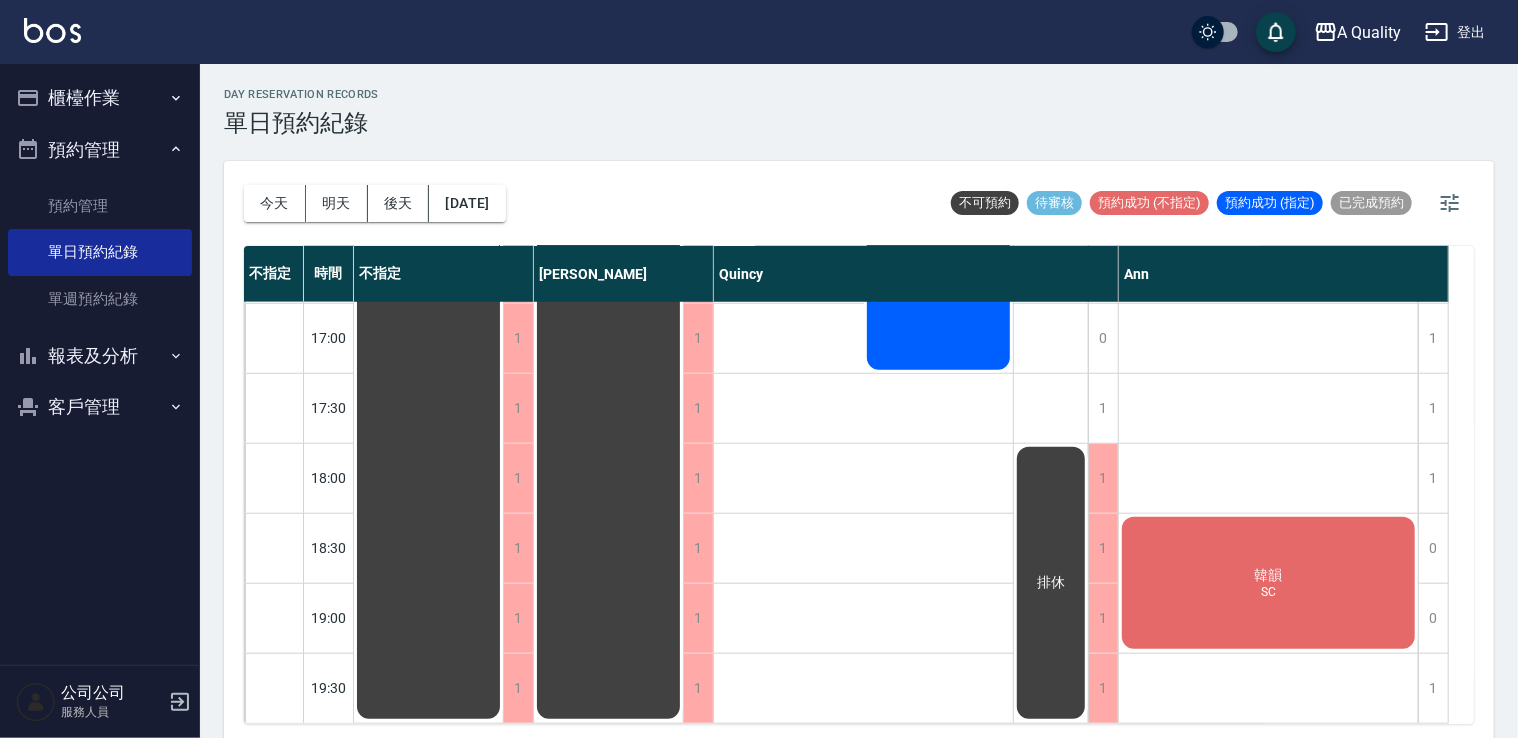 scroll, scrollTop: 853, scrollLeft: 0, axis: vertical 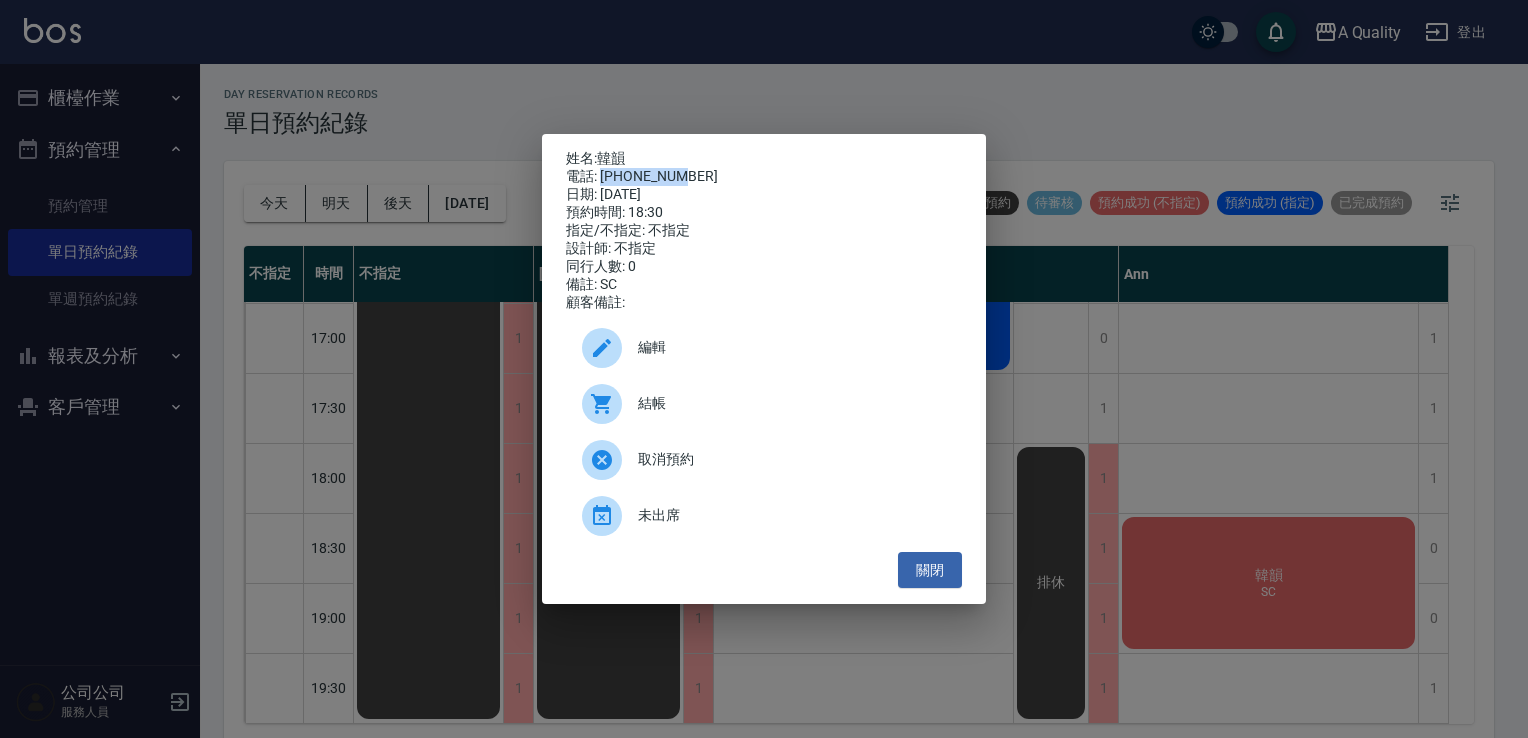 drag, startPoint x: 603, startPoint y: 170, endPoint x: 692, endPoint y: 171, distance: 89.005615 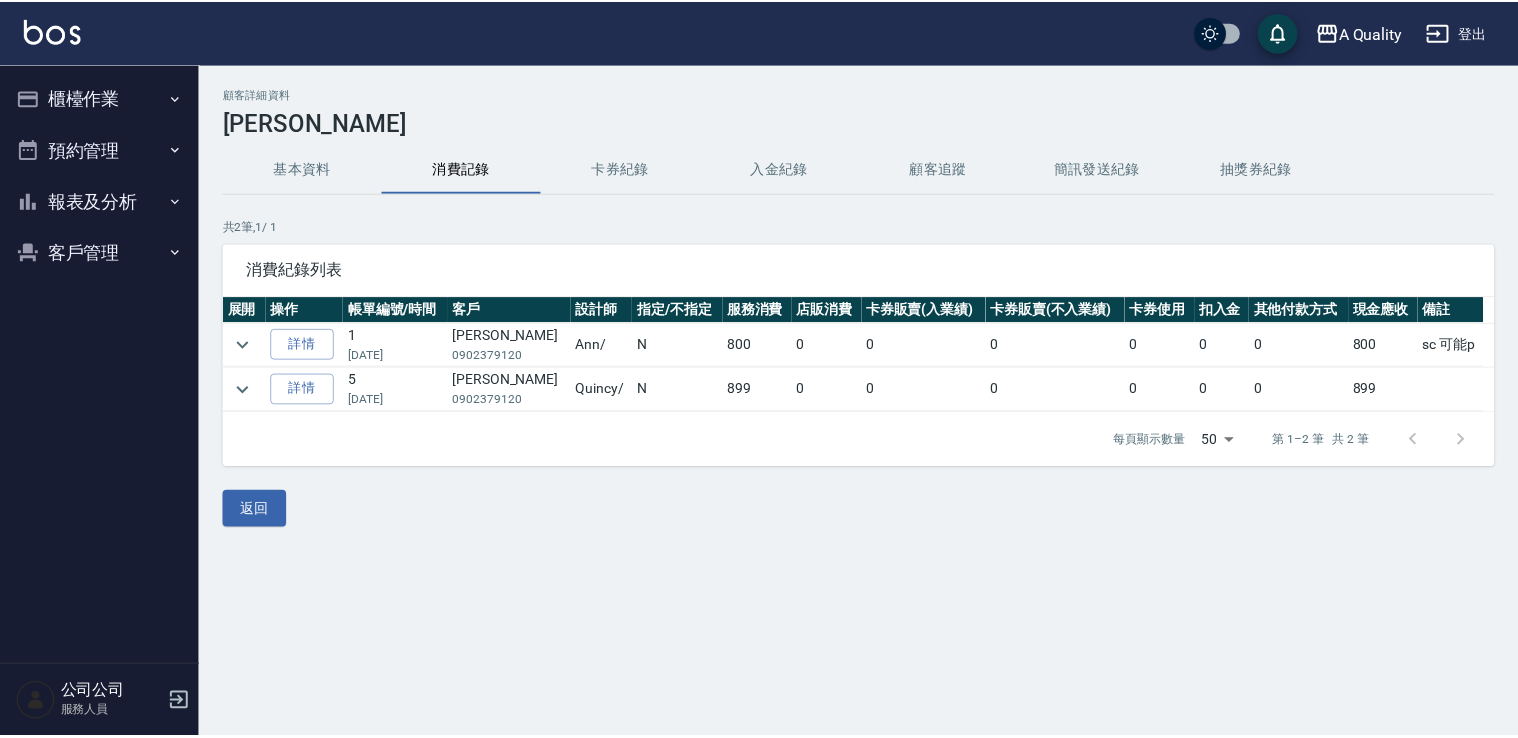scroll, scrollTop: 0, scrollLeft: 0, axis: both 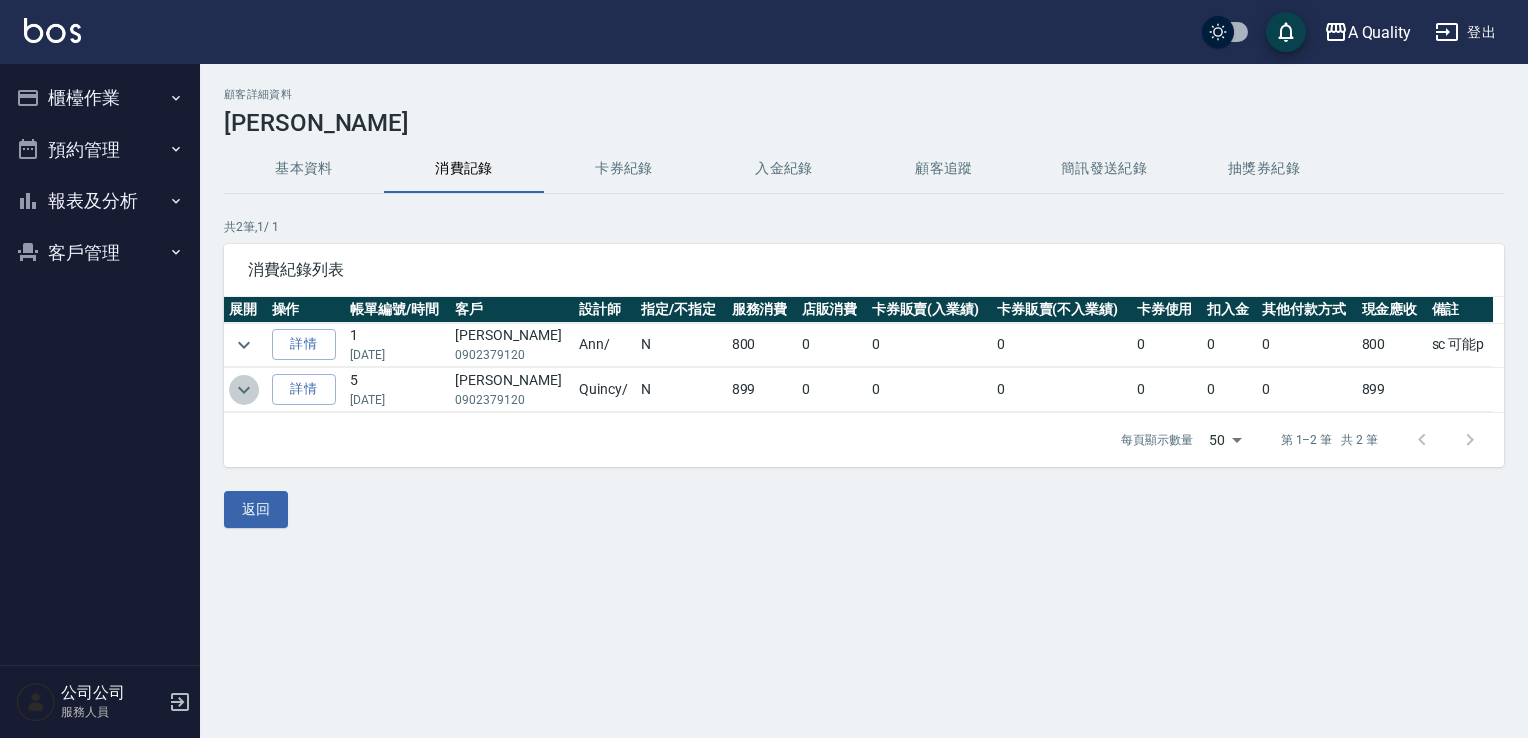 click 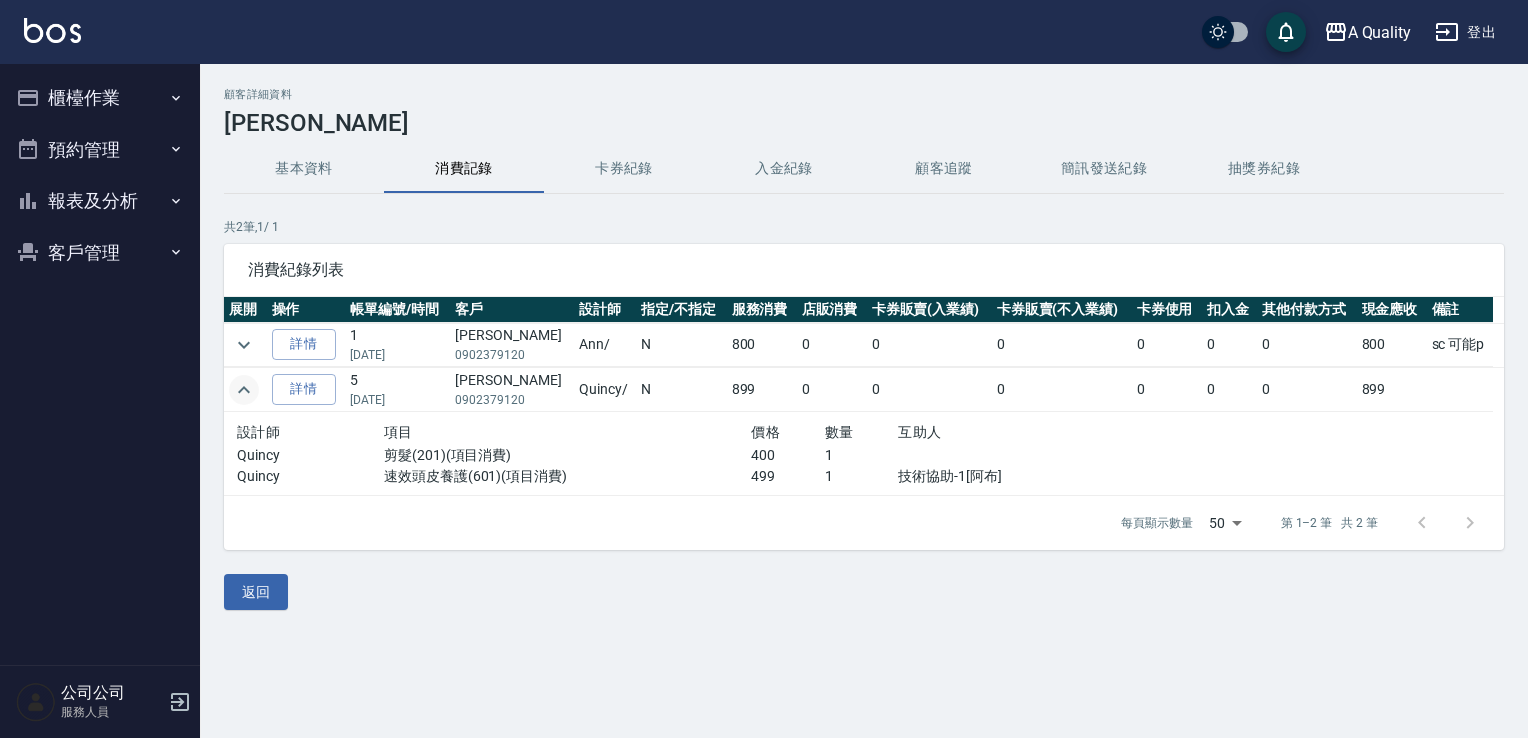 click on "預約管理" at bounding box center (100, 150) 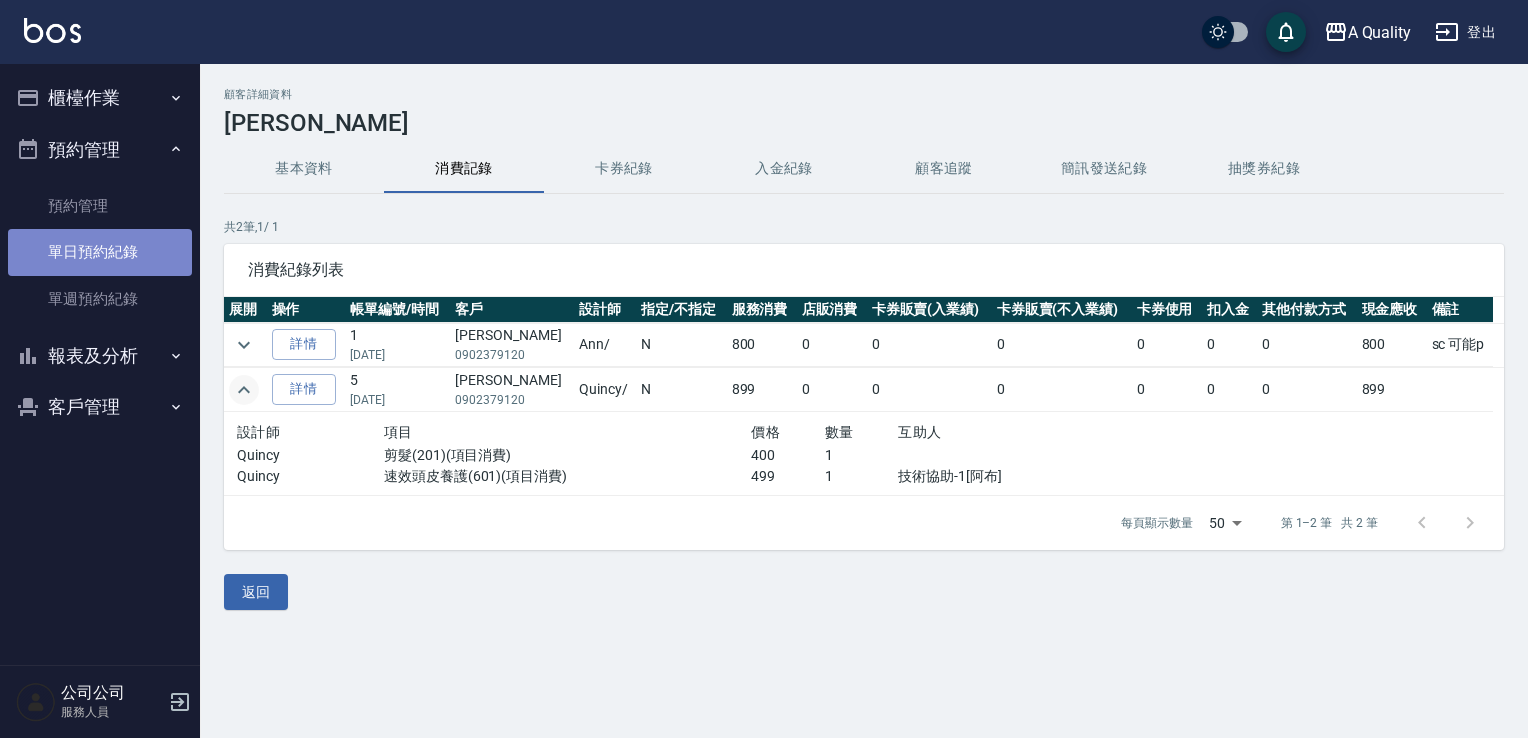 click on "單日預約紀錄" at bounding box center (100, 252) 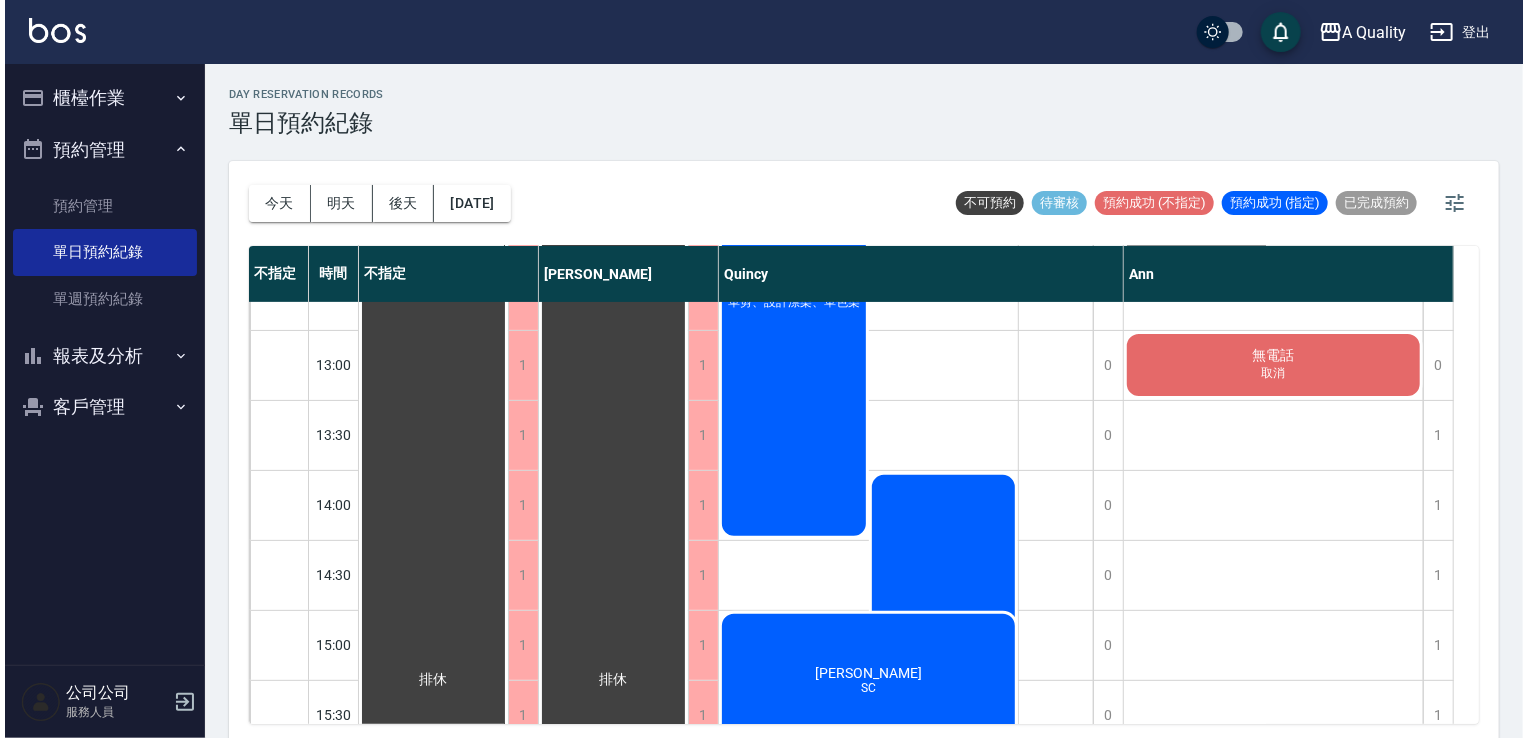scroll, scrollTop: 100, scrollLeft: 0, axis: vertical 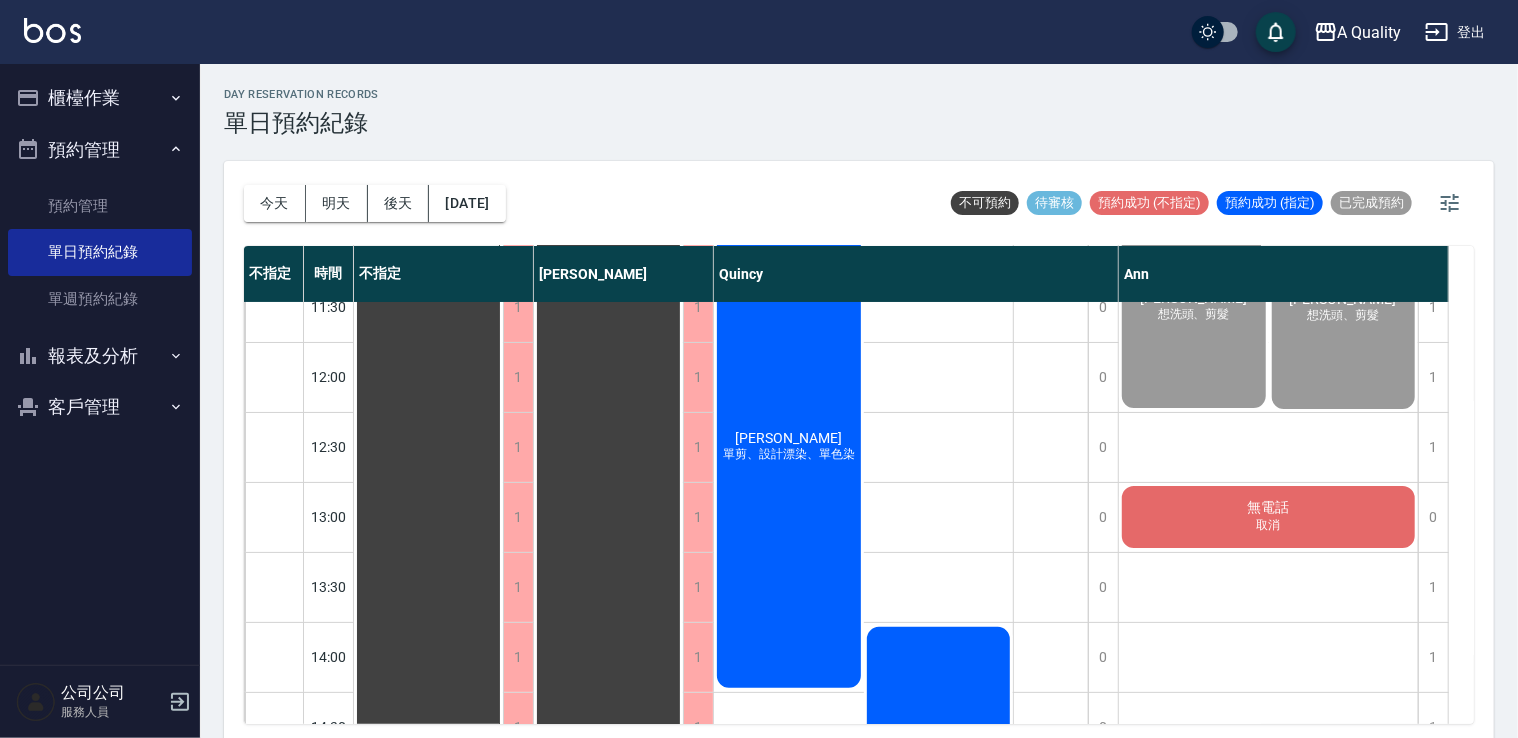 click on "陳梅子 單剪、設計漂染、單色染" at bounding box center [428, 832] 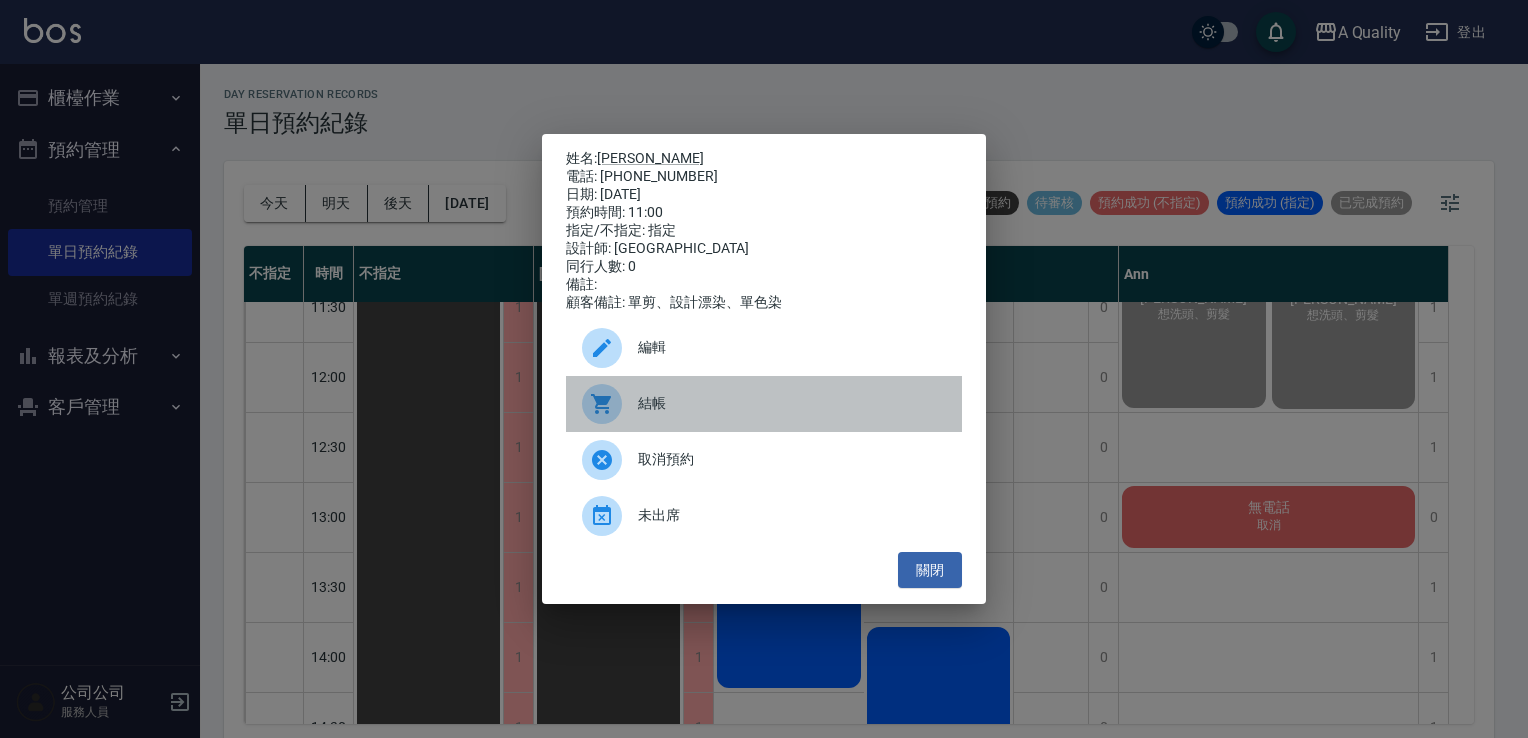 click on "結帳" at bounding box center [764, 404] 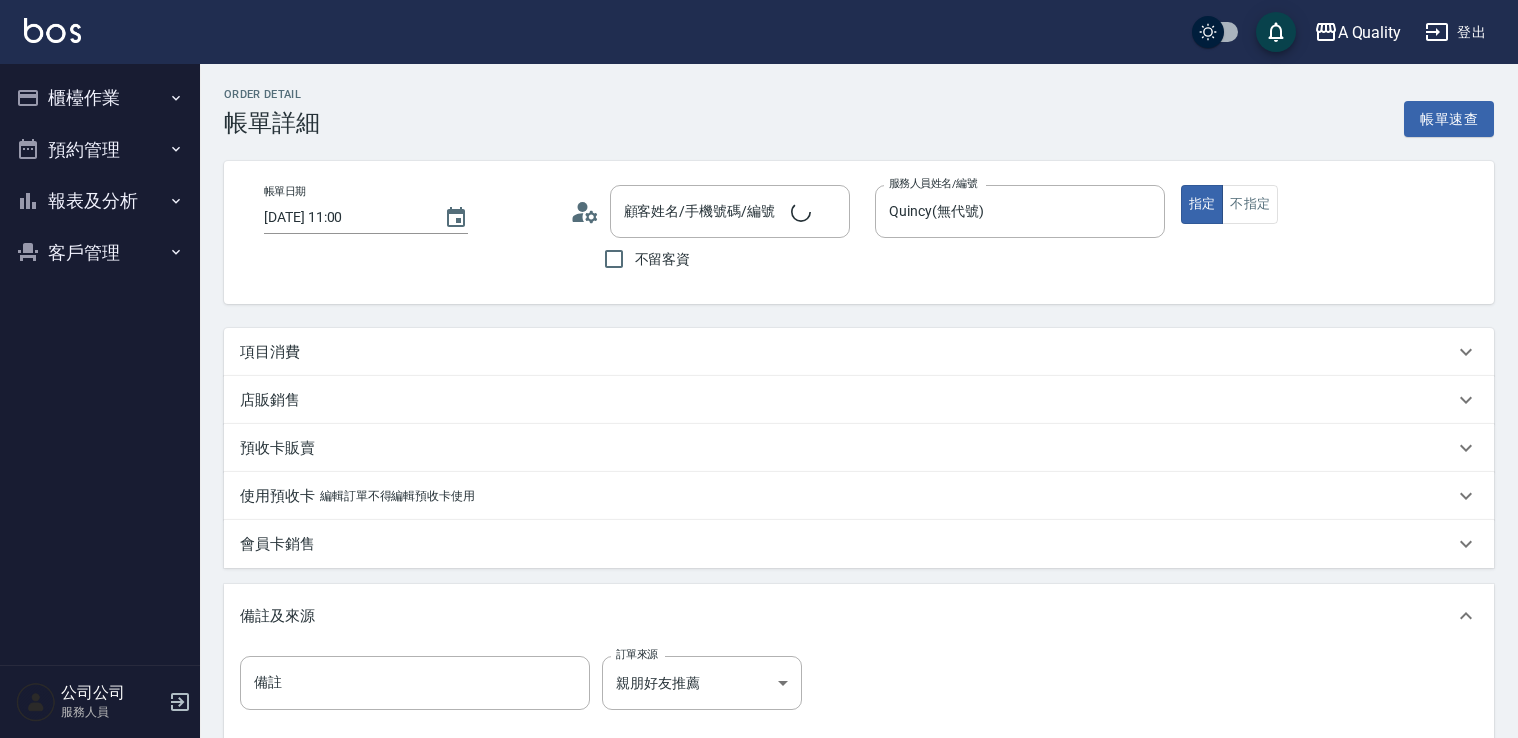 scroll, scrollTop: 0, scrollLeft: 0, axis: both 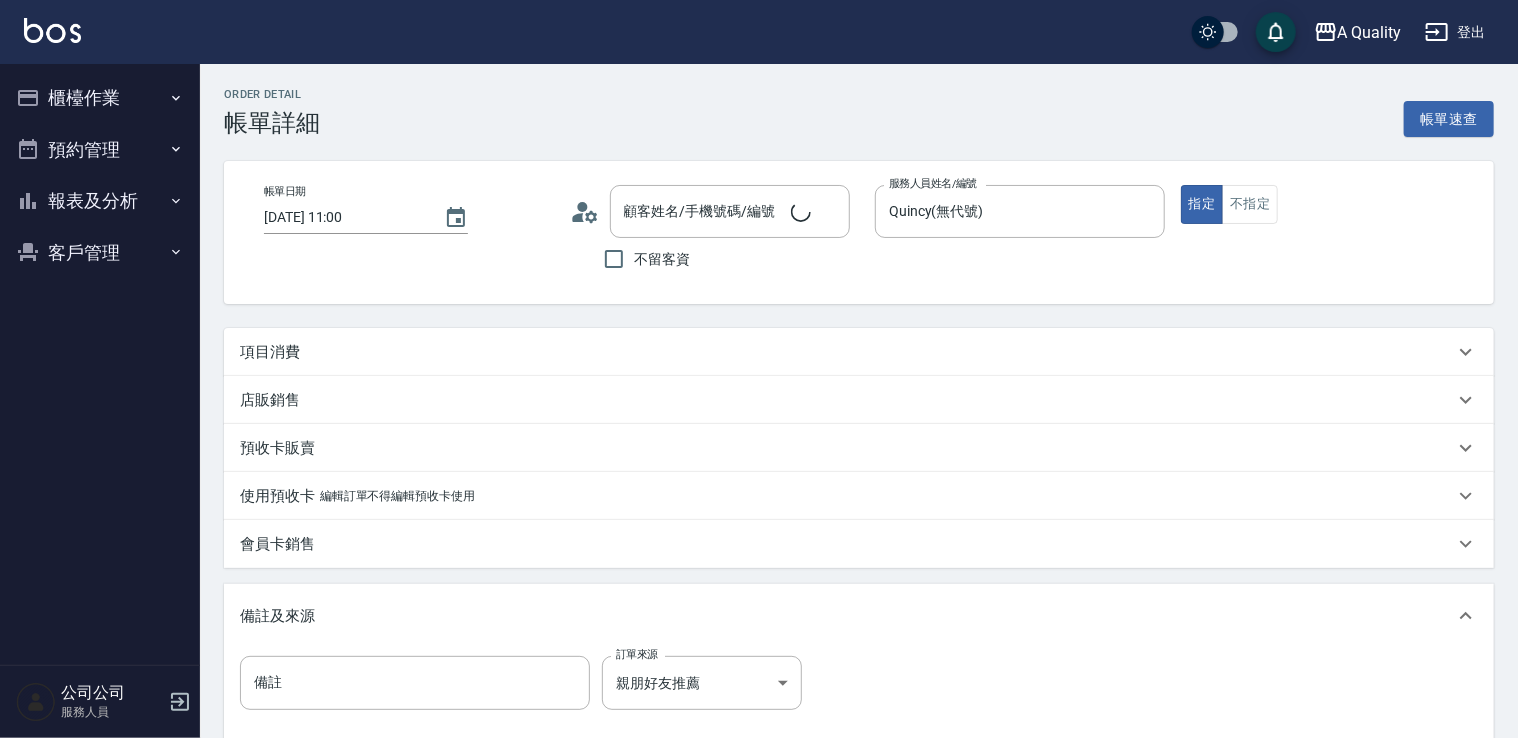 type on "[PERSON_NAME]/0936703797/" 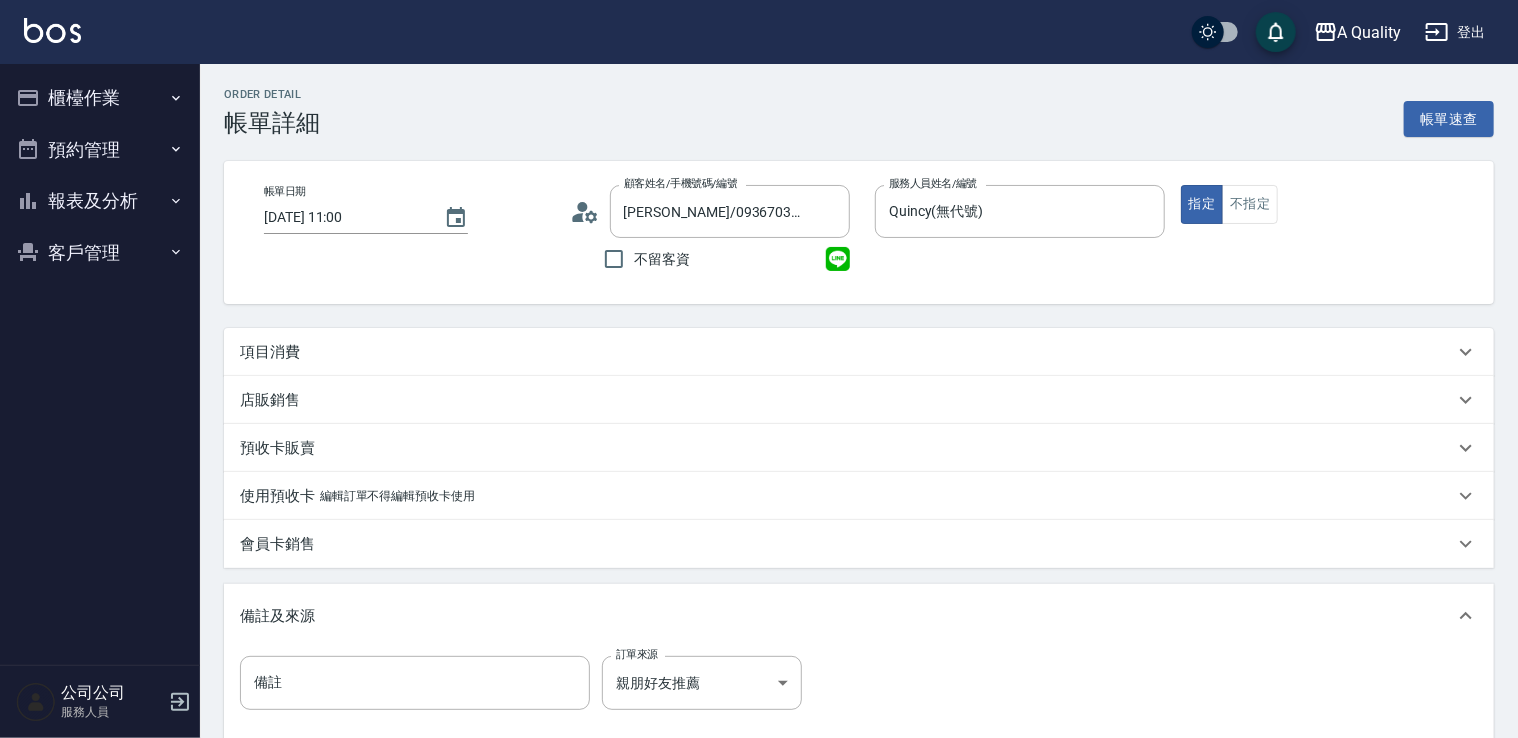 click on "項目消費" at bounding box center [859, 352] 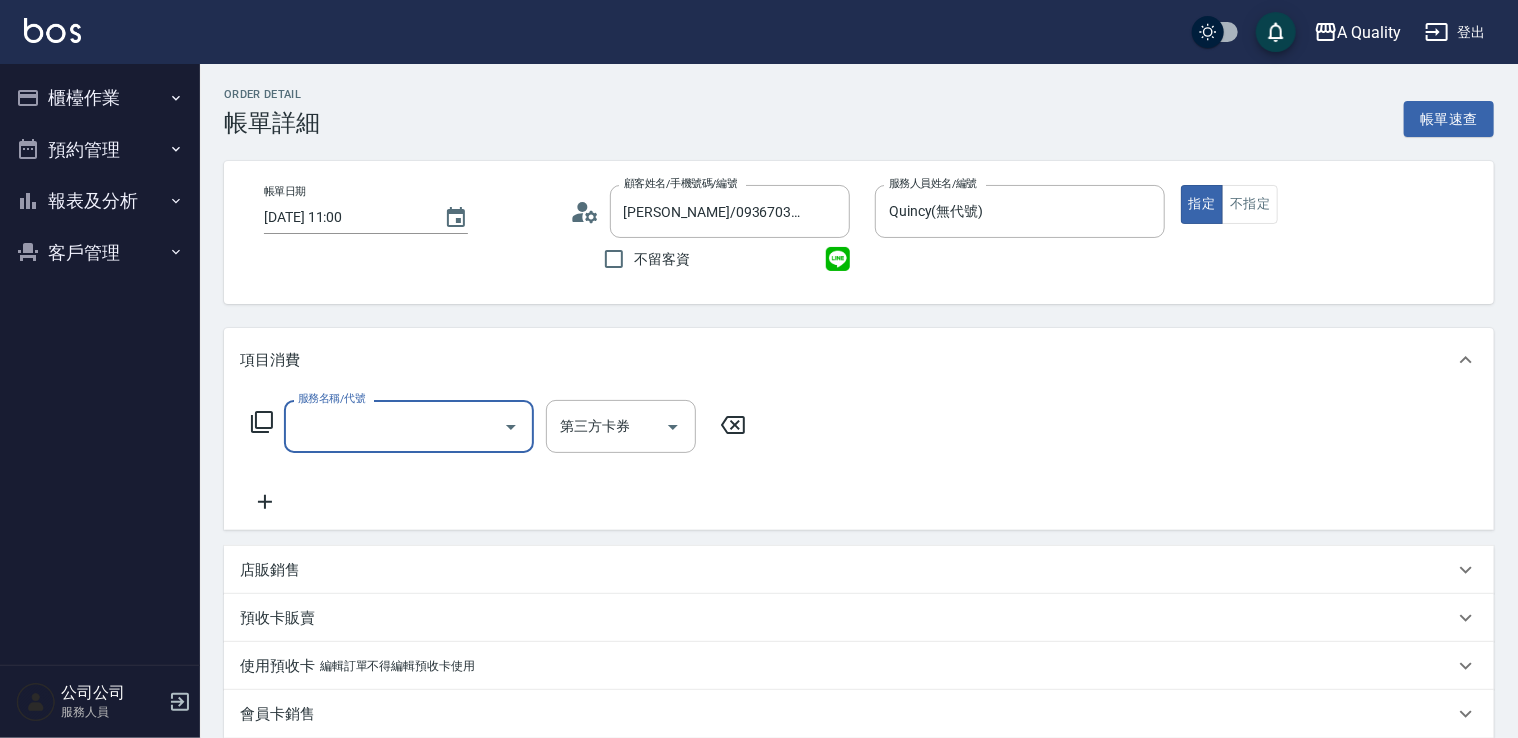 scroll, scrollTop: 0, scrollLeft: 0, axis: both 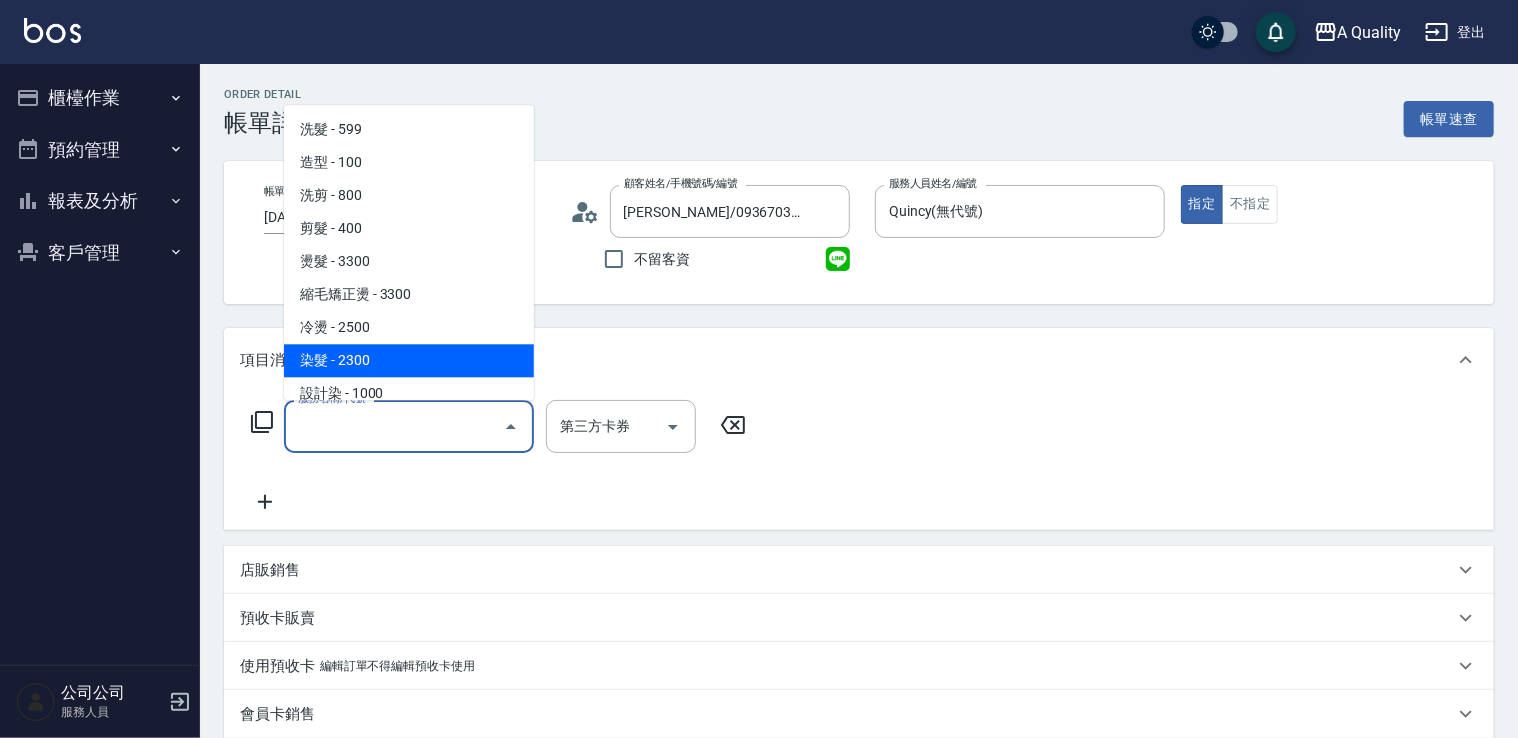 click on "染髮 - 2300" at bounding box center [409, 360] 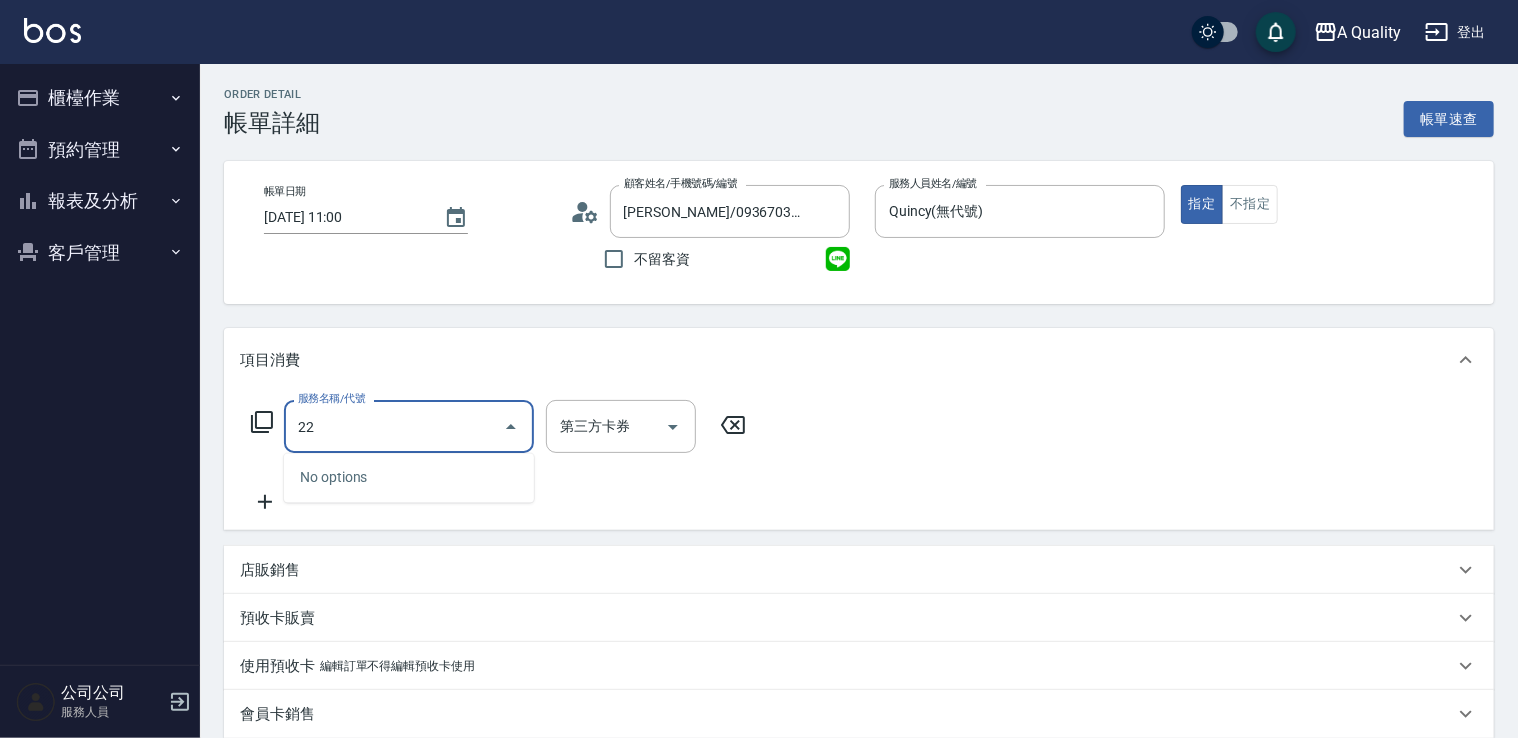 type on "2" 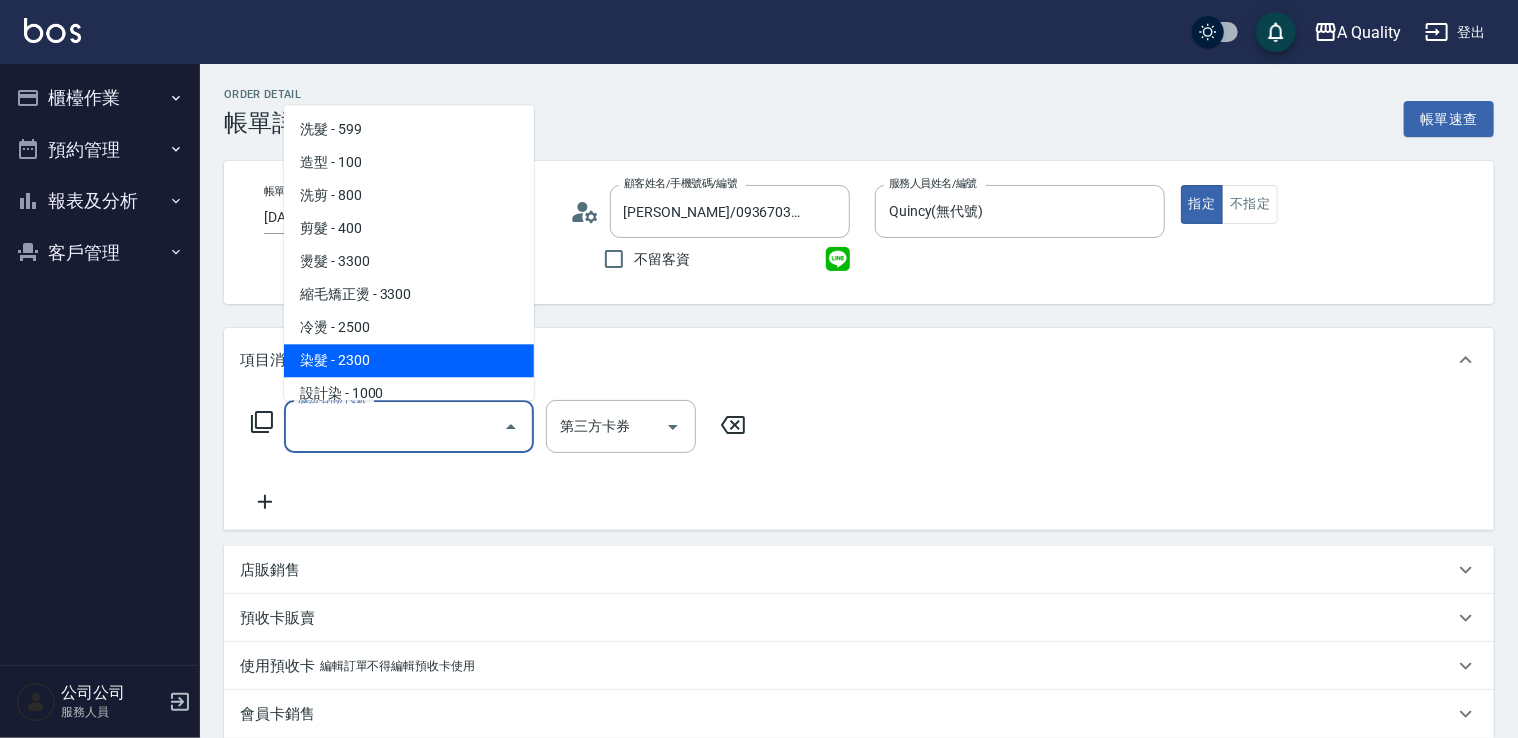 drag, startPoint x: 320, startPoint y: 354, endPoint x: 531, endPoint y: 408, distance: 217.80037 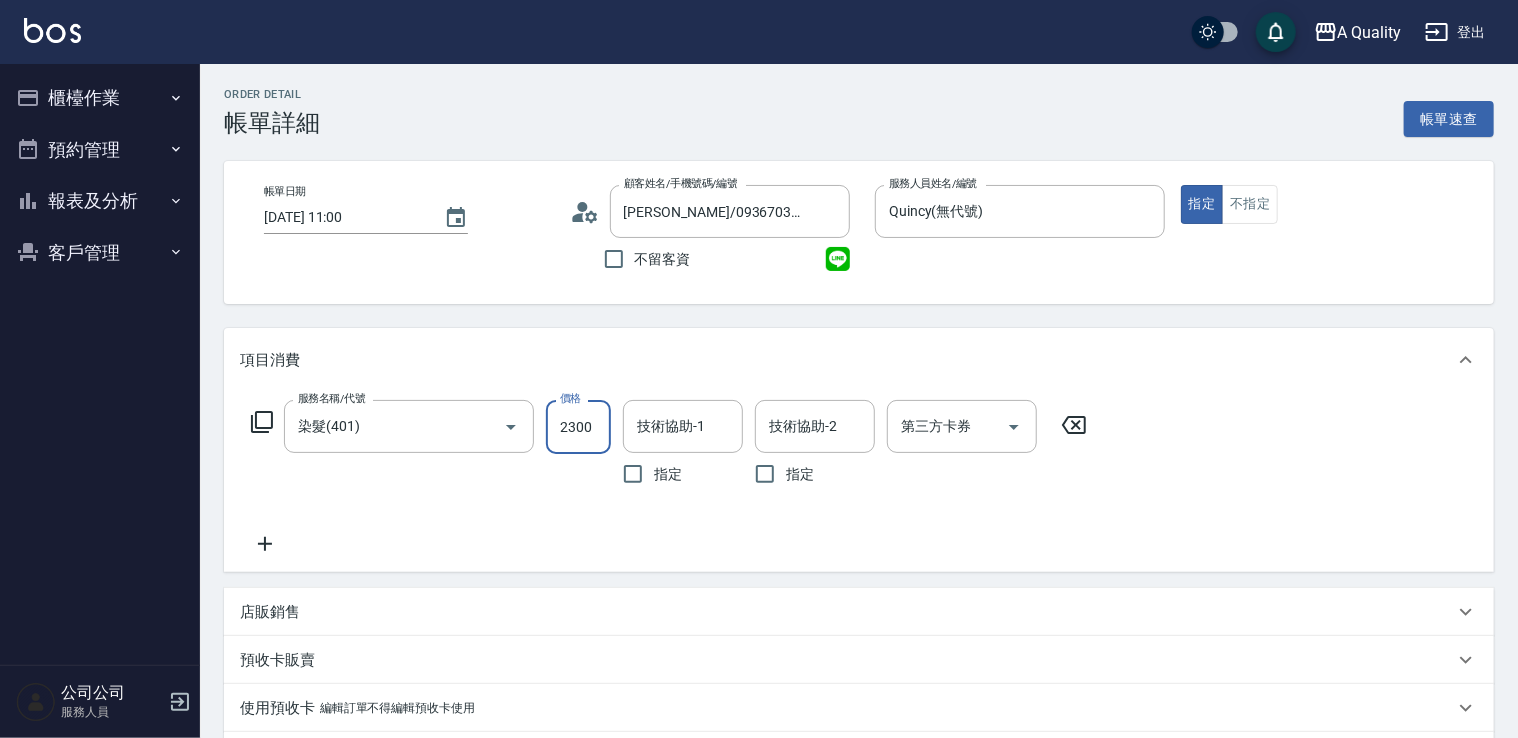 click on "2300" at bounding box center (578, 427) 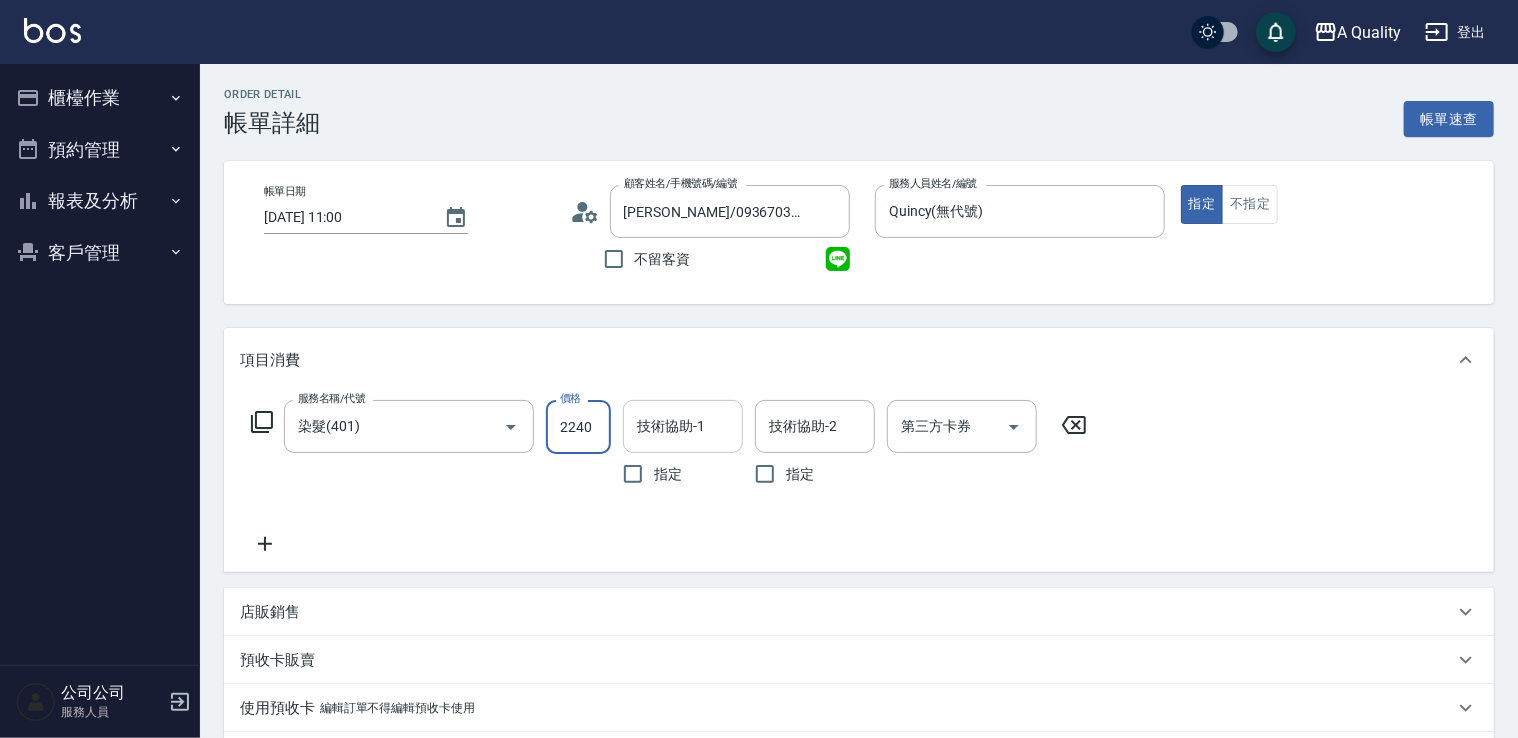 type on "2240" 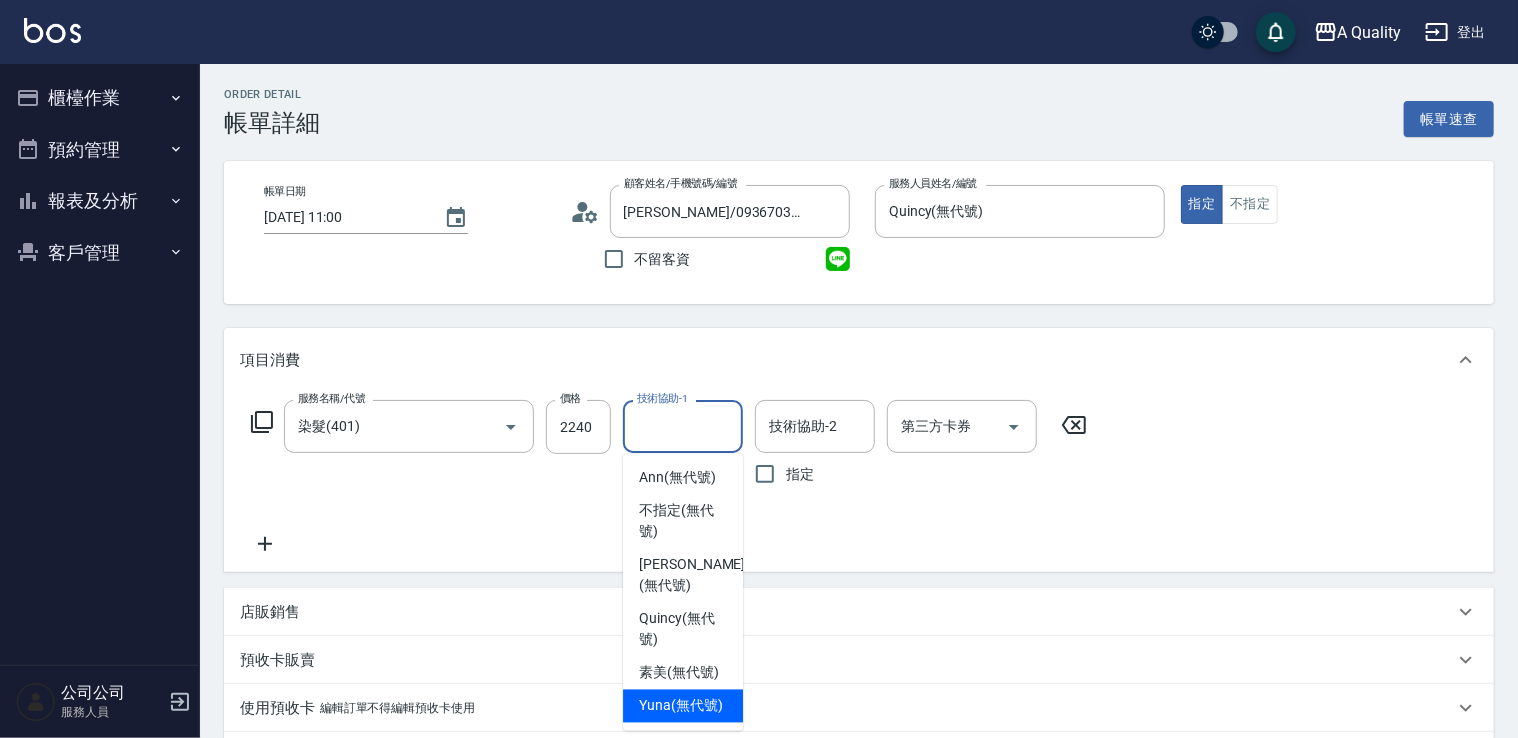 drag, startPoint x: 693, startPoint y: 707, endPoint x: 421, endPoint y: 682, distance: 273.14648 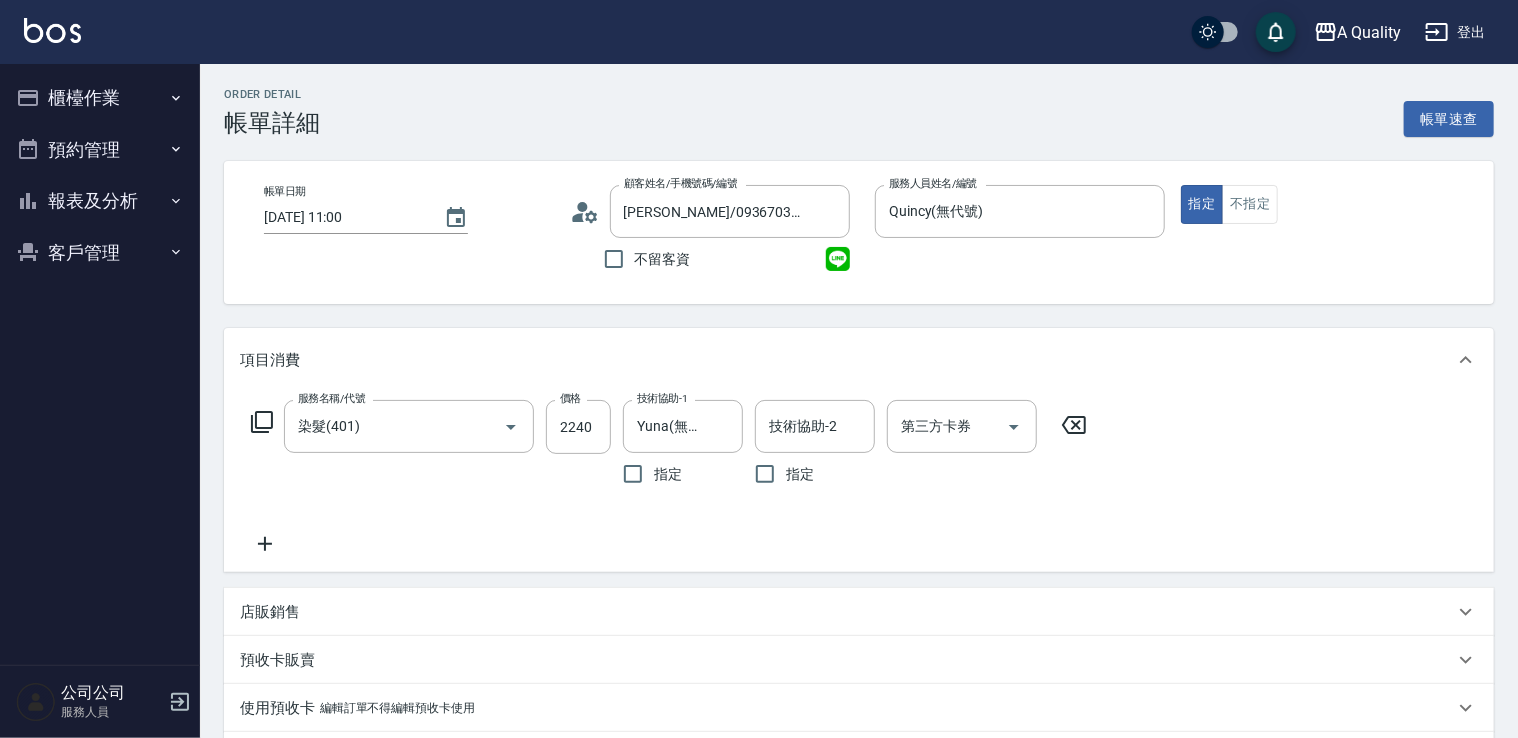 drag, startPoint x: 267, startPoint y: 541, endPoint x: 350, endPoint y: 571, distance: 88.25531 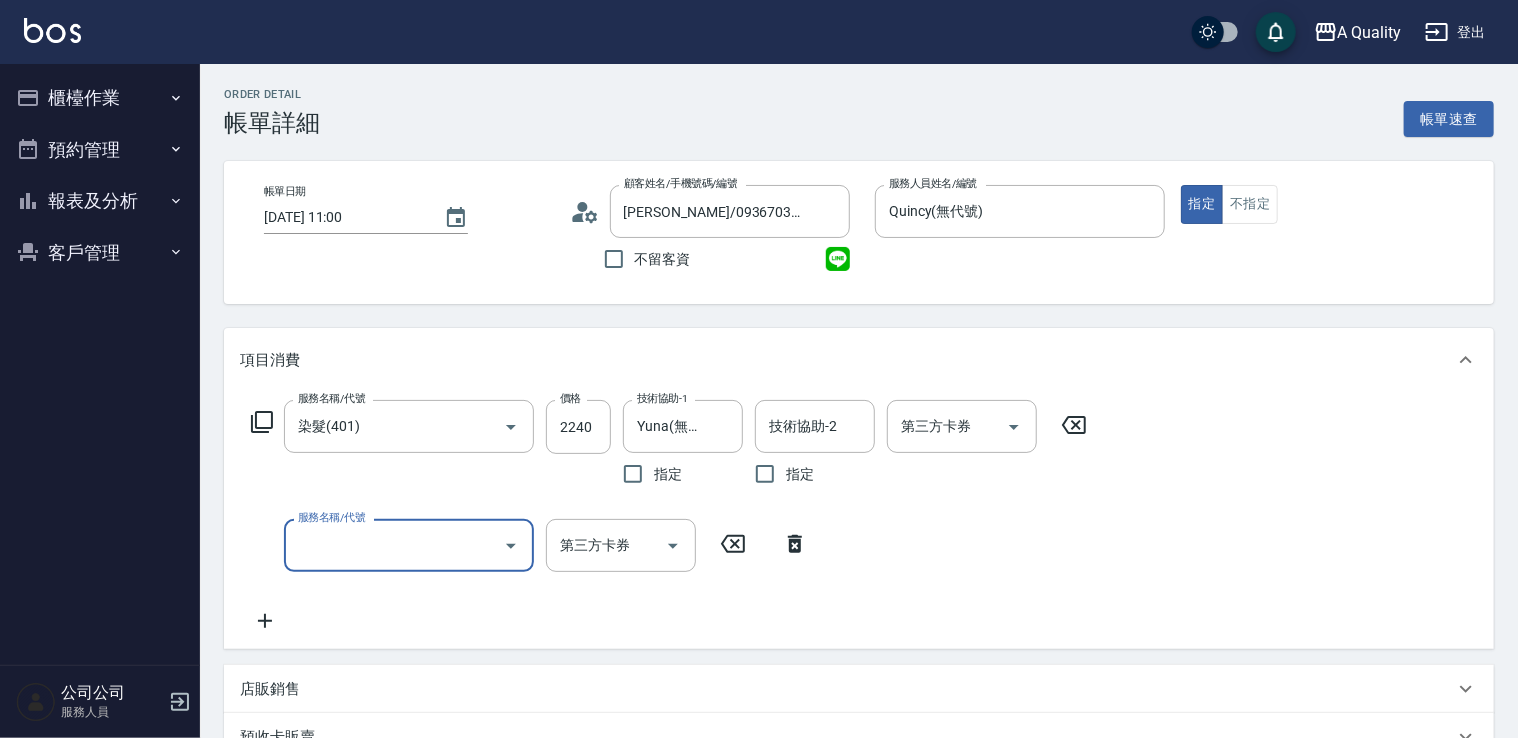 click on "服務名稱/代號" at bounding box center [394, 545] 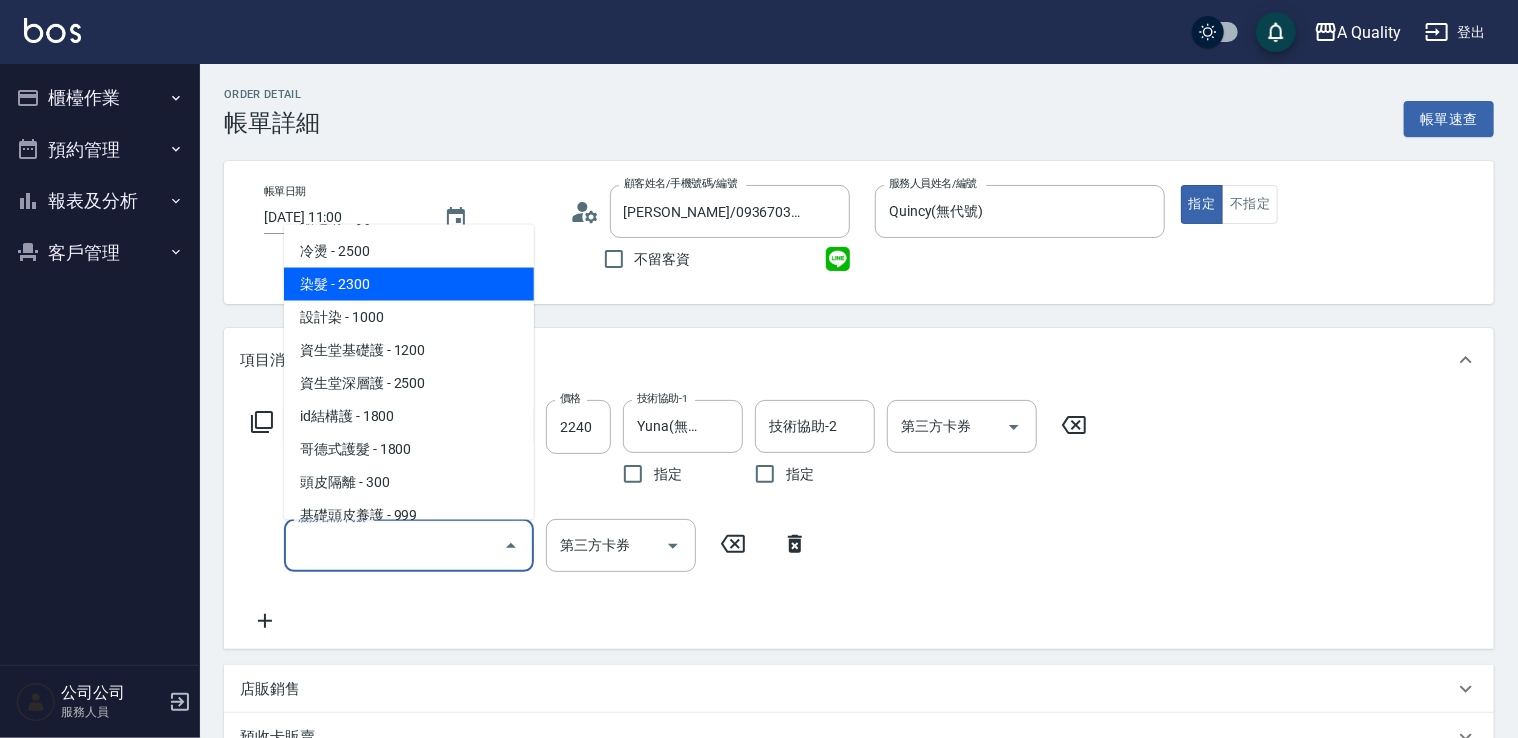 scroll, scrollTop: 200, scrollLeft: 0, axis: vertical 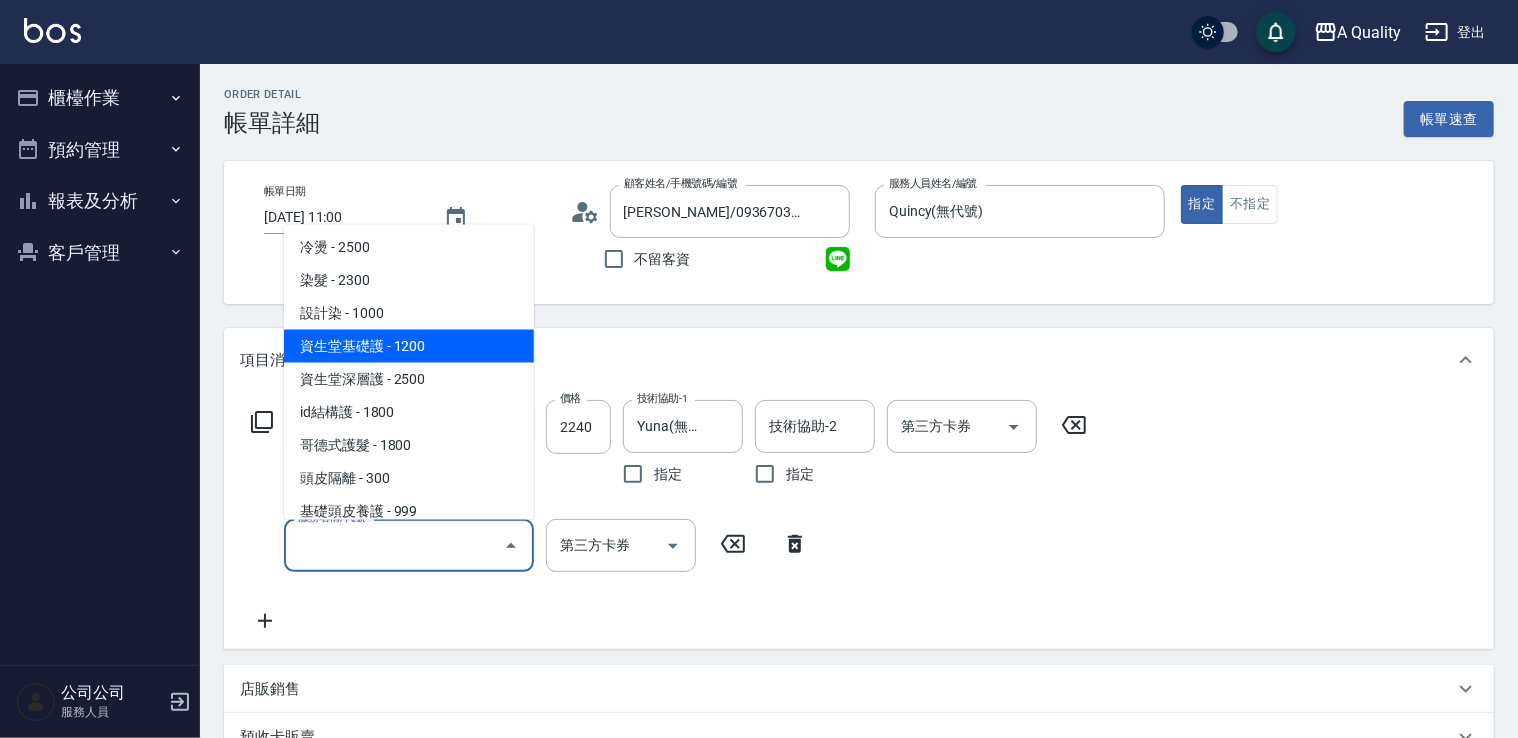 drag, startPoint x: 407, startPoint y: 346, endPoint x: 416, endPoint y: 359, distance: 15.811388 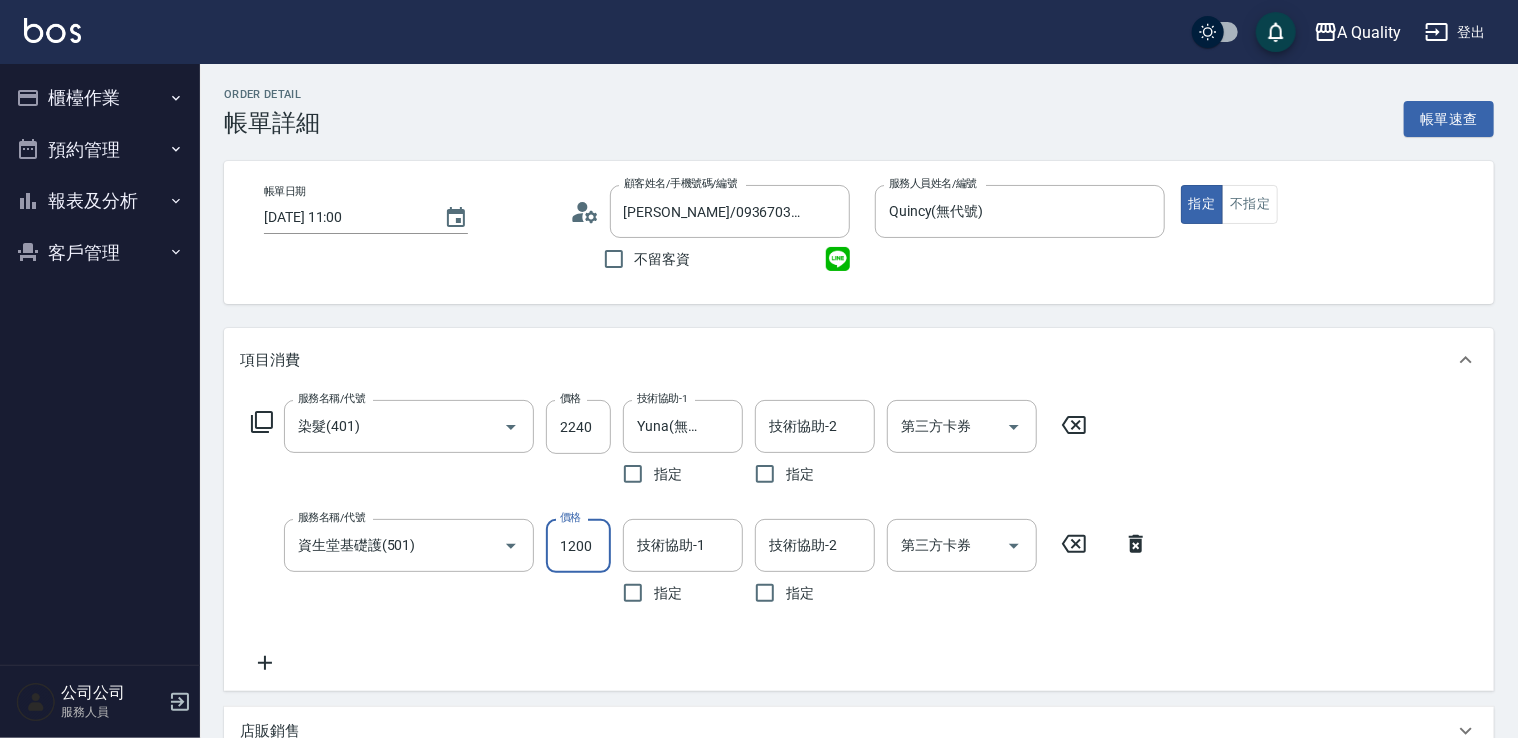 click on "1200" at bounding box center (578, 546) 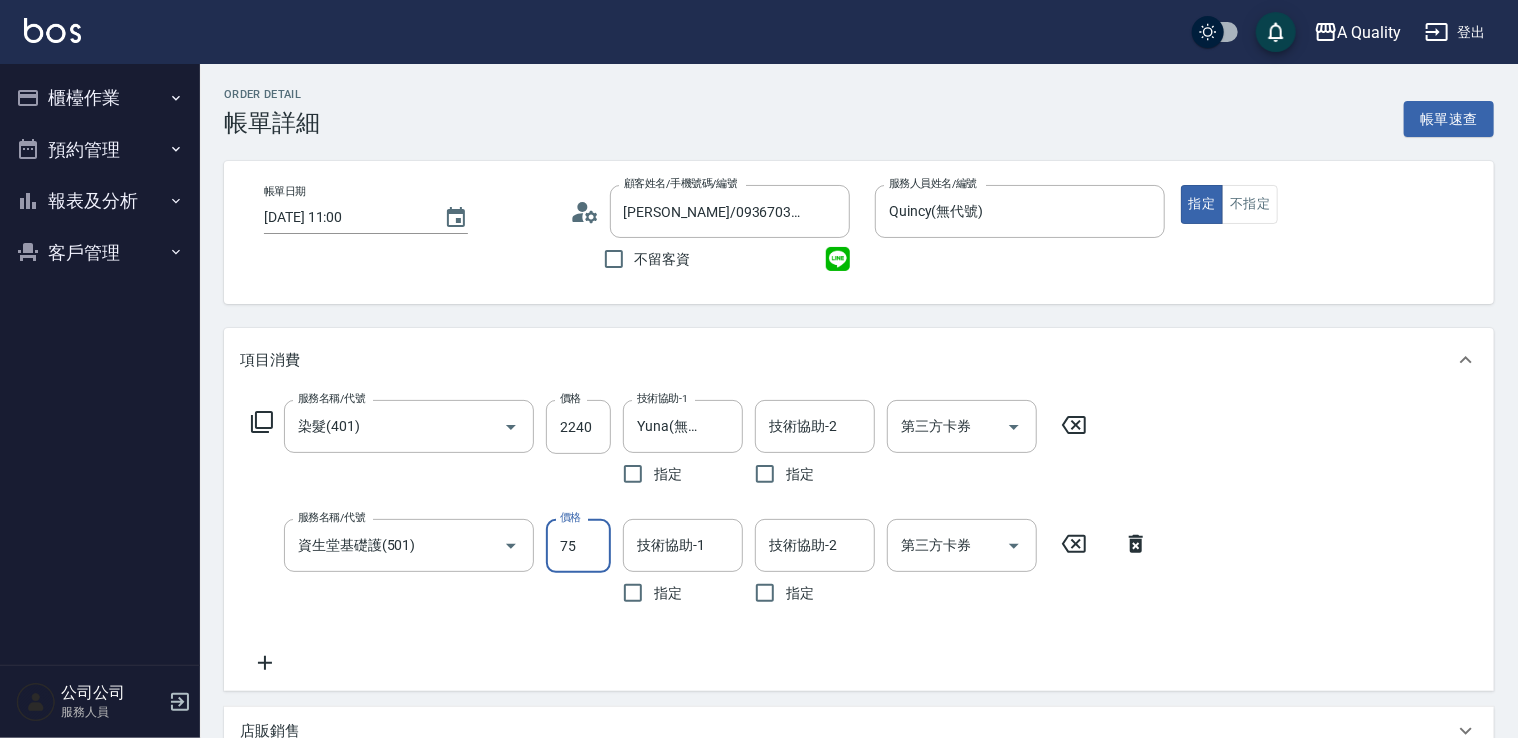 type on "75" 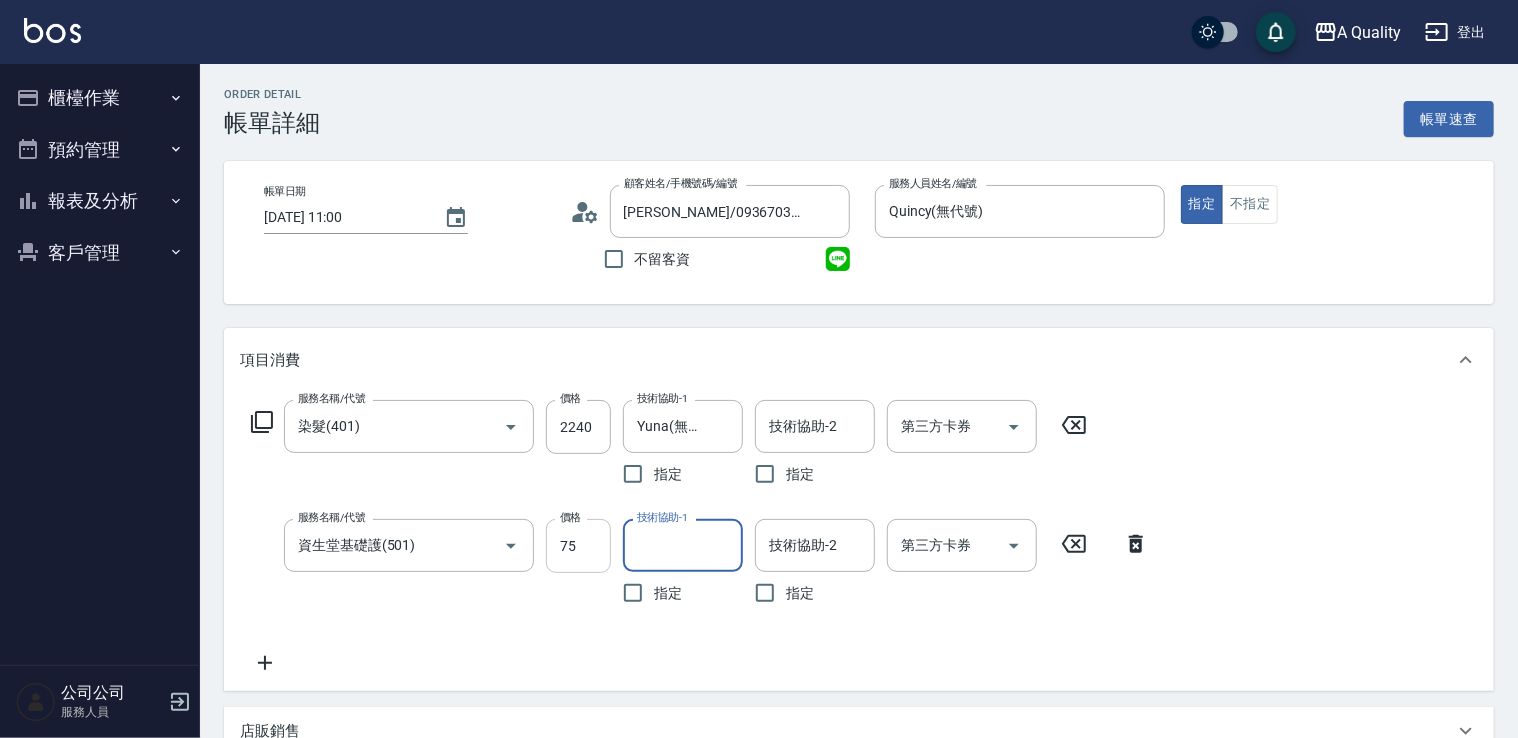type on "9" 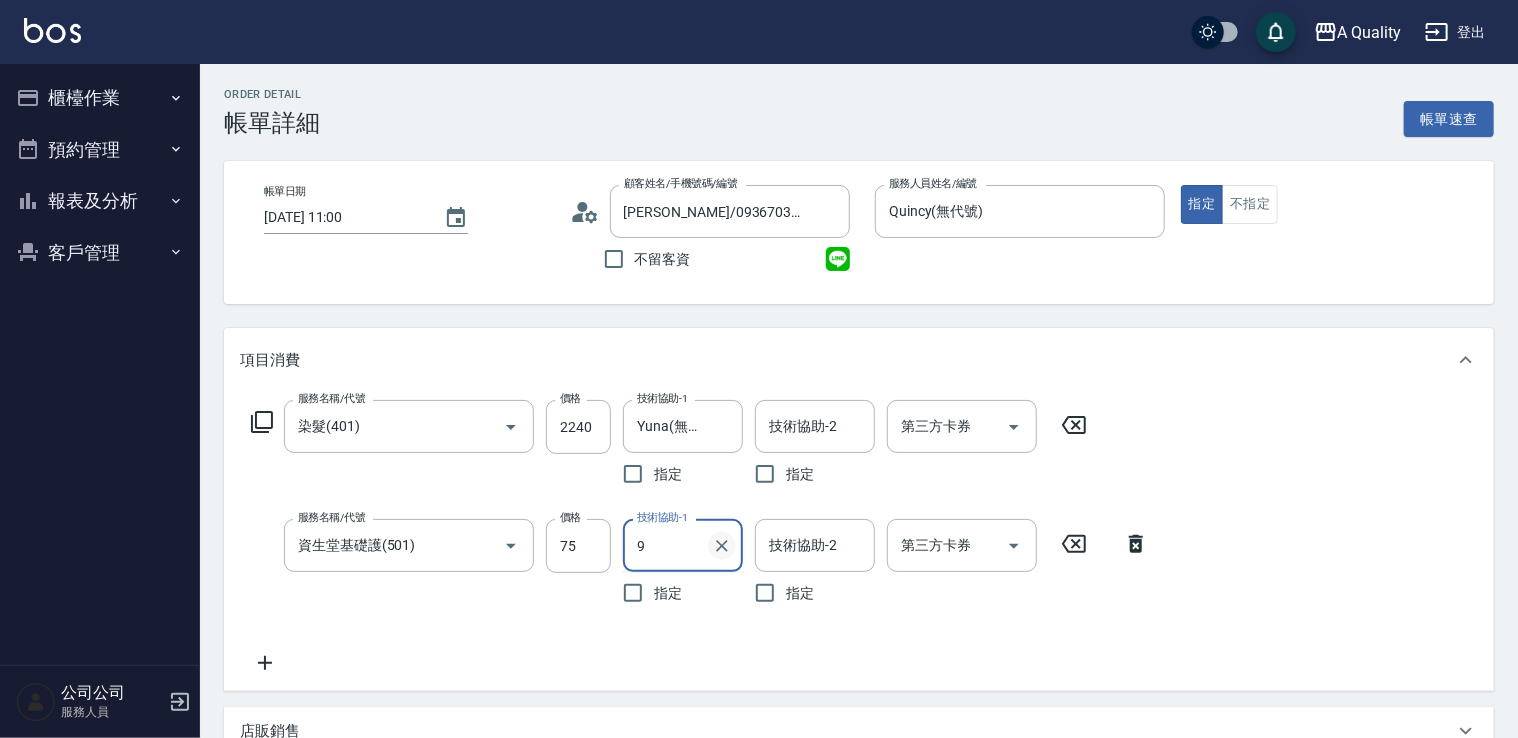 click 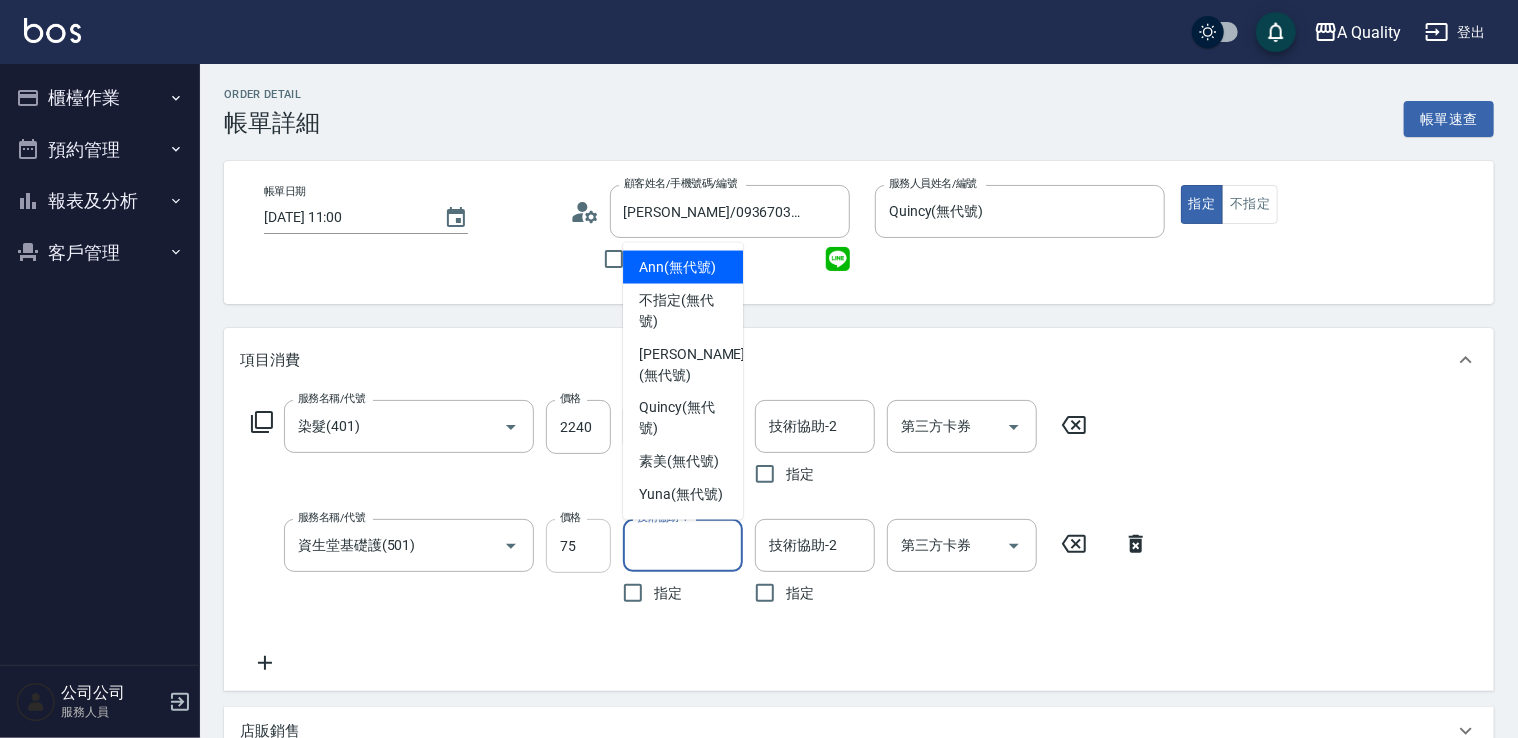 click on "服務名稱/代號 資生堂基礎護(501) 服務名稱/代號 價格 75 價格 技術協助-1 技術協助-1 指定 技術協助-2 技術協助-2 指定 第三方卡券 第三方卡券" 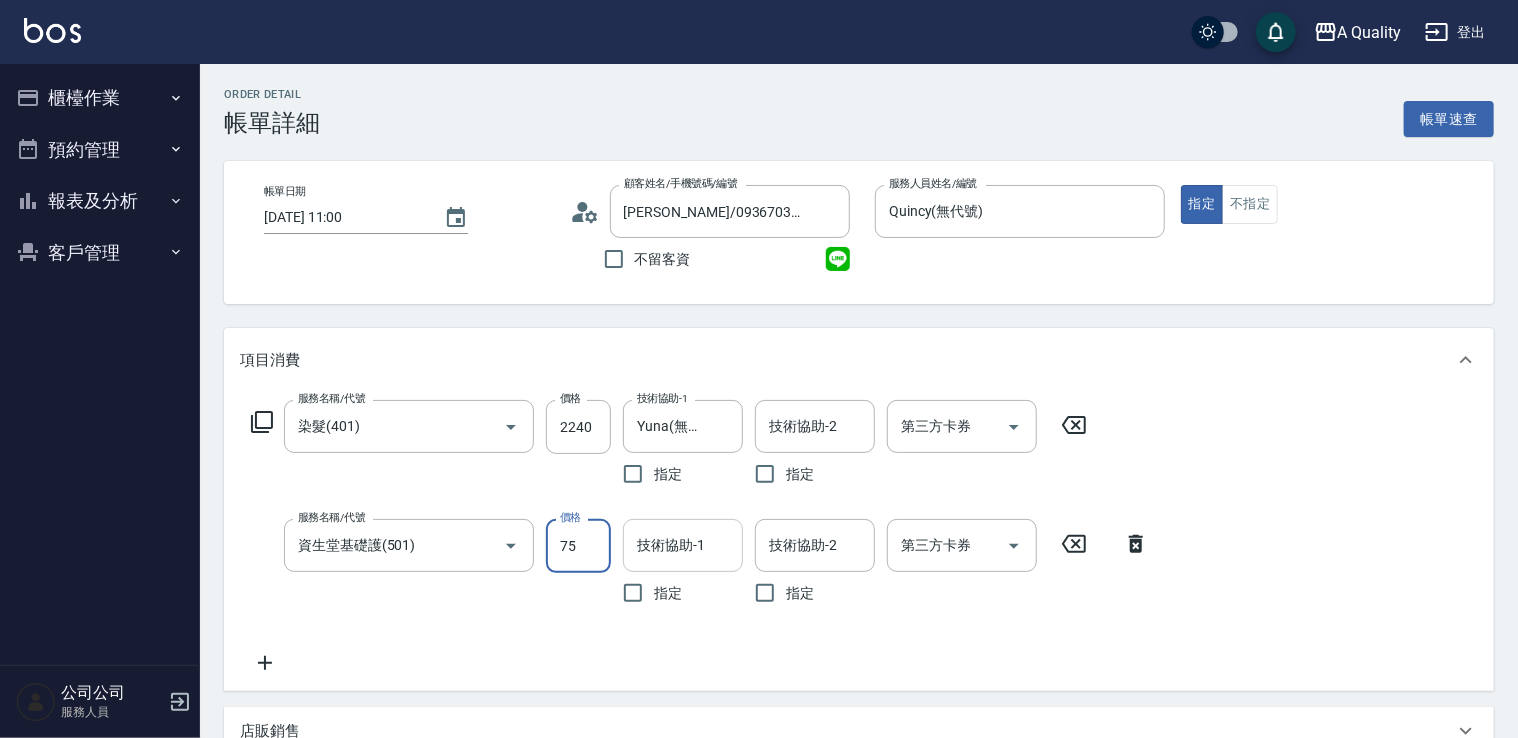 click on "75" at bounding box center (578, 546) 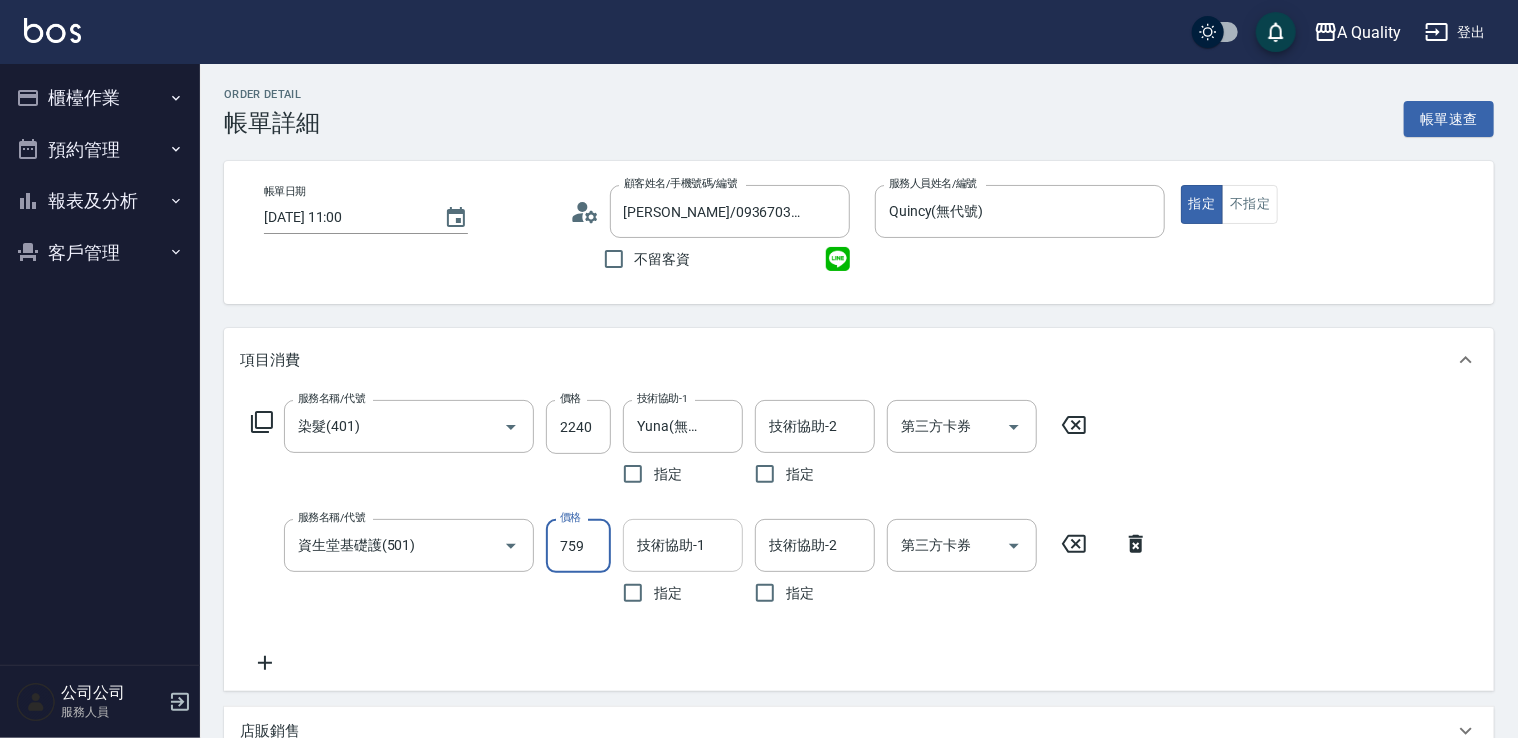 type on "759" 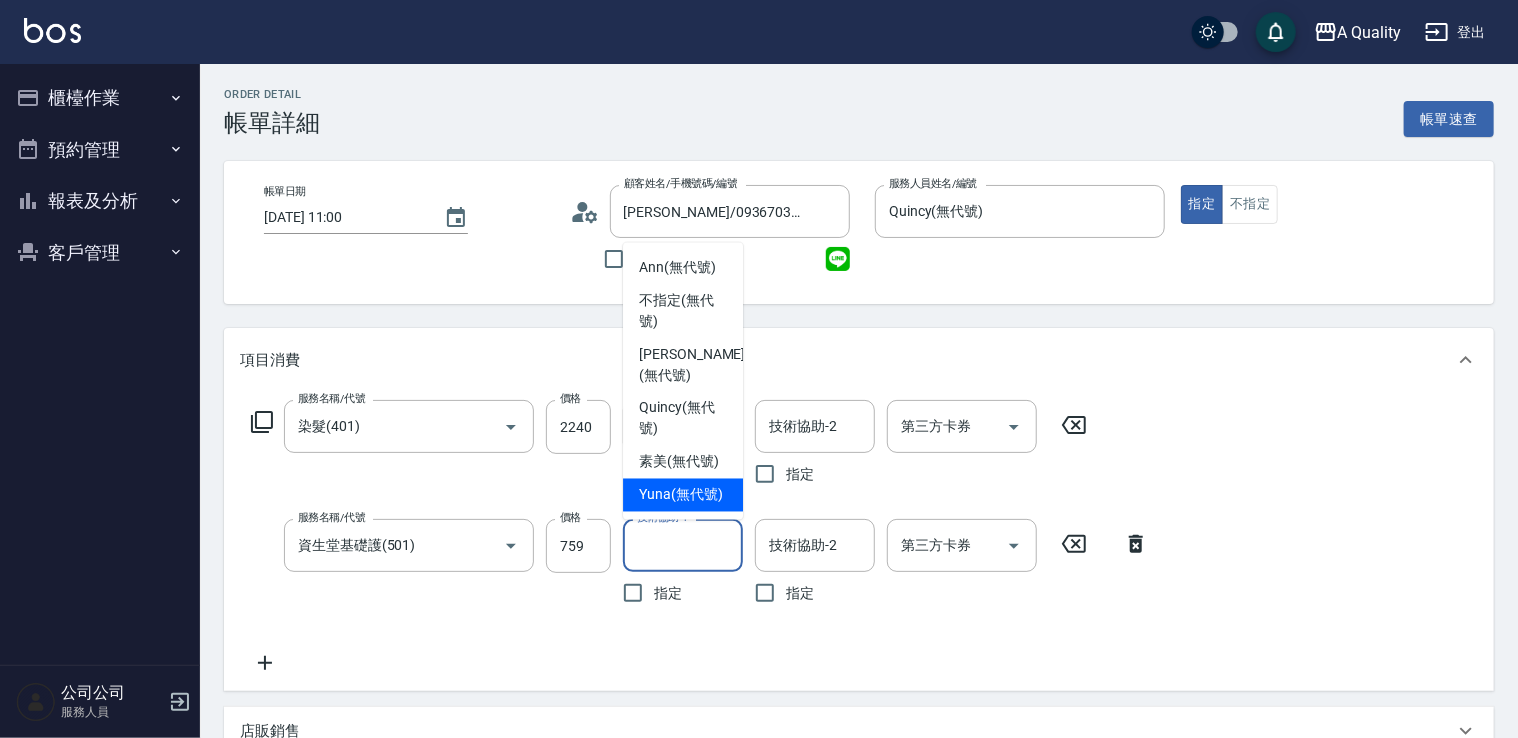 click on "Yuna (無代號)" at bounding box center (681, 495) 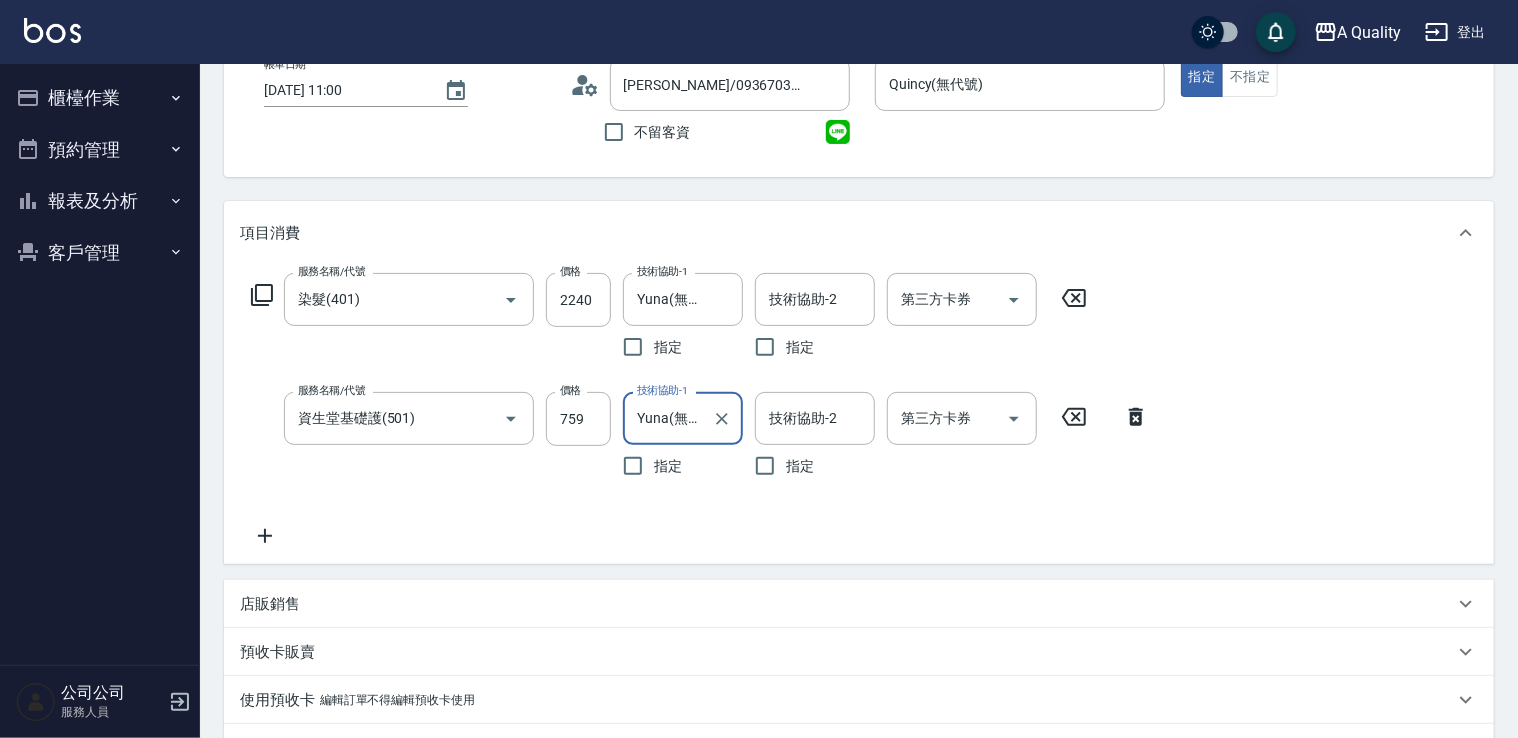 scroll, scrollTop: 4, scrollLeft: 0, axis: vertical 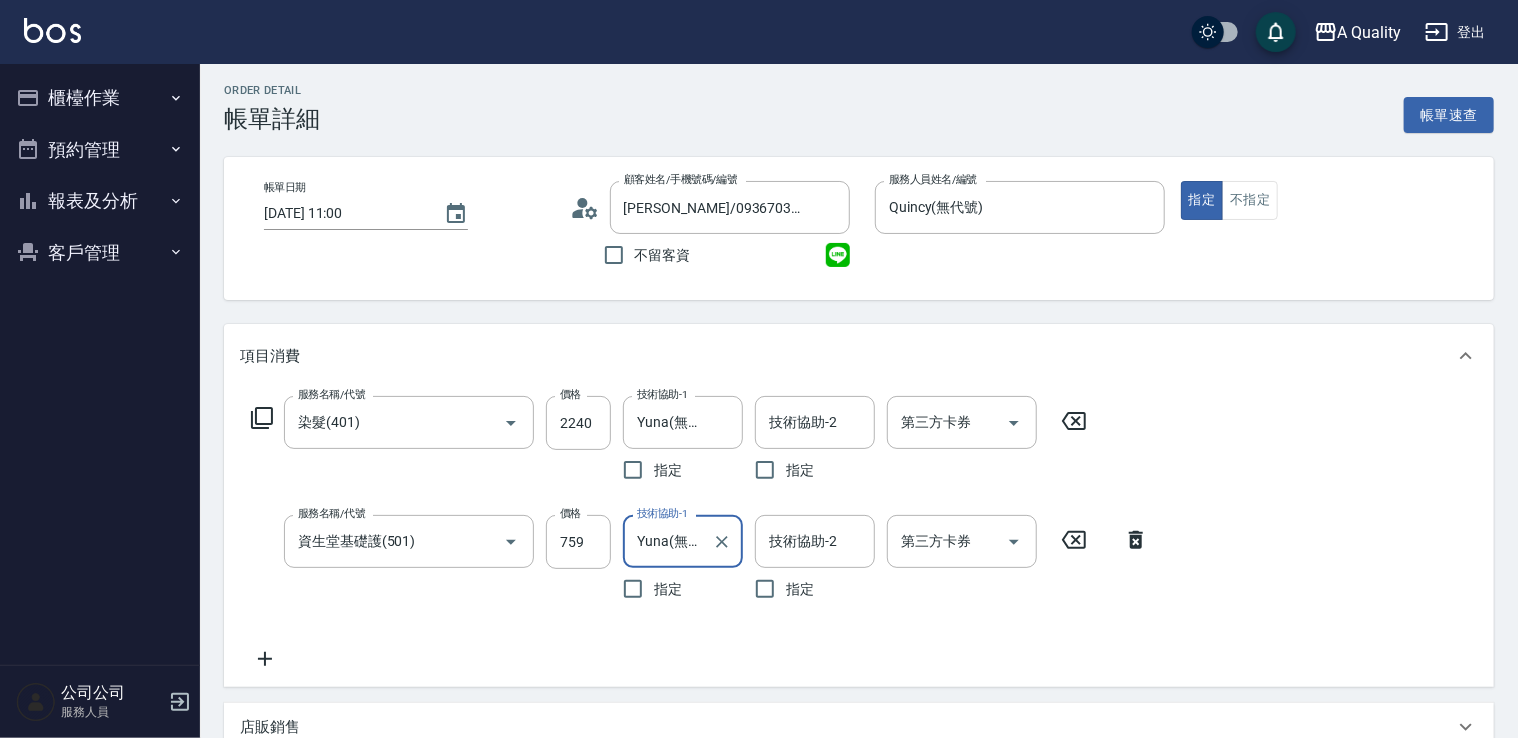 click 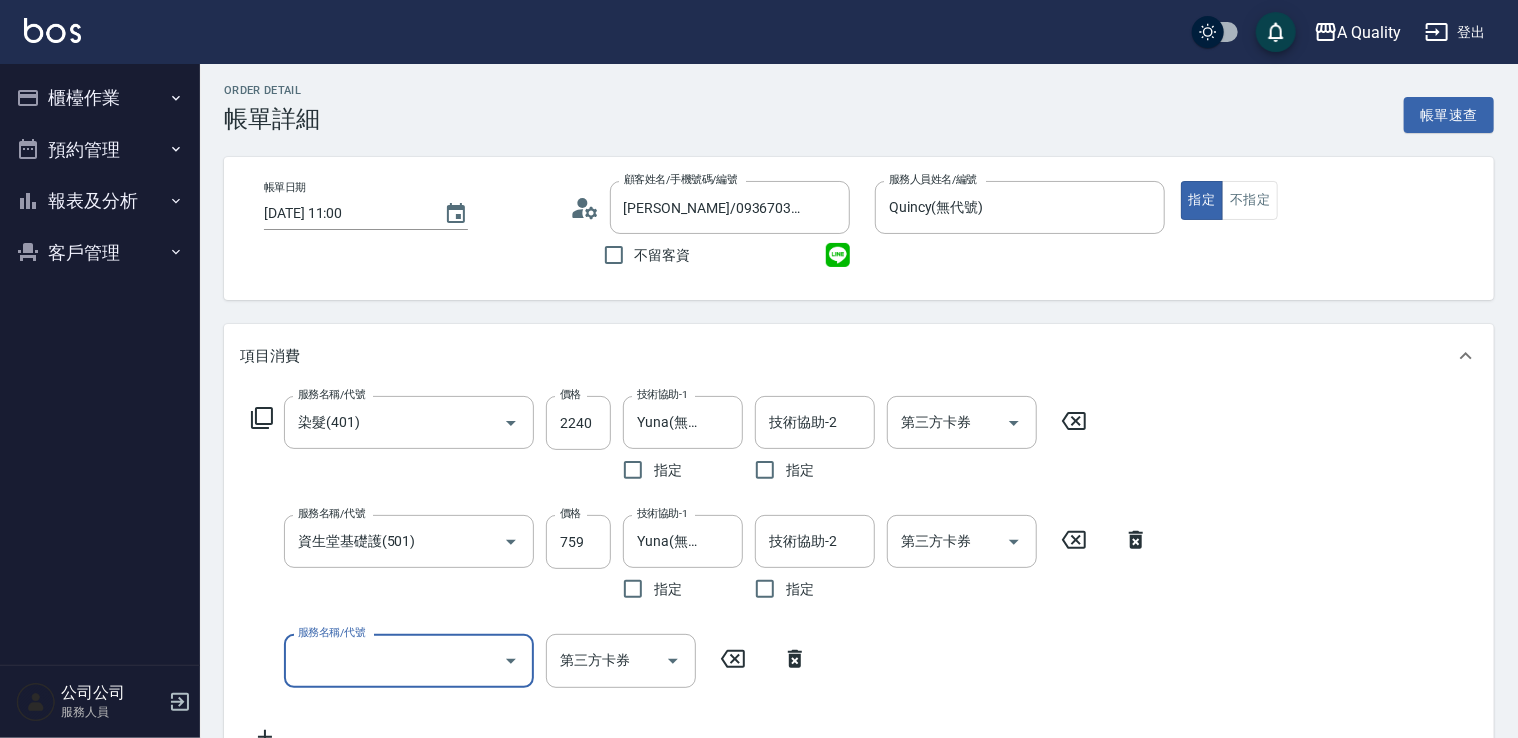 drag, startPoint x: 329, startPoint y: 652, endPoint x: 329, endPoint y: 637, distance: 15 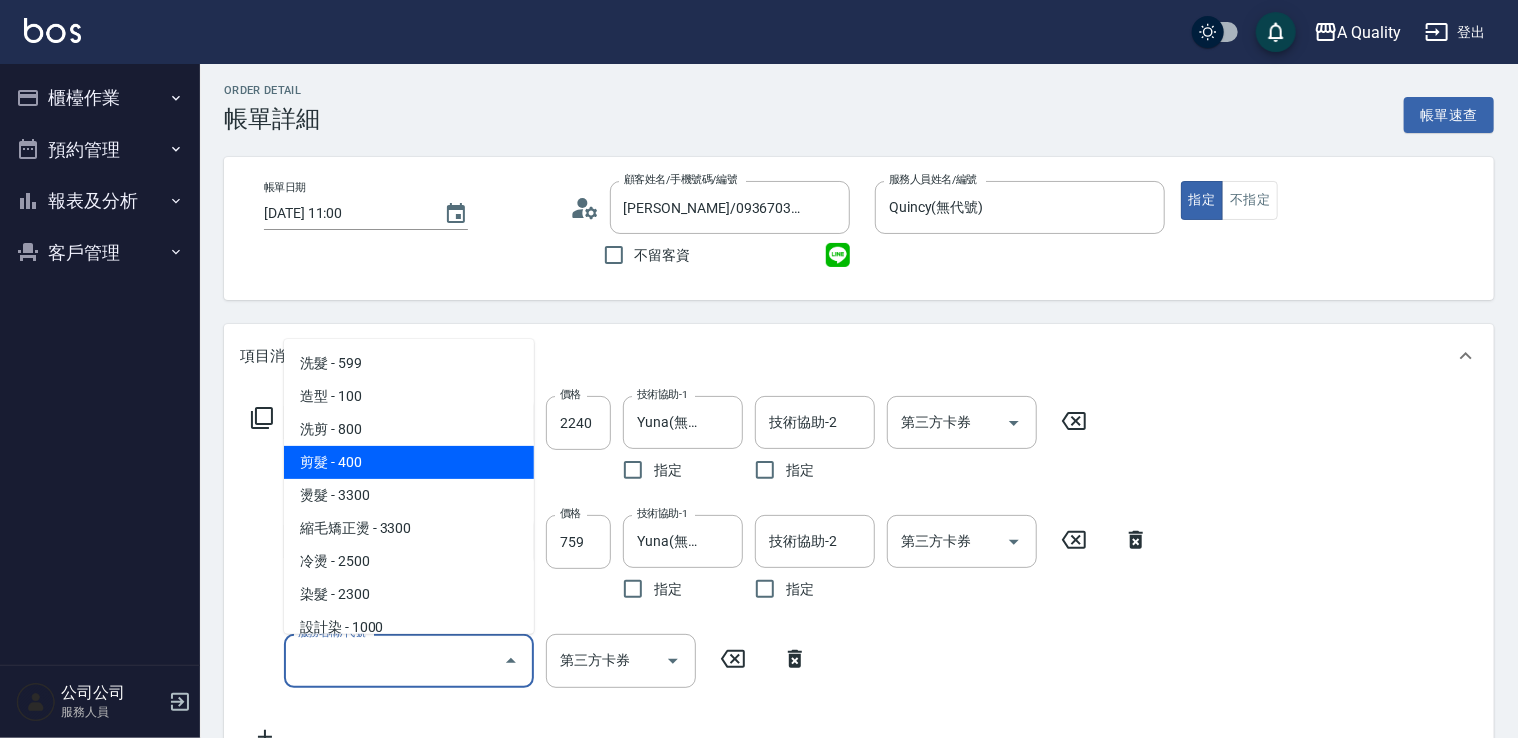 click on "剪髮 - 400" at bounding box center (409, 462) 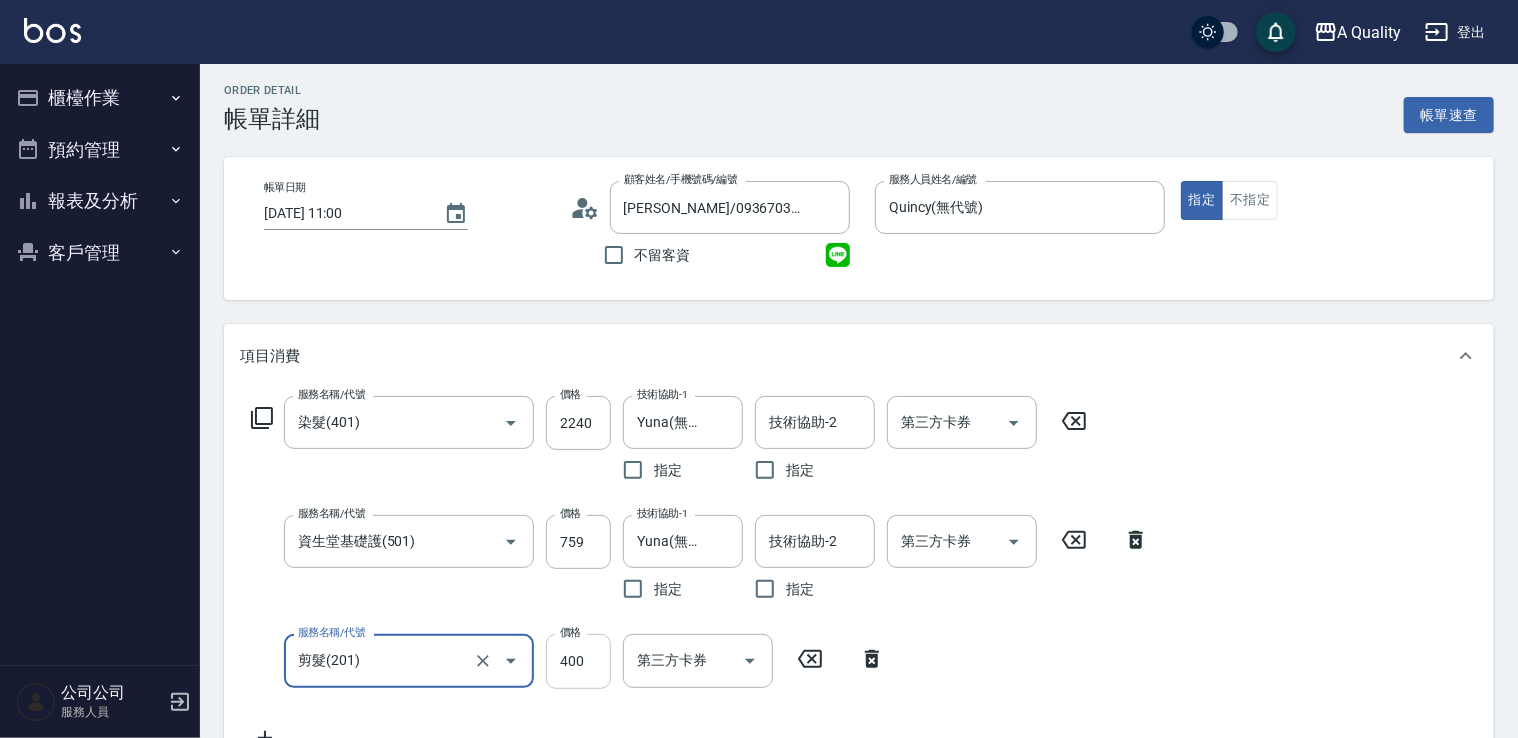 click on "400" at bounding box center [578, 661] 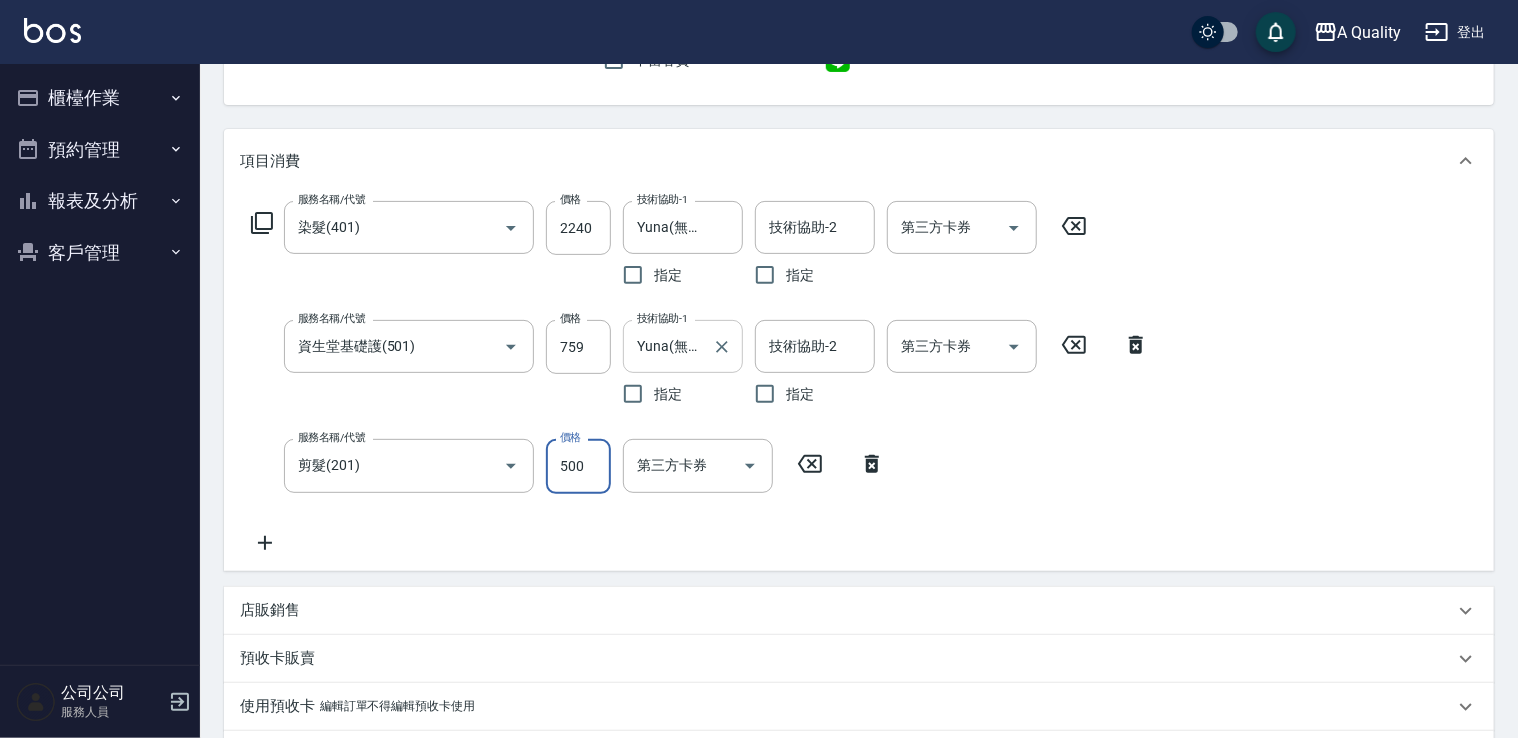 scroll, scrollTop: 200, scrollLeft: 0, axis: vertical 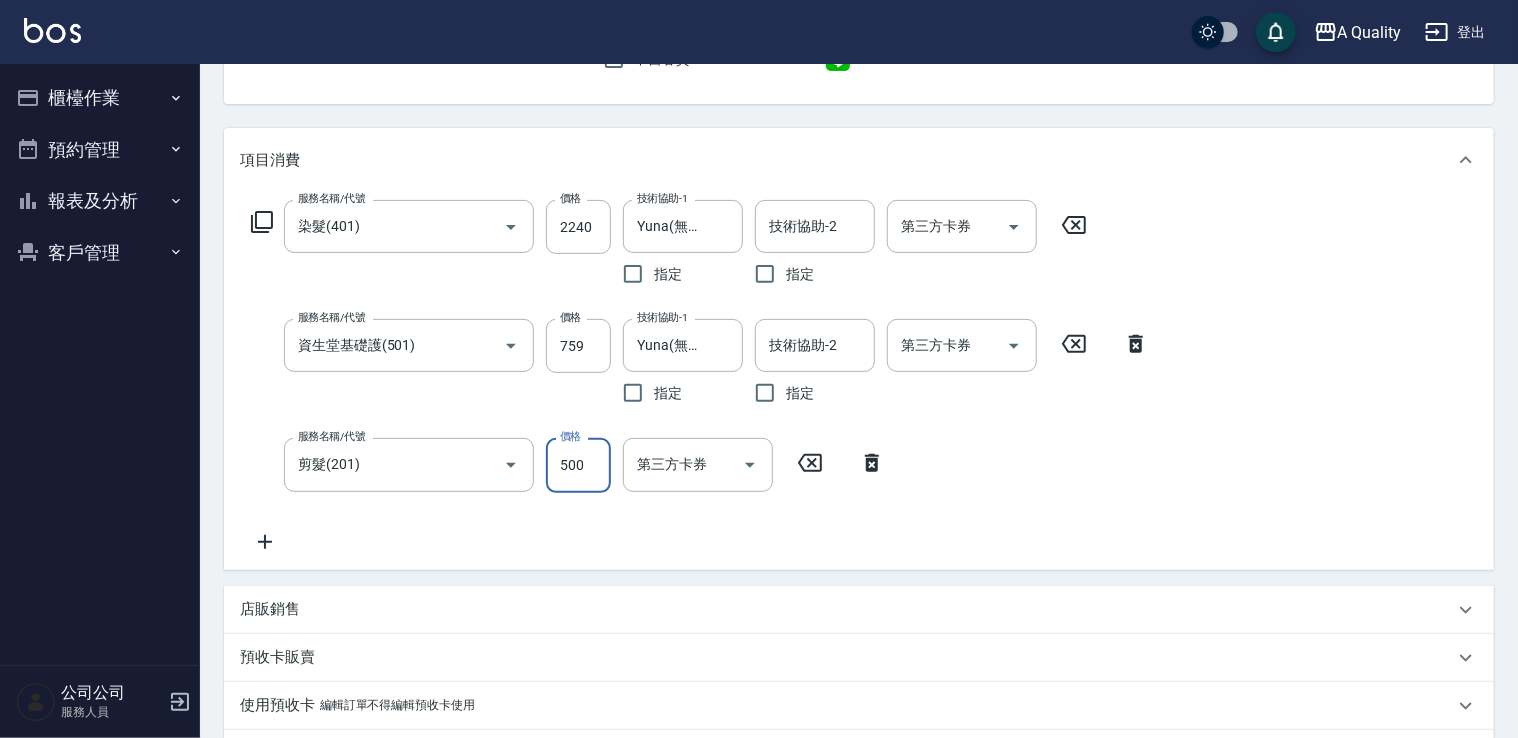 type on "500" 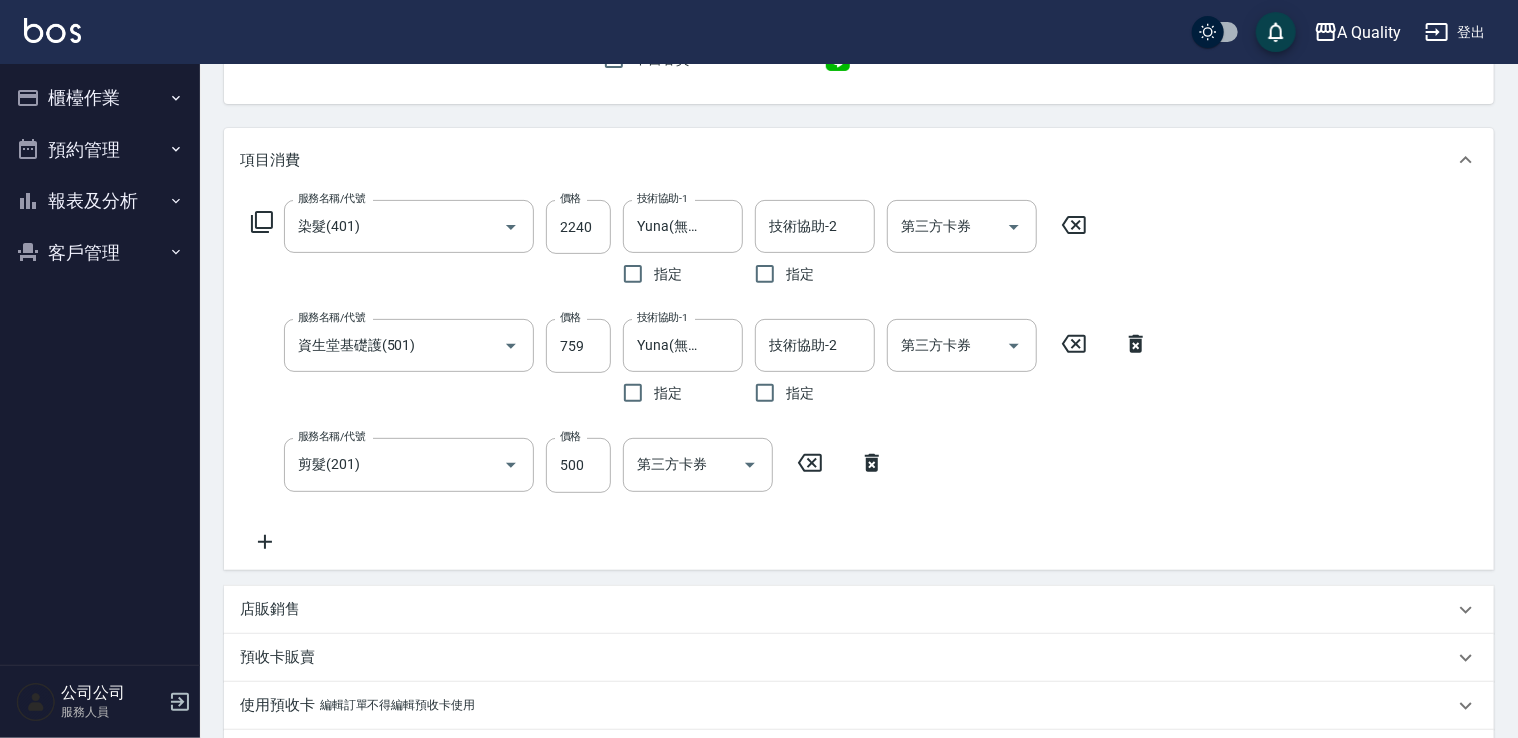 click 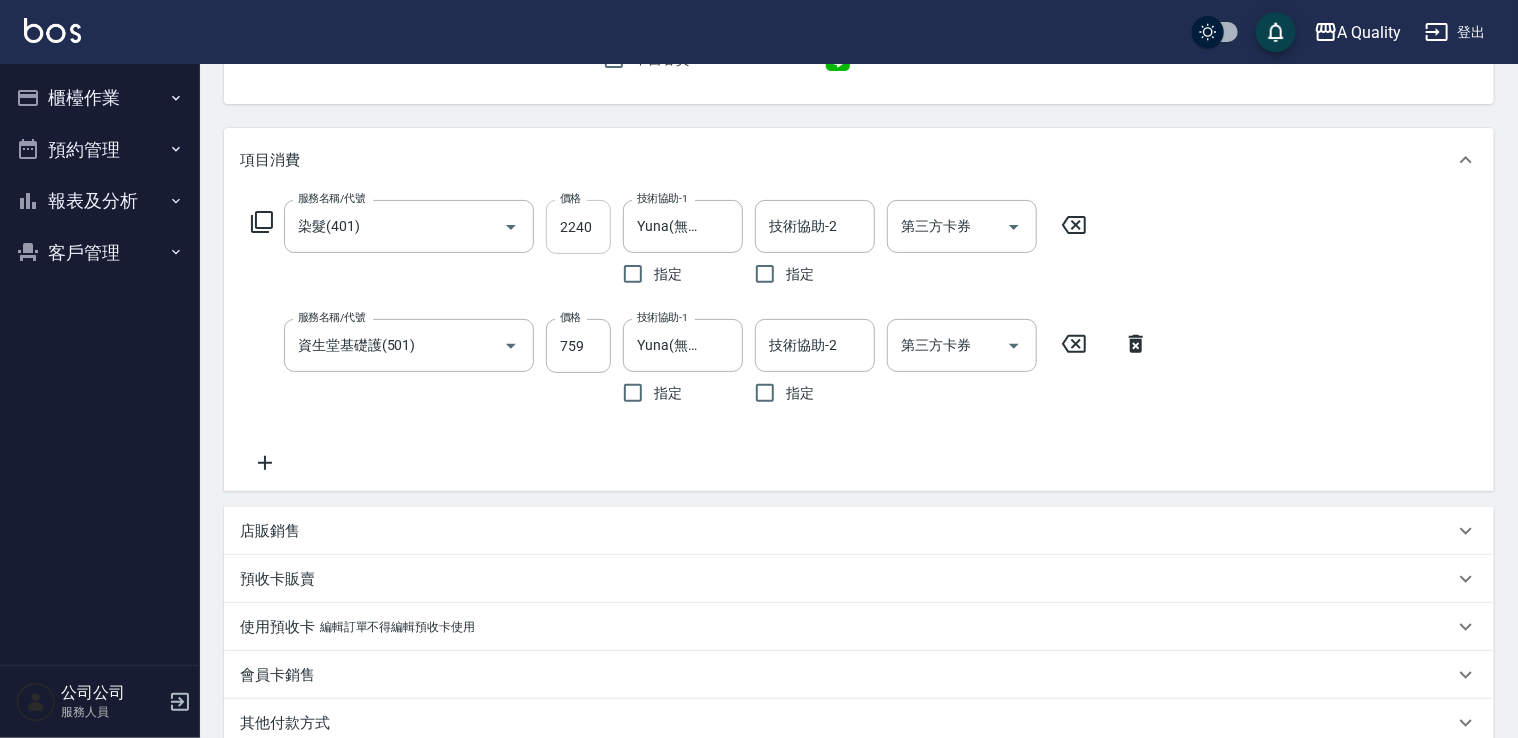 click on "2240" at bounding box center [578, 227] 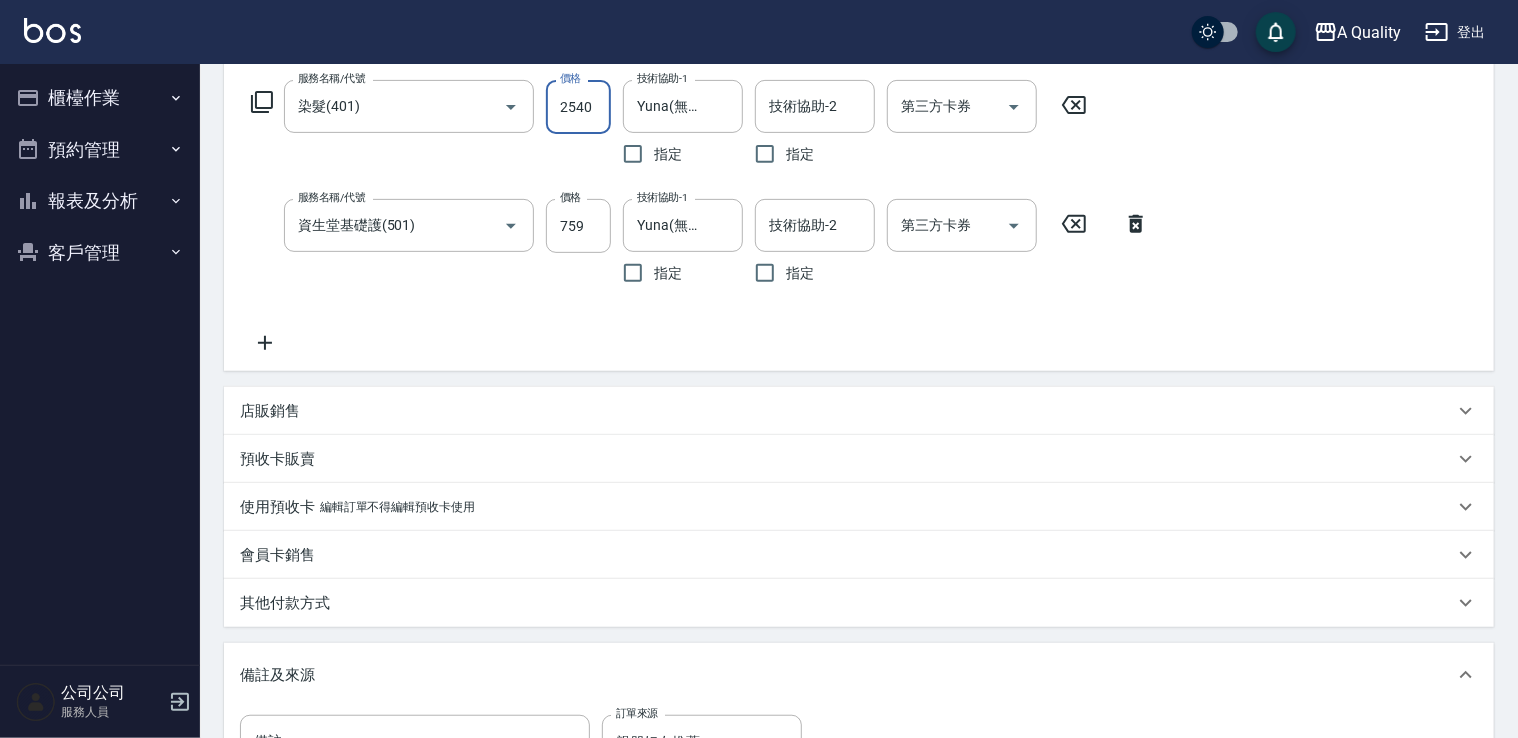 scroll, scrollTop: 0, scrollLeft: 0, axis: both 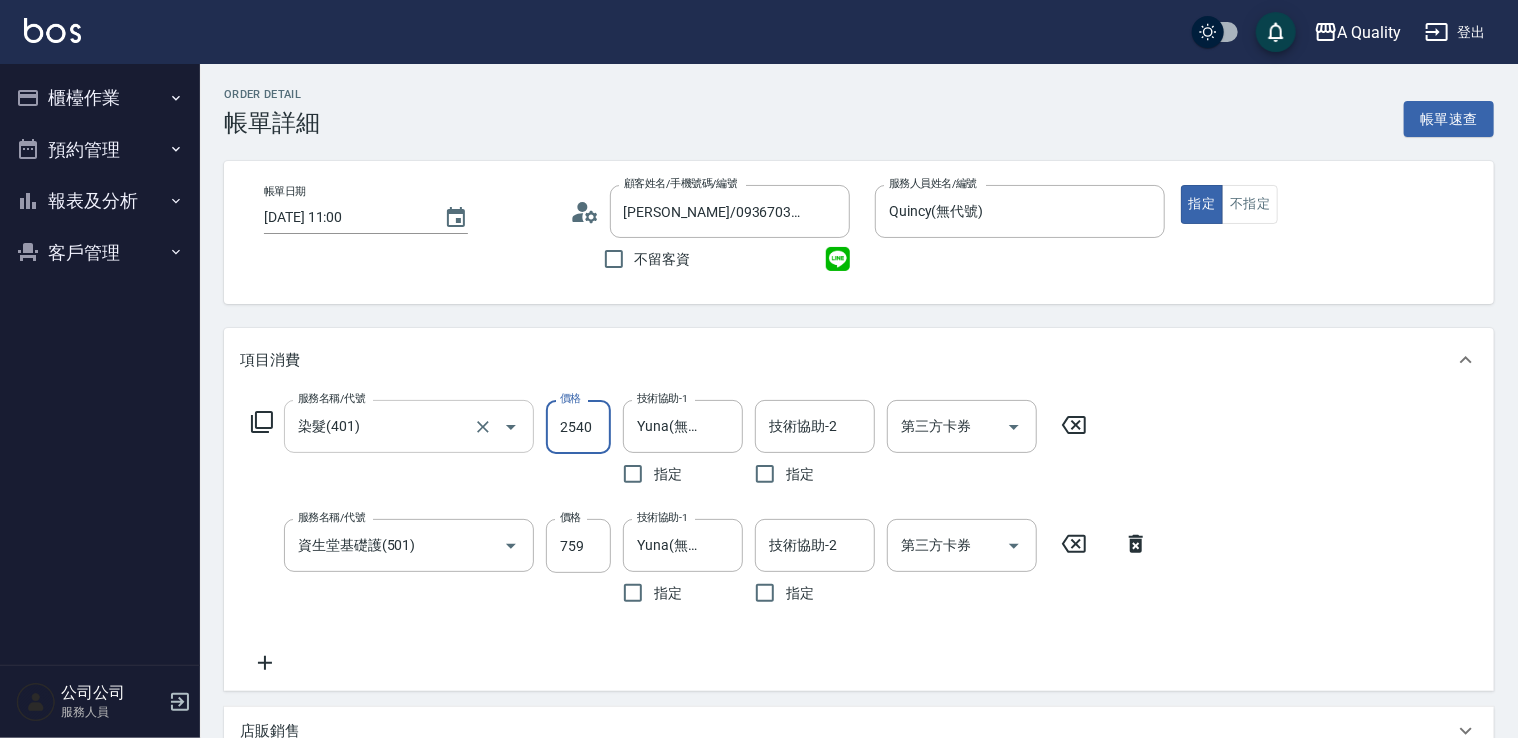 drag, startPoint x: 596, startPoint y: 411, endPoint x: 508, endPoint y: 430, distance: 90.02777 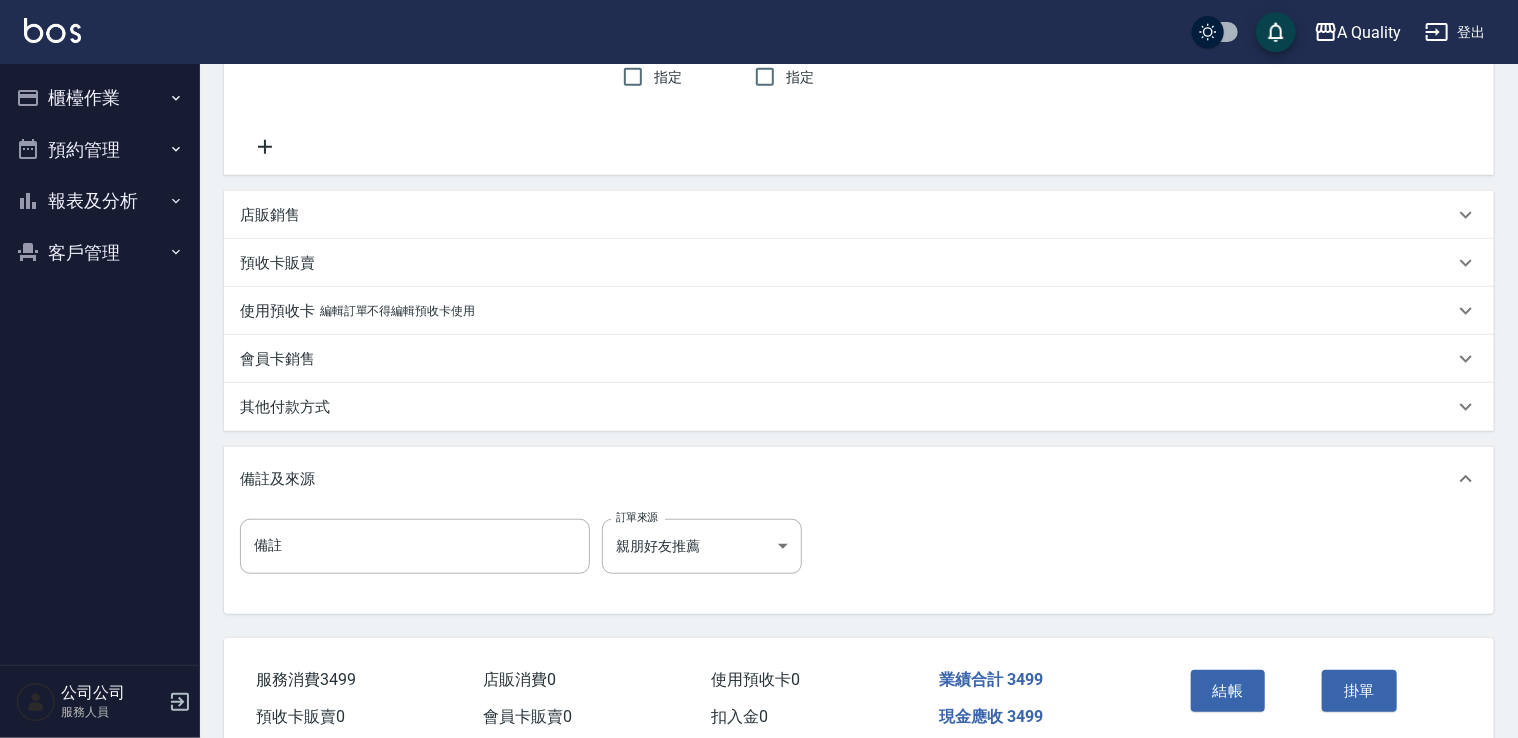 scroll, scrollTop: 604, scrollLeft: 0, axis: vertical 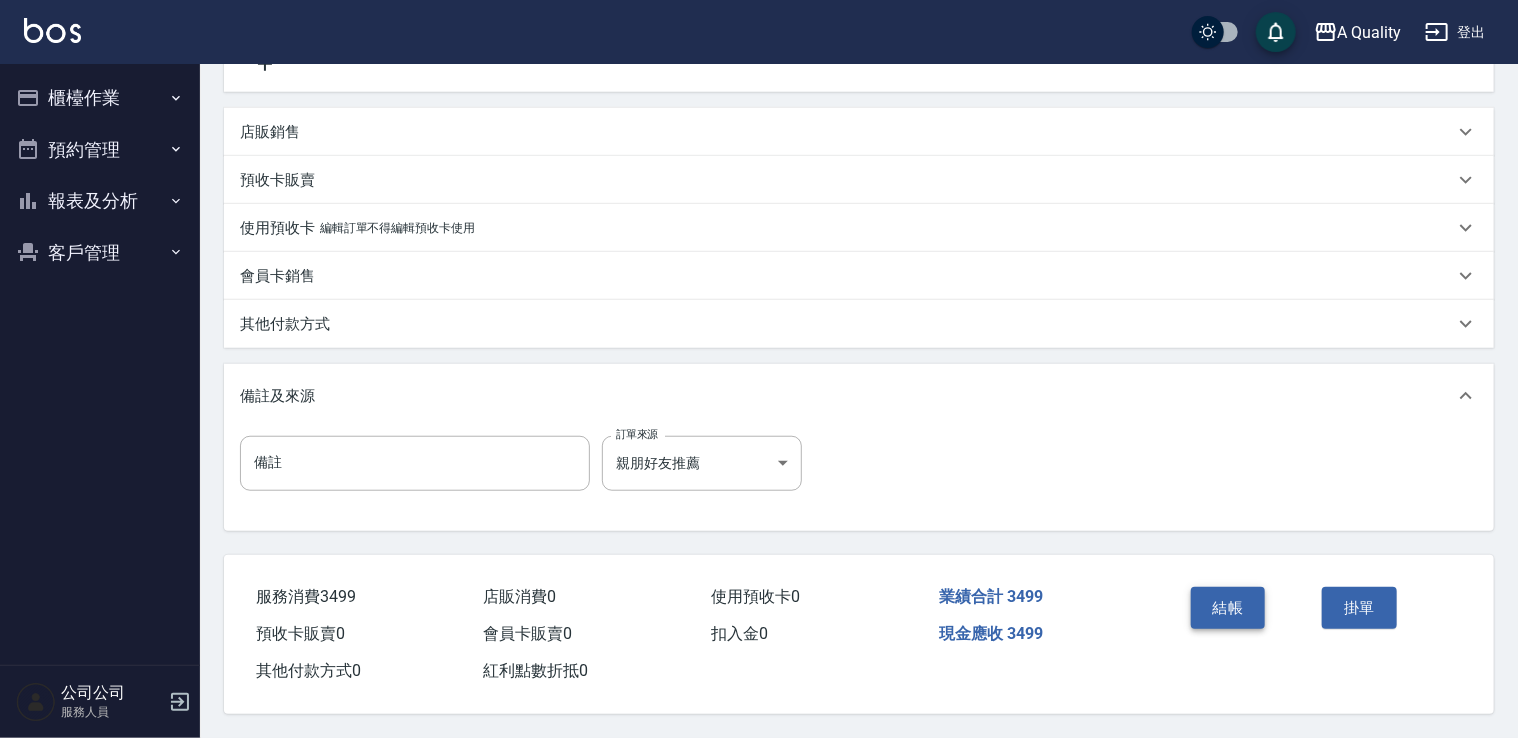 type on "2740" 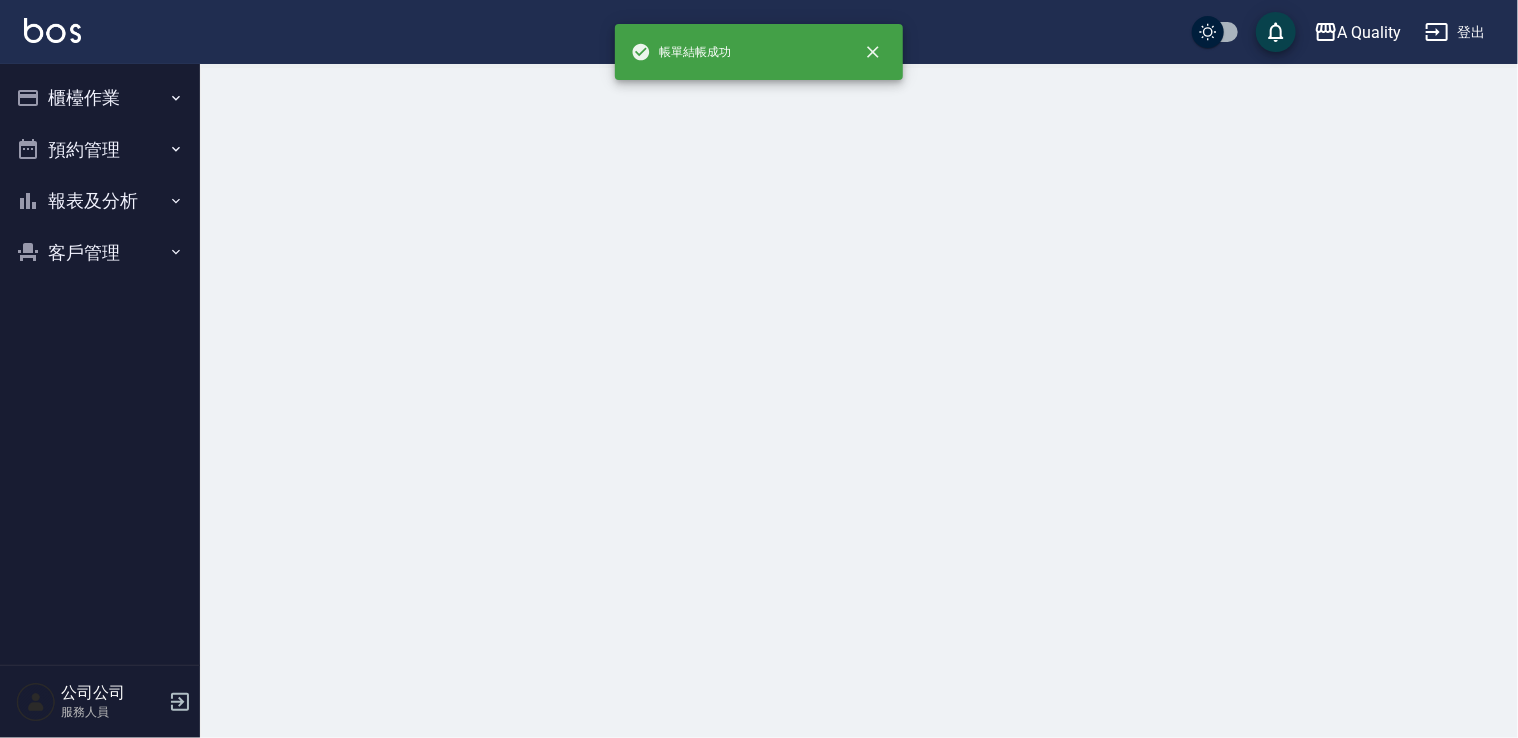 scroll, scrollTop: 0, scrollLeft: 0, axis: both 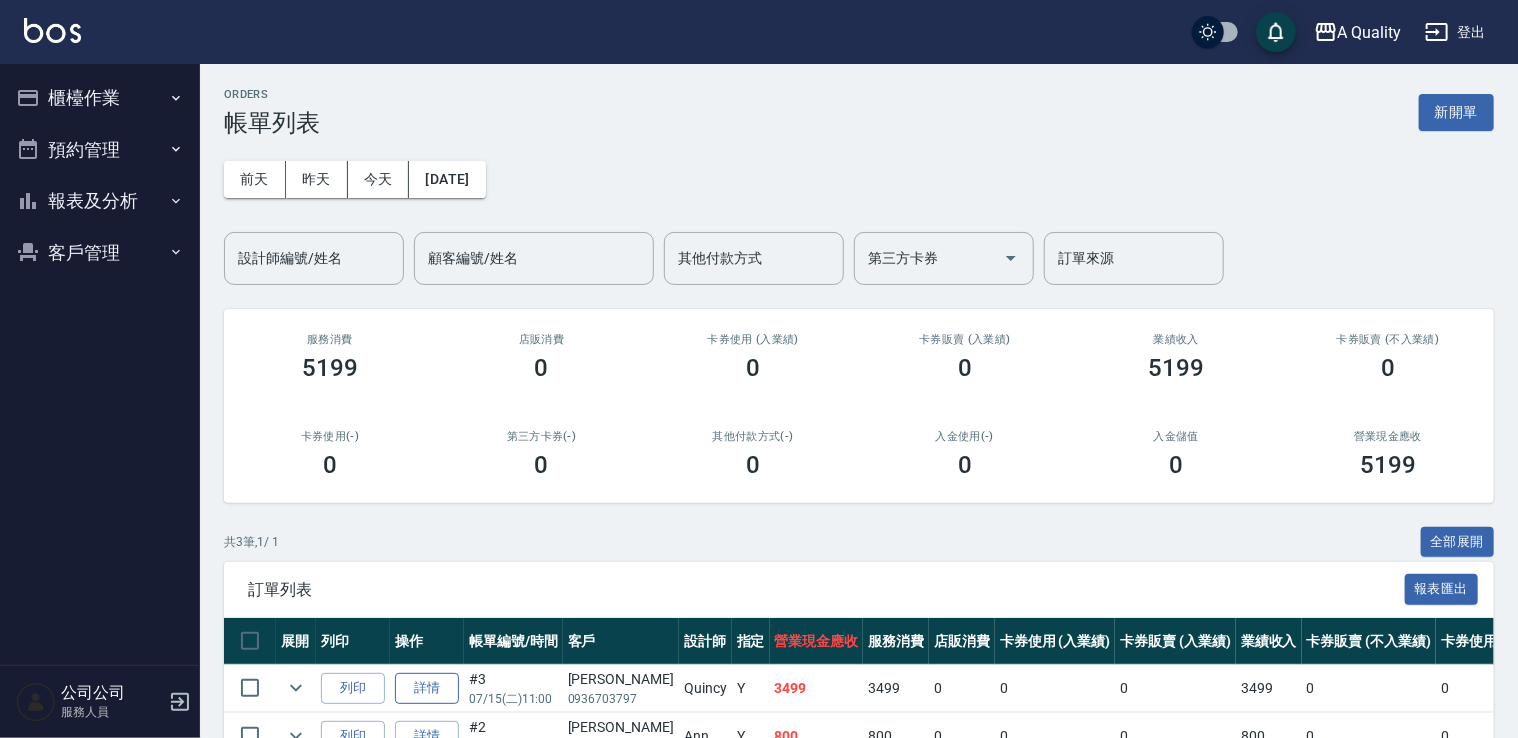 click on "詳情" at bounding box center [427, 688] 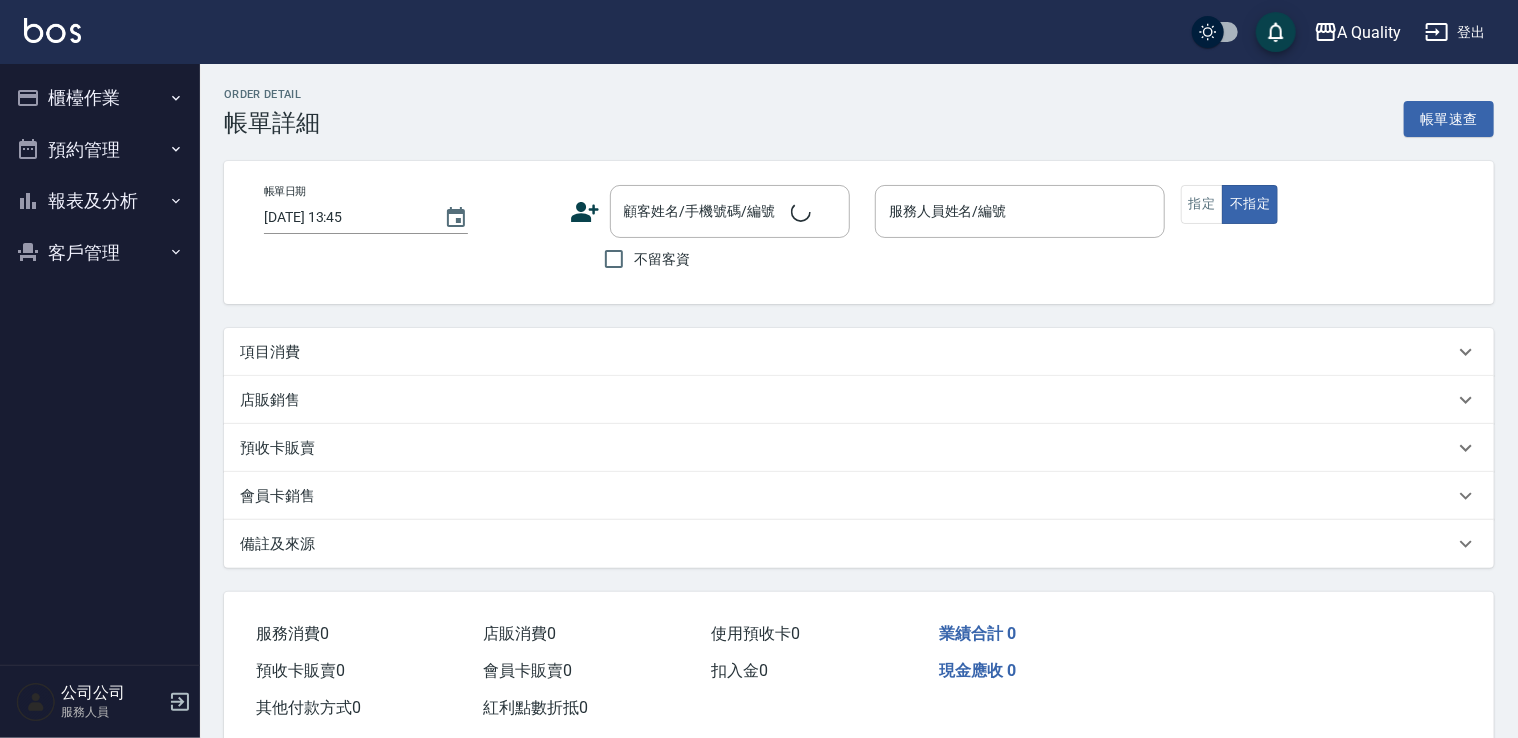 type on "[DATE] 11:00" 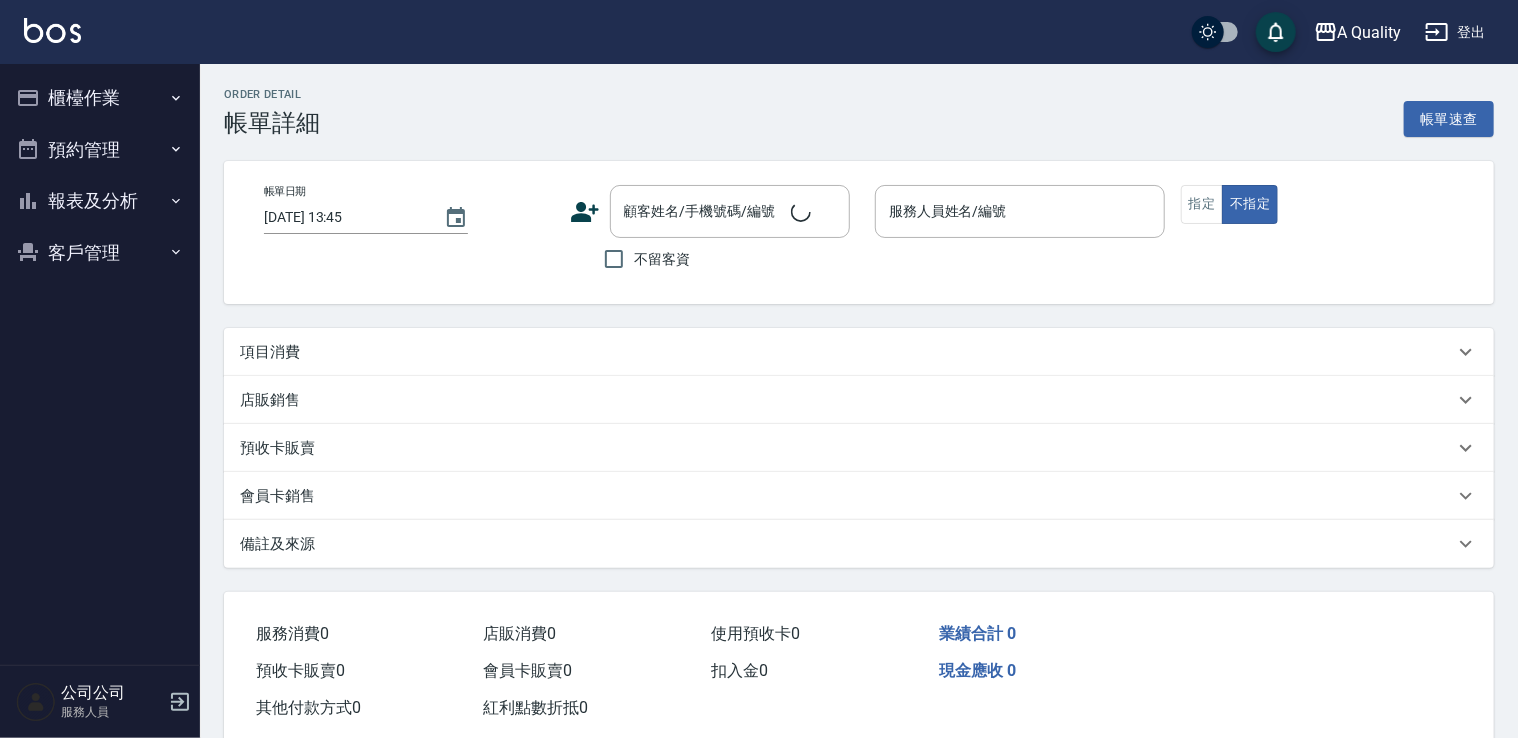 type on "Quincy(無代號)" 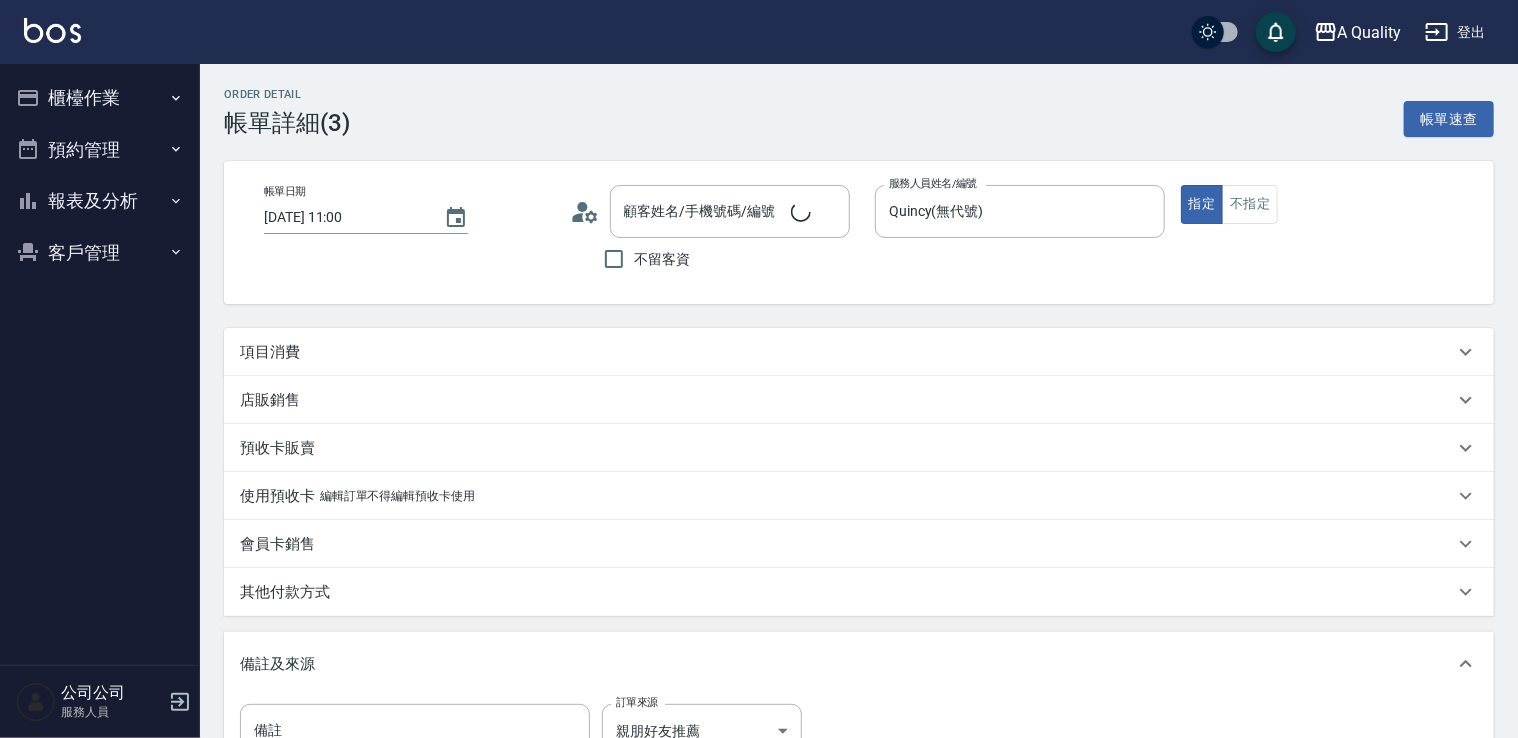type on "陳梅子/0936703797/" 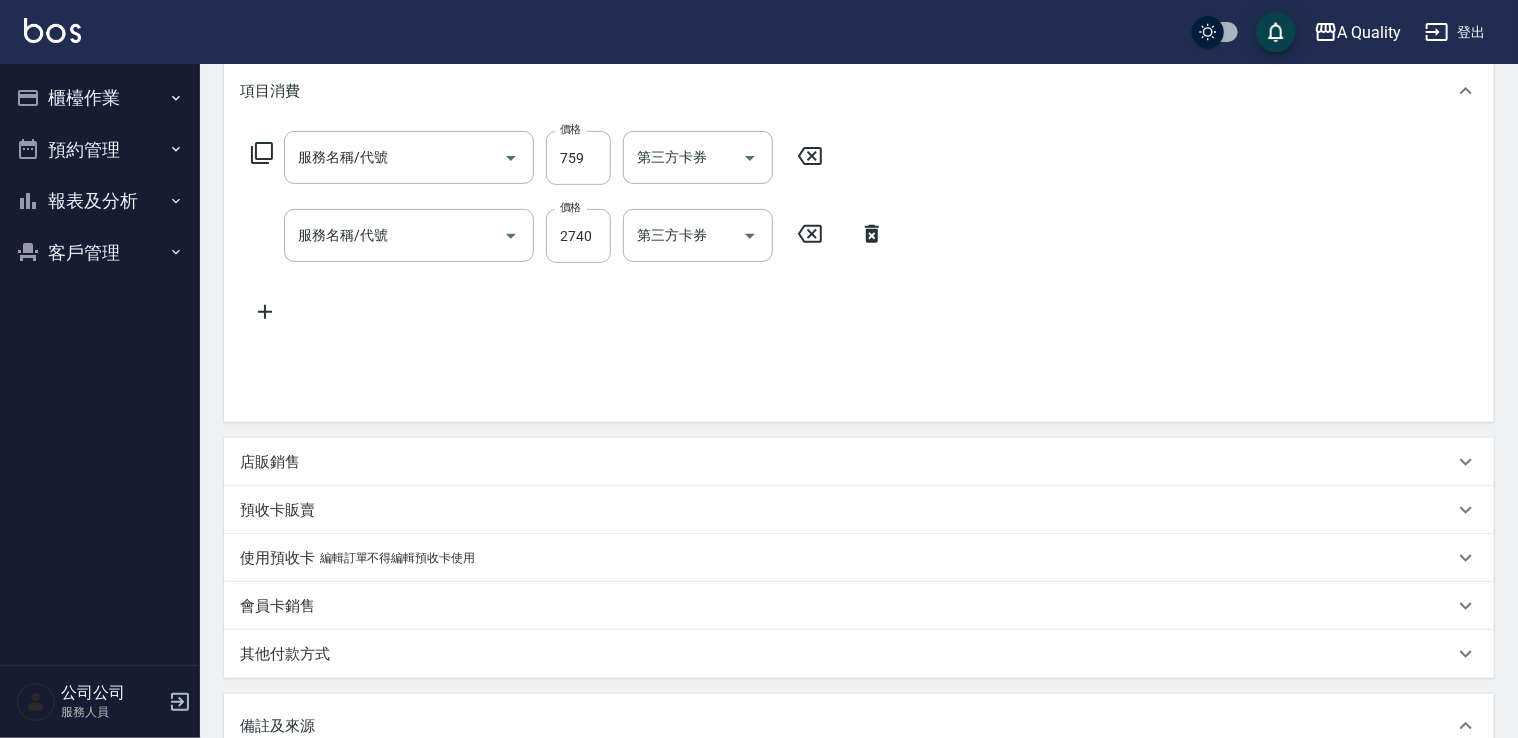type on "資生堂基礎護(501)" 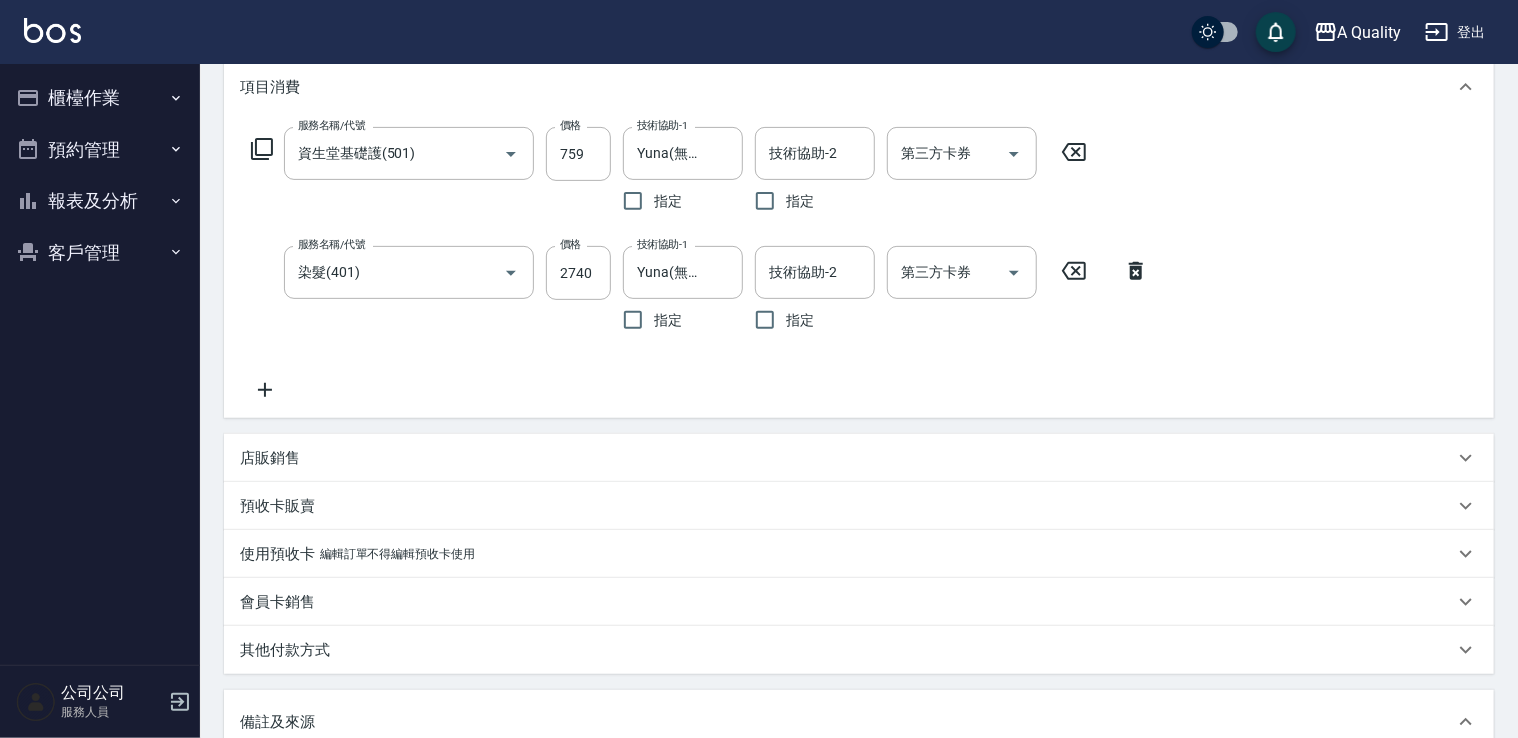 scroll, scrollTop: 573, scrollLeft: 0, axis: vertical 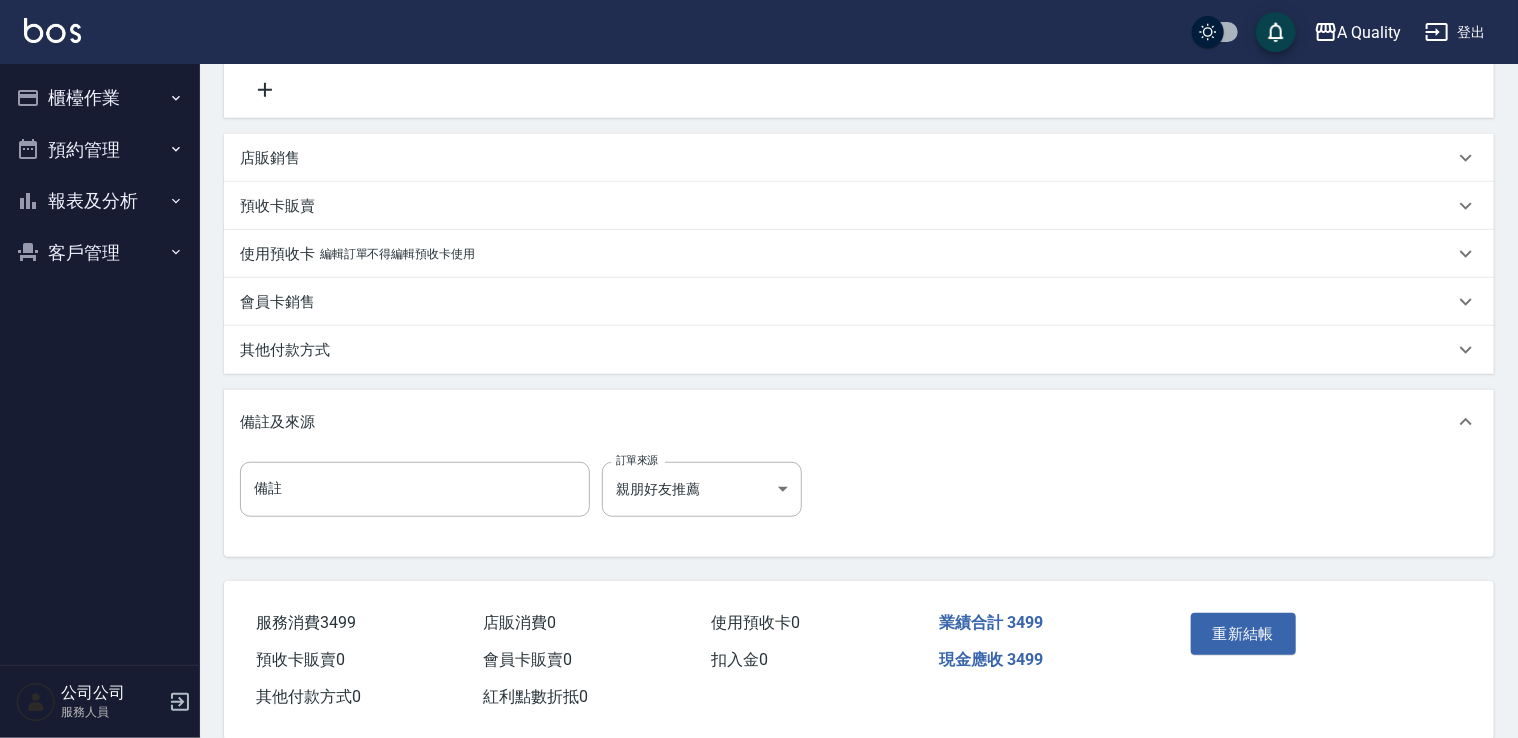click on "其他付款方式" at bounding box center (285, 350) 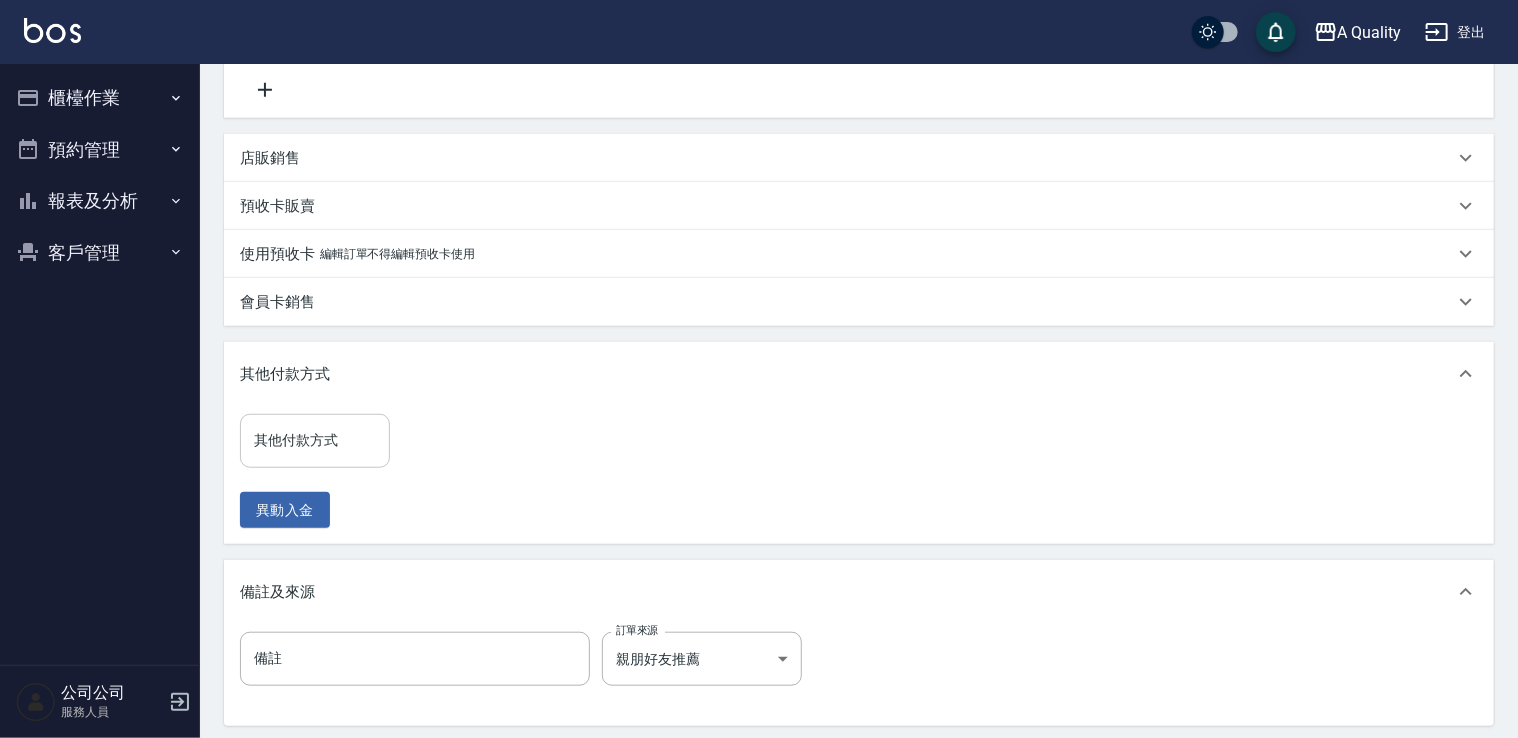 drag, startPoint x: 339, startPoint y: 426, endPoint x: 329, endPoint y: 457, distance: 32.572994 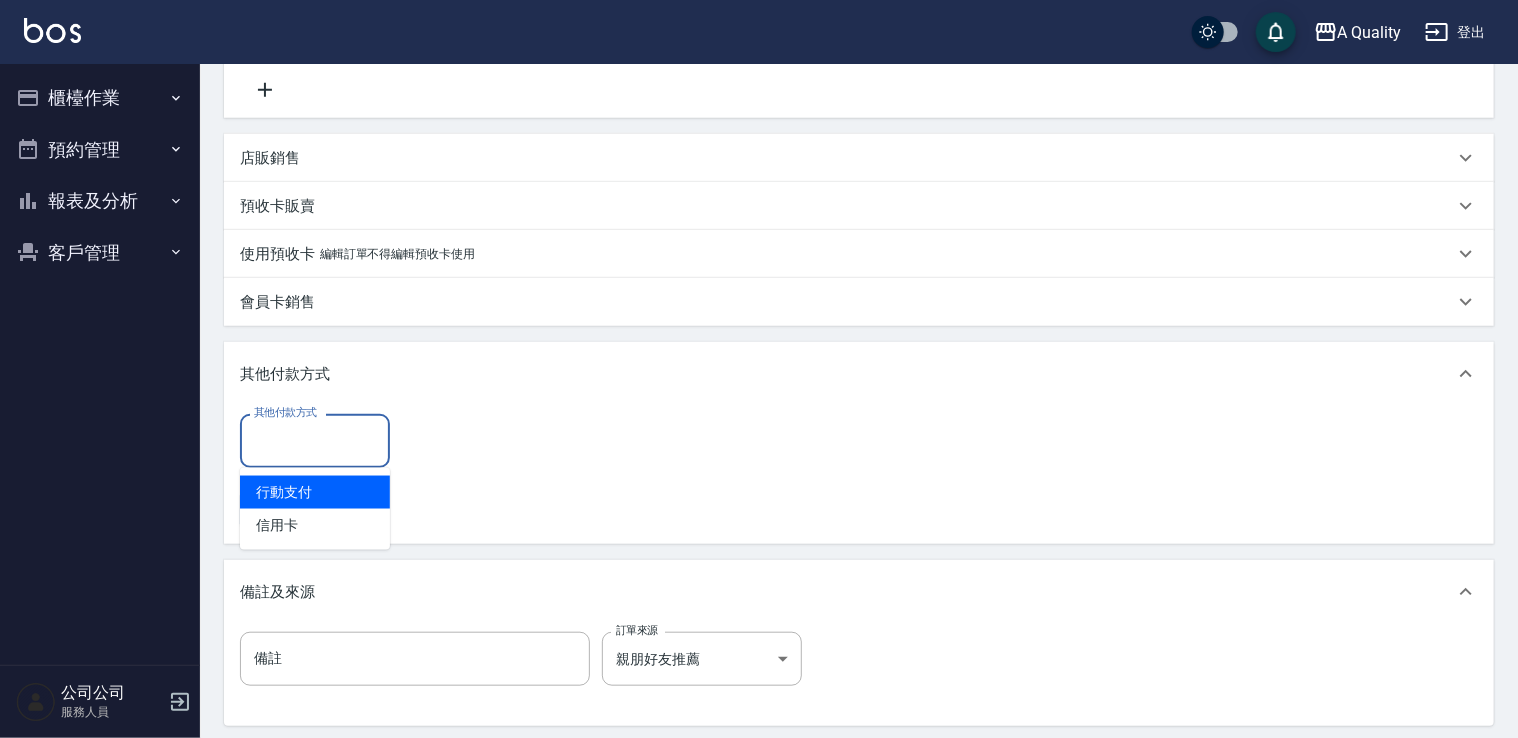 click on "行動支付" at bounding box center (315, 492) 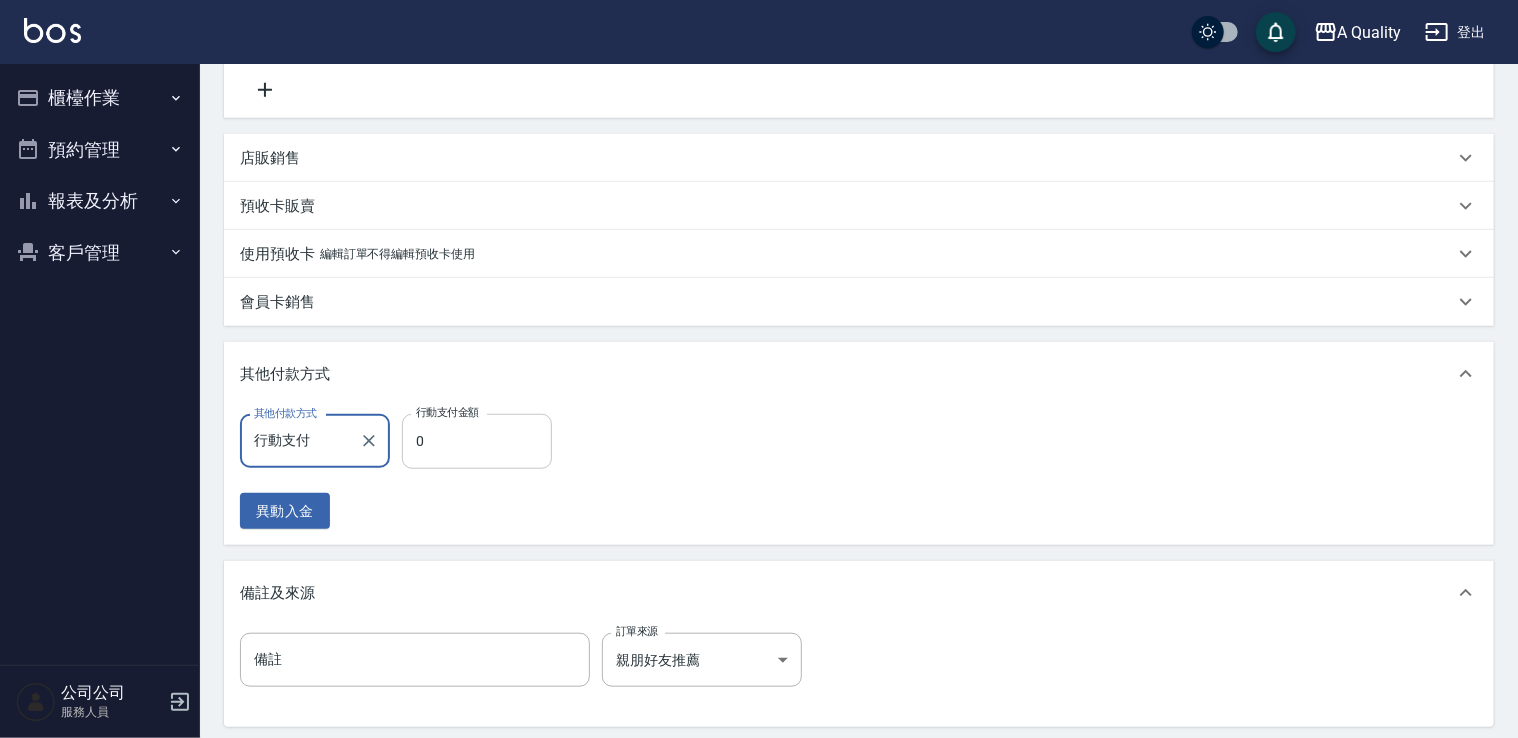 click on "0" at bounding box center [477, 441] 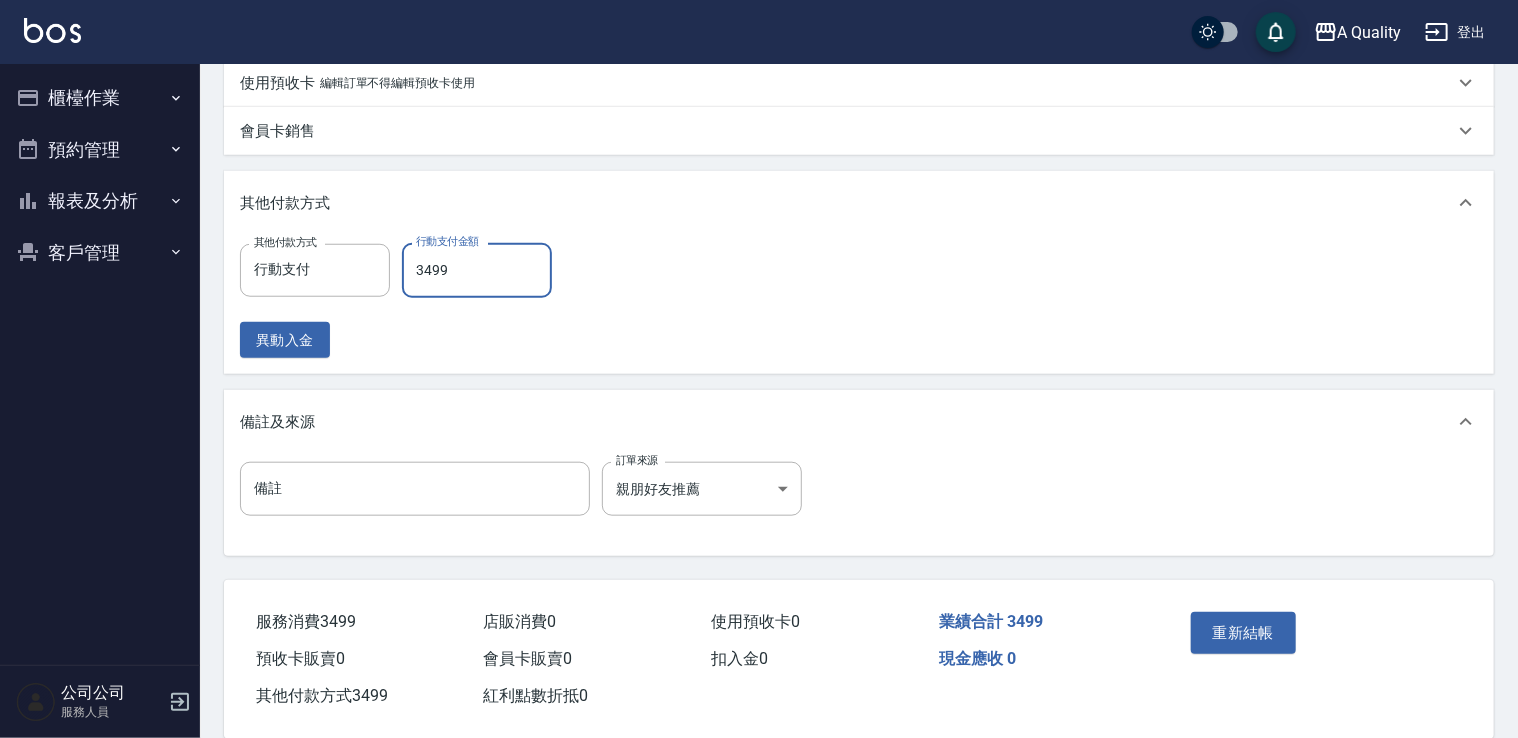 scroll, scrollTop: 775, scrollLeft: 0, axis: vertical 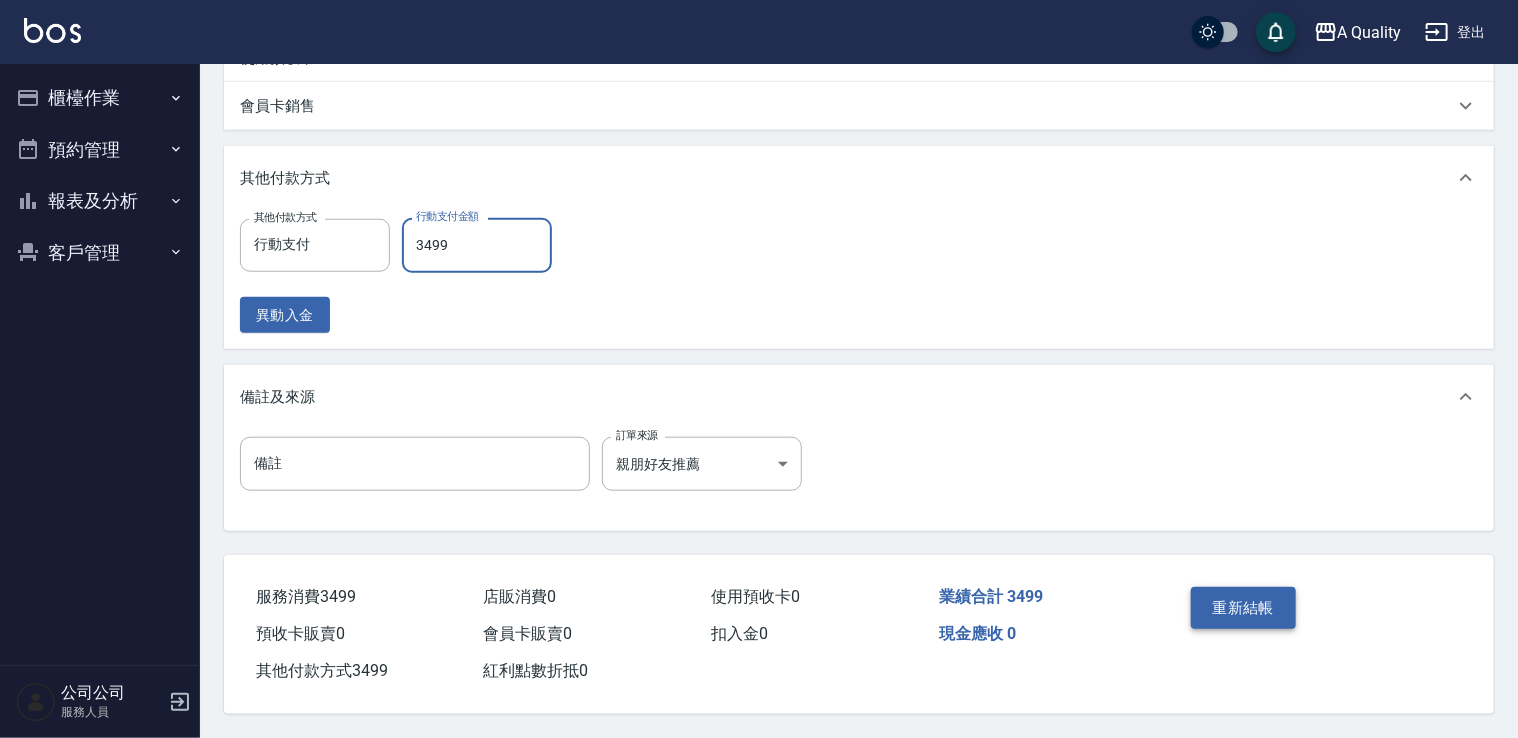 type on "3499" 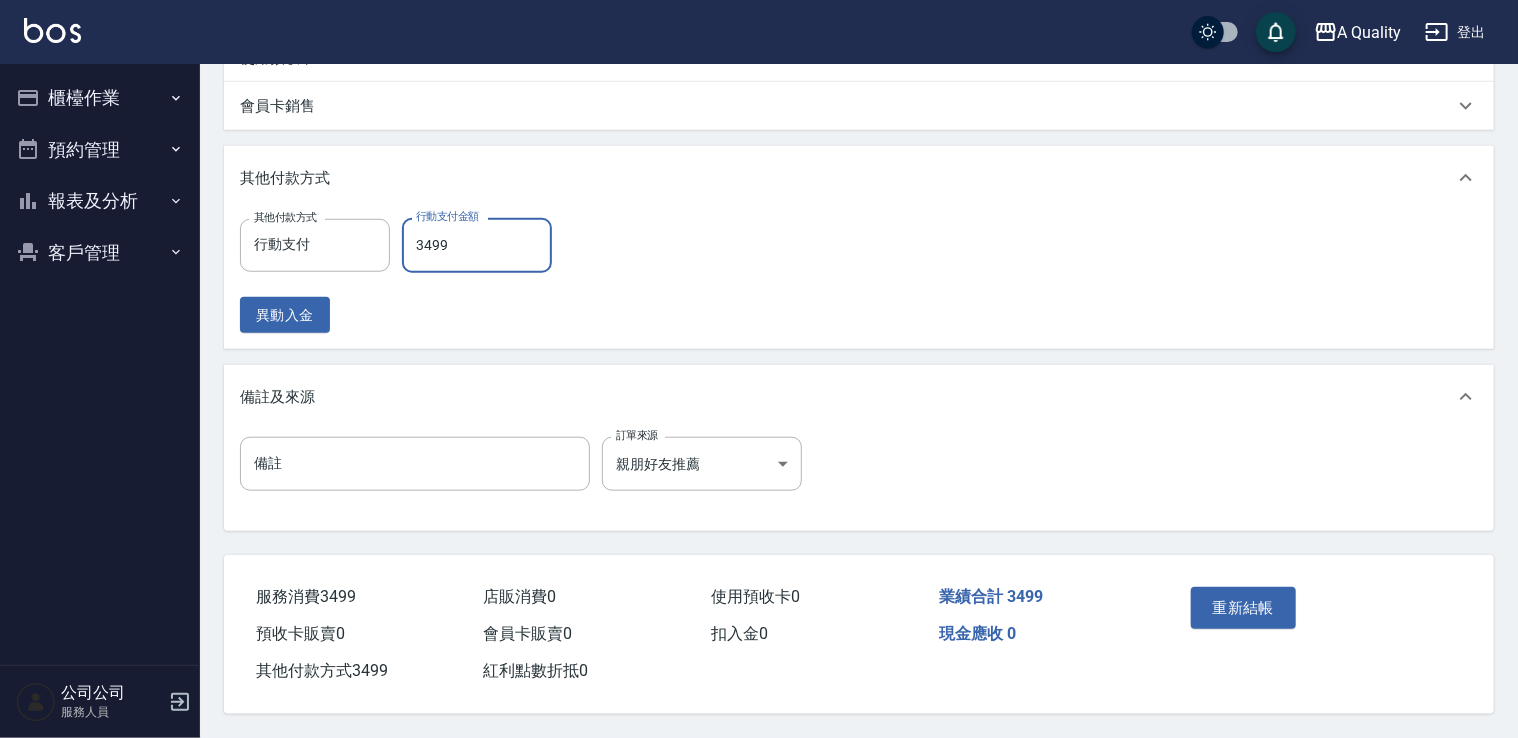 click on "重新結帳" at bounding box center (1244, 608) 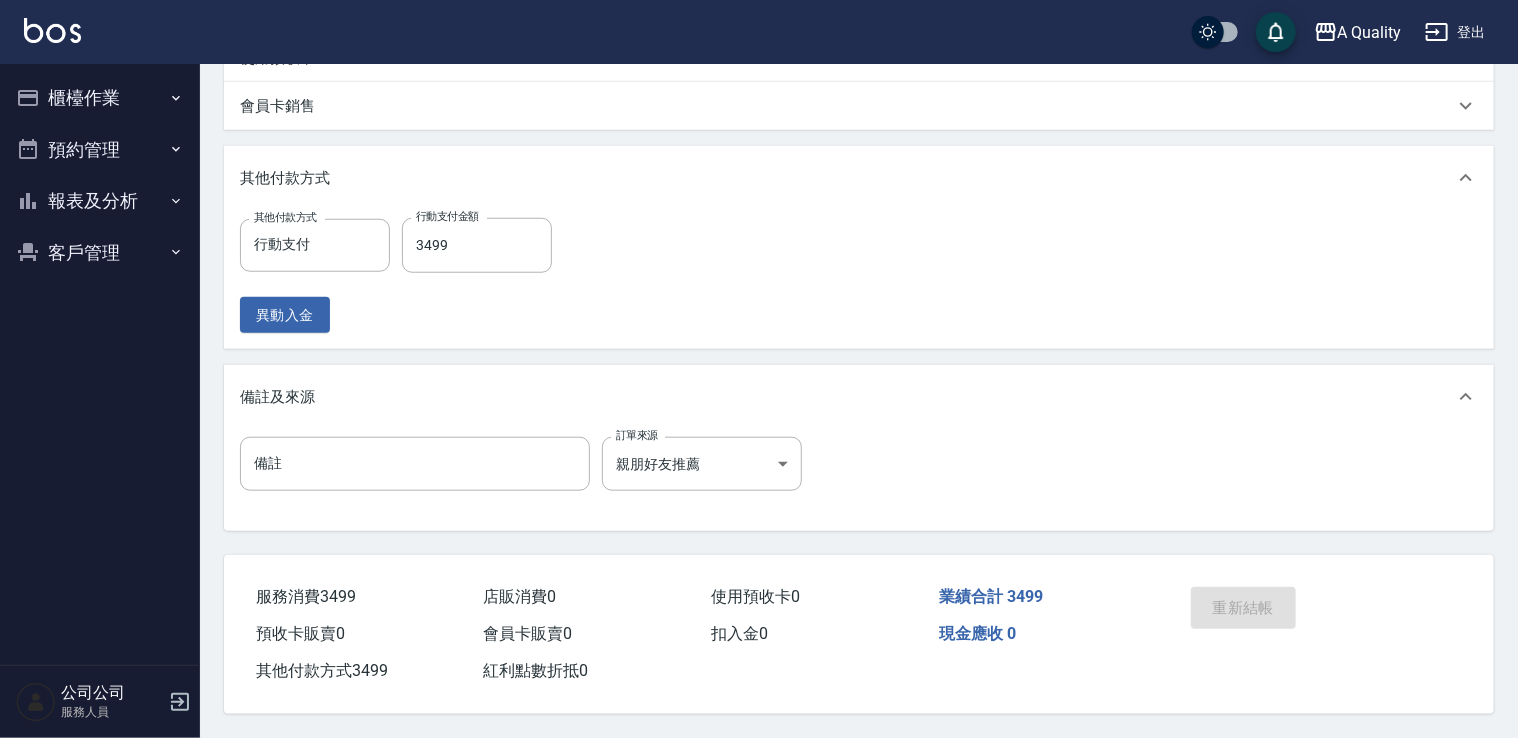 scroll, scrollTop: 0, scrollLeft: 0, axis: both 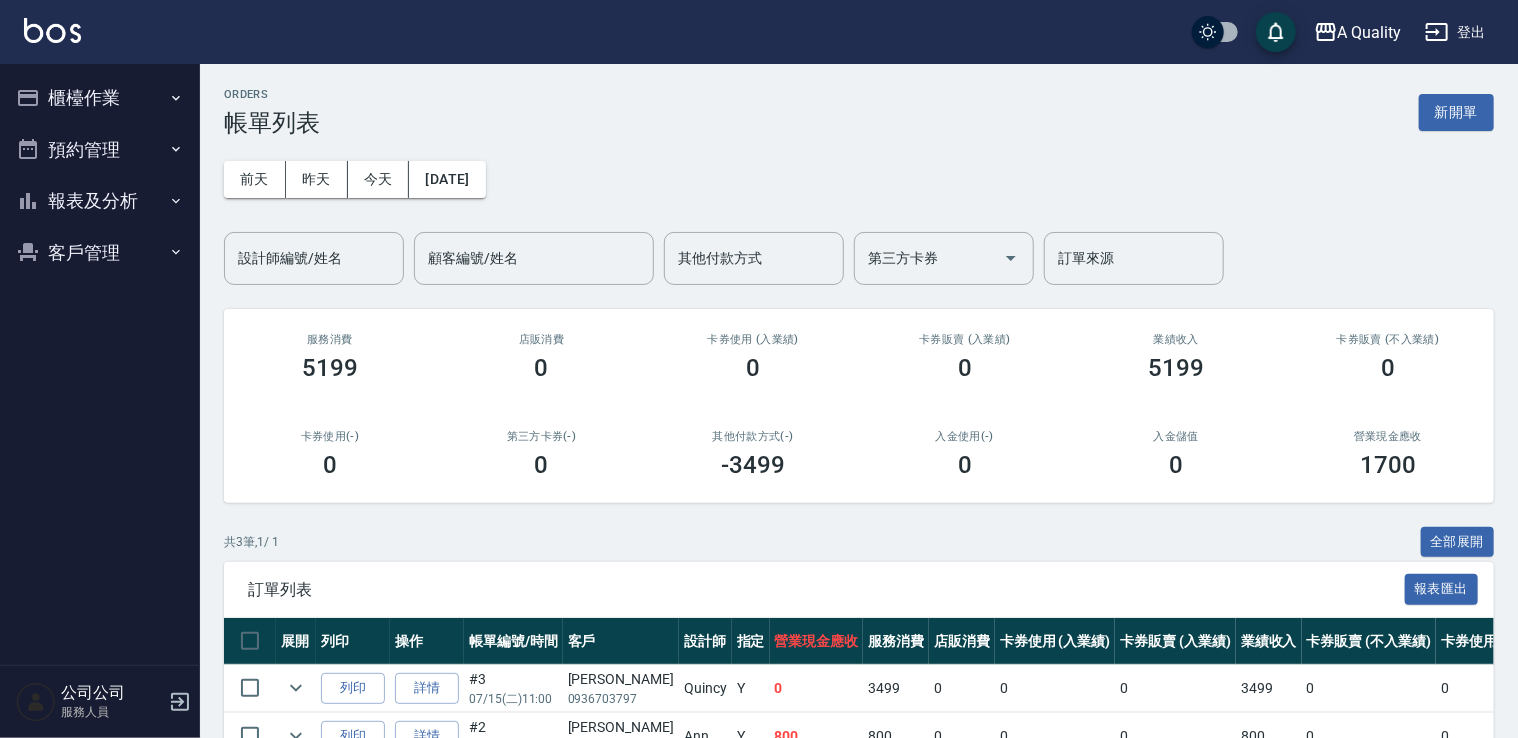 drag, startPoint x: 77, startPoint y: 138, endPoint x: 76, endPoint y: 150, distance: 12.0415945 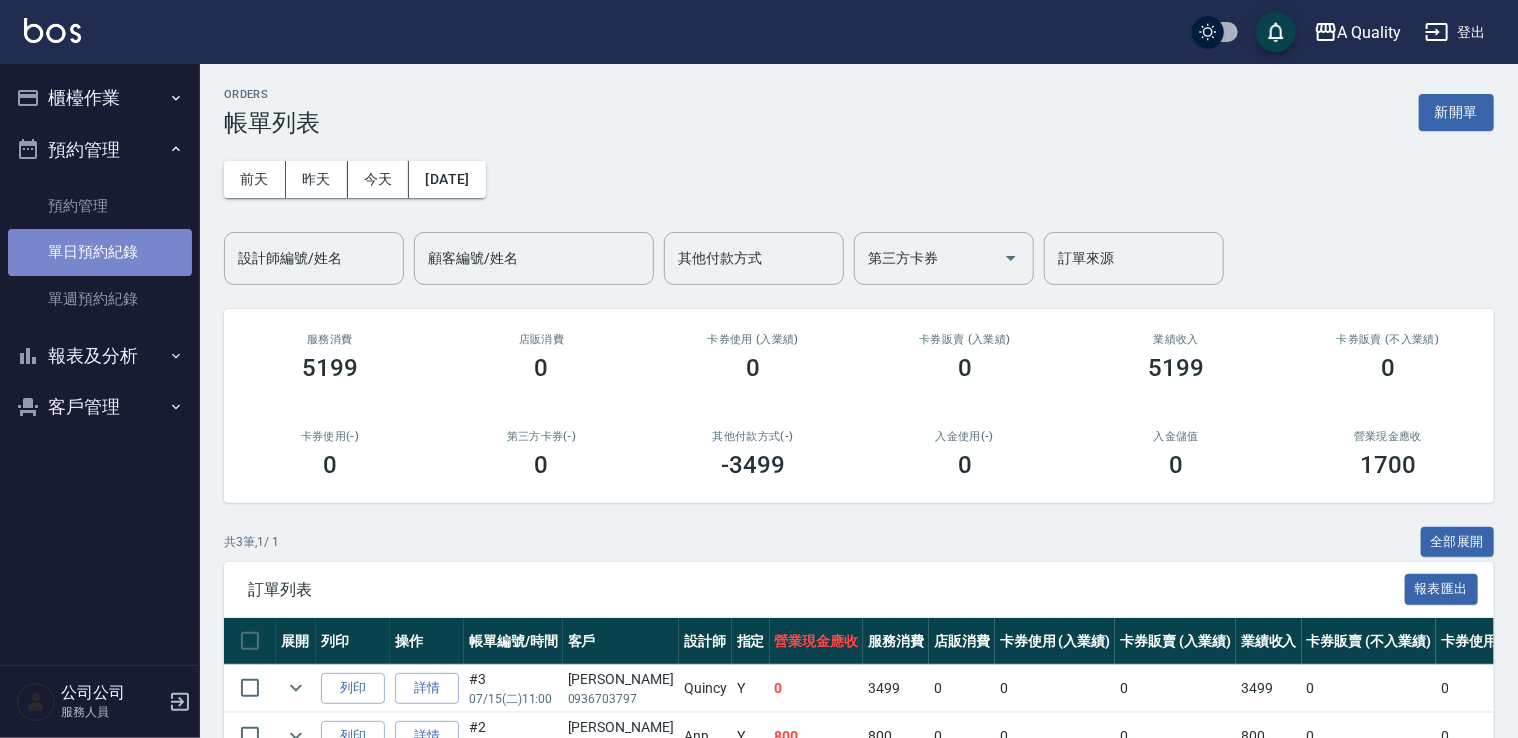 click on "單日預約紀錄" at bounding box center (100, 252) 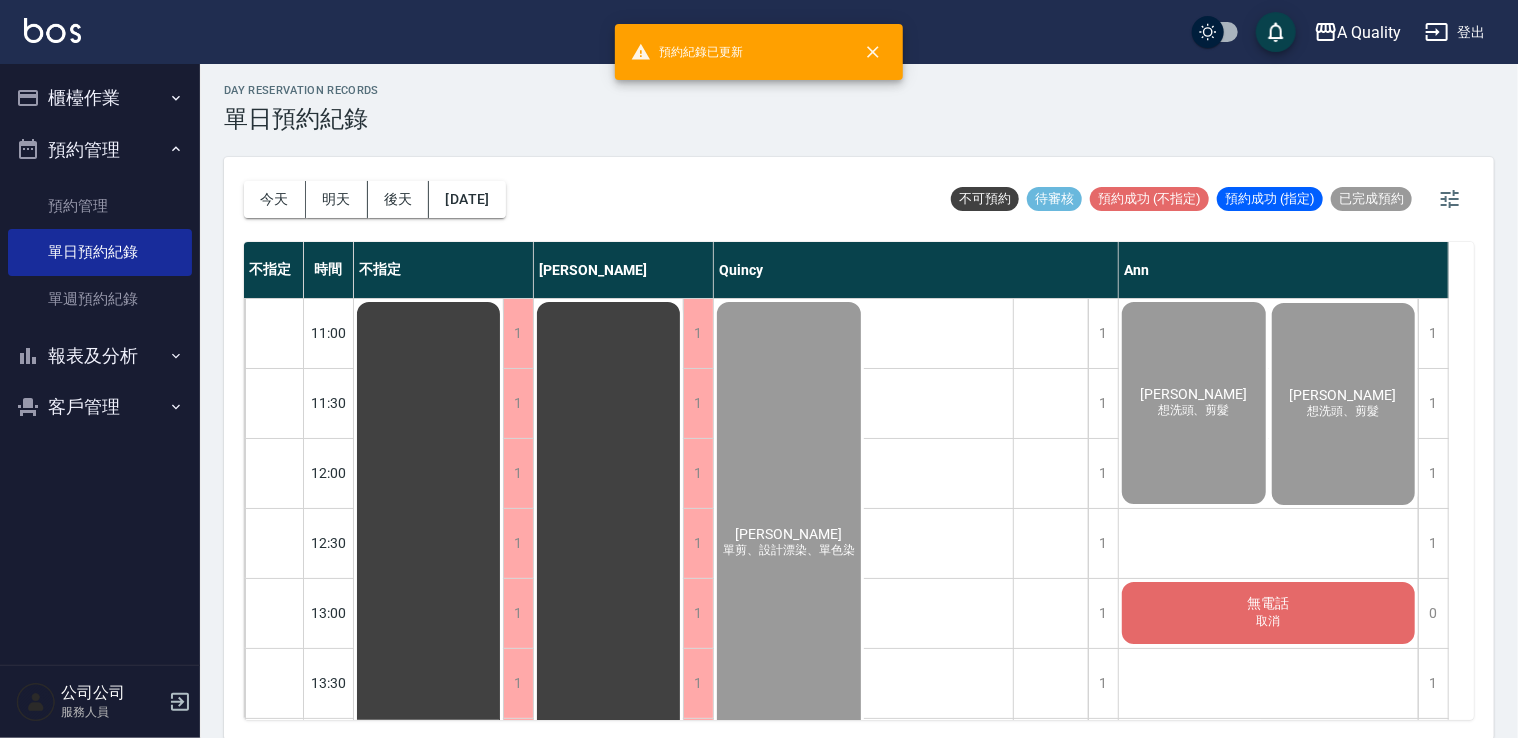 scroll, scrollTop: 5, scrollLeft: 0, axis: vertical 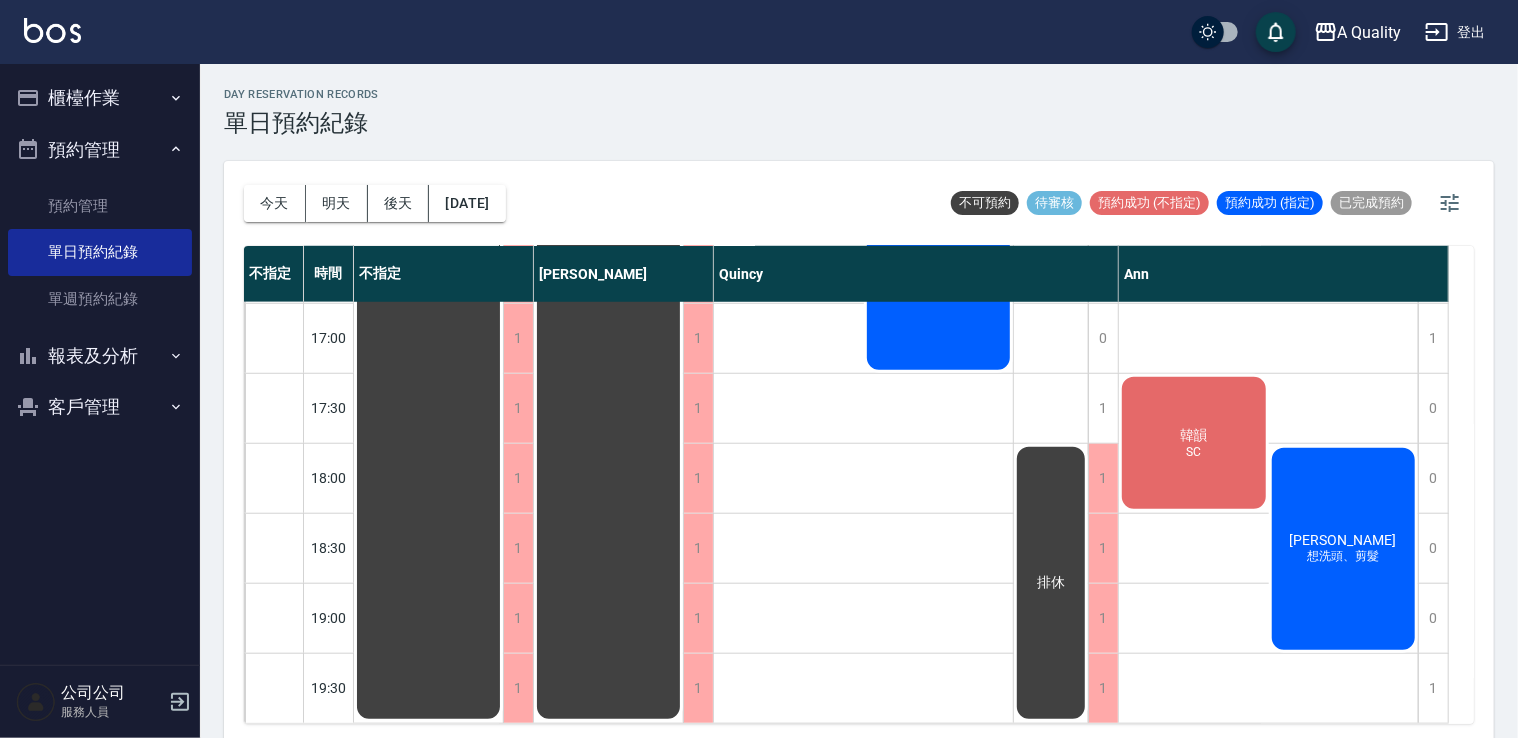 click on "櫃檯作業" at bounding box center (100, 98) 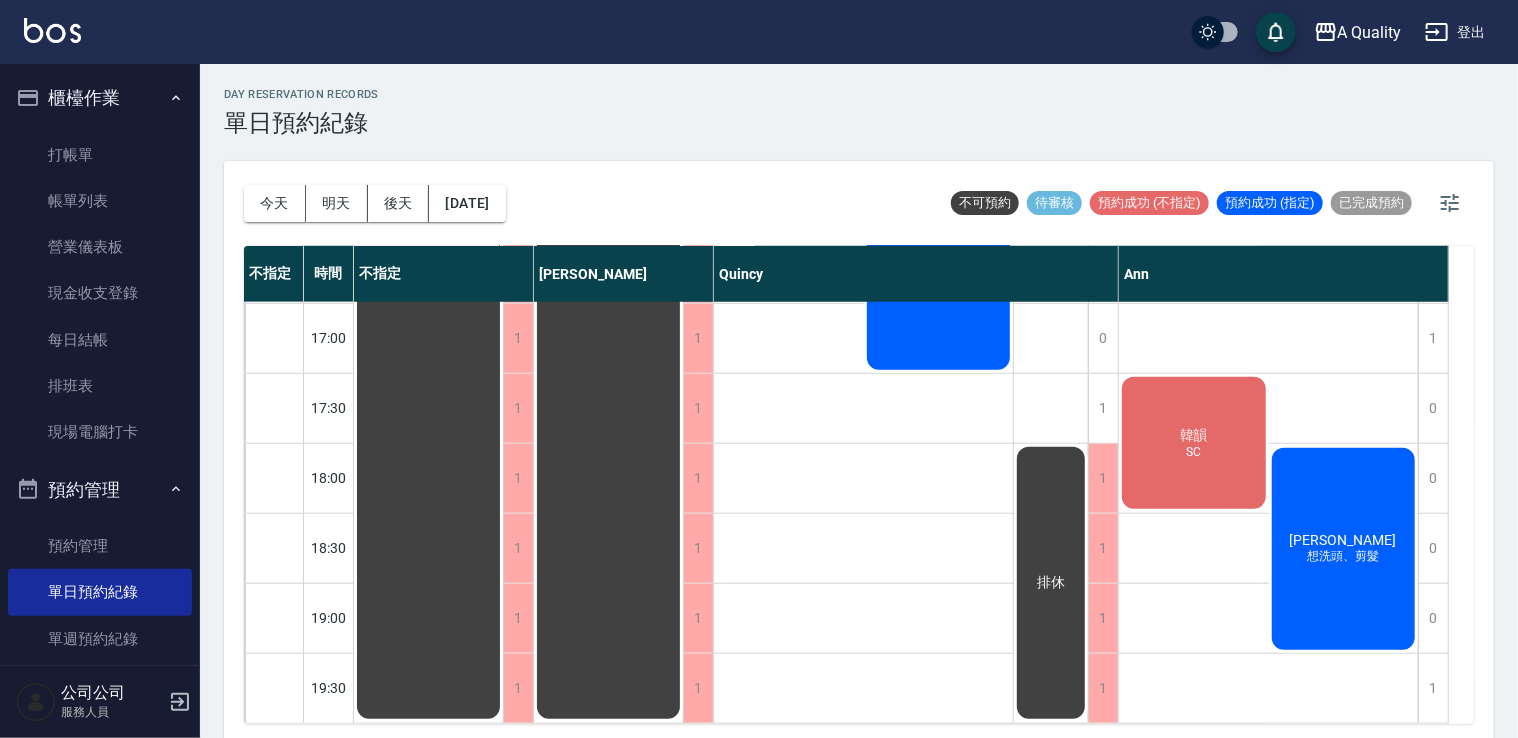 drag, startPoint x: 129, startPoint y: 198, endPoint x: 661, endPoint y: 470, distance: 597.50146 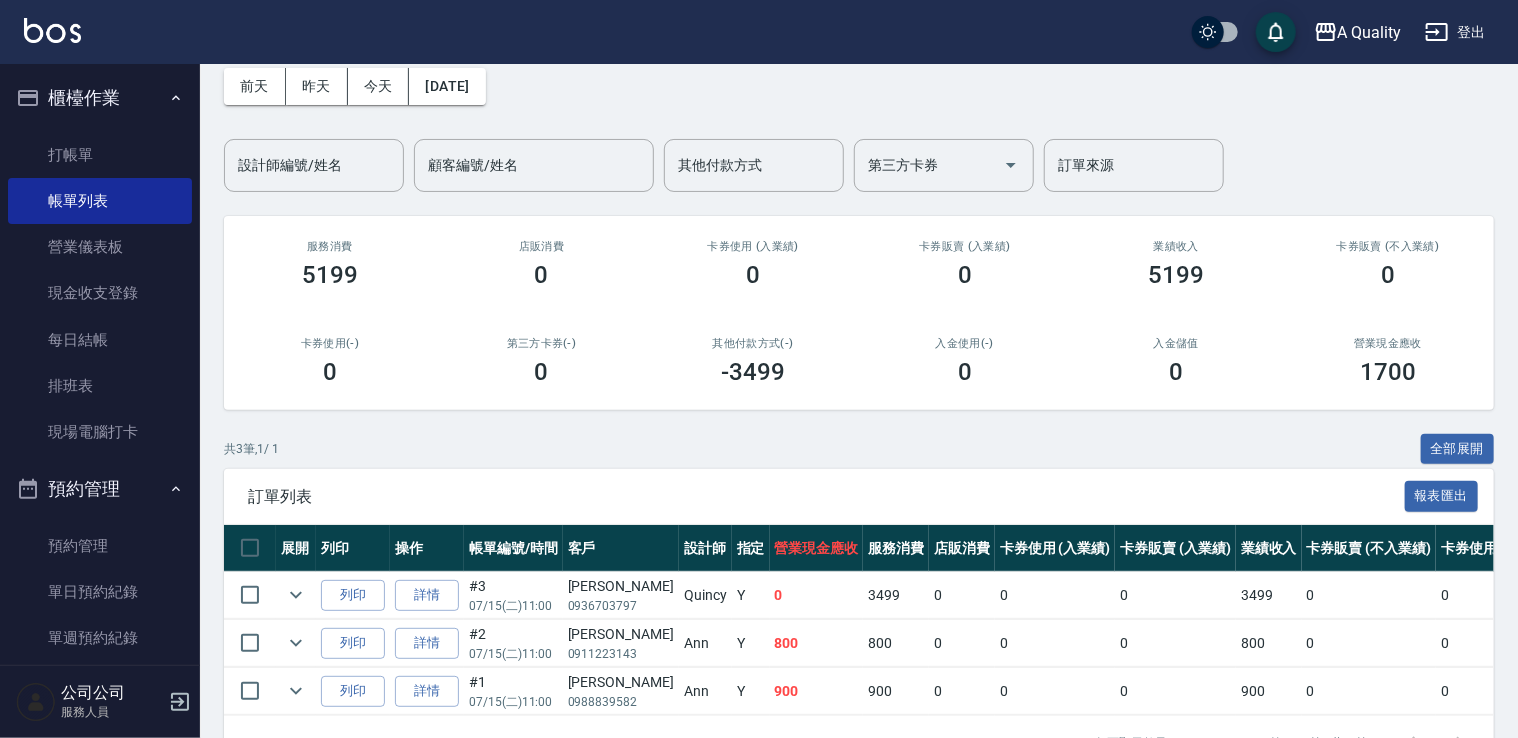 scroll, scrollTop: 100, scrollLeft: 0, axis: vertical 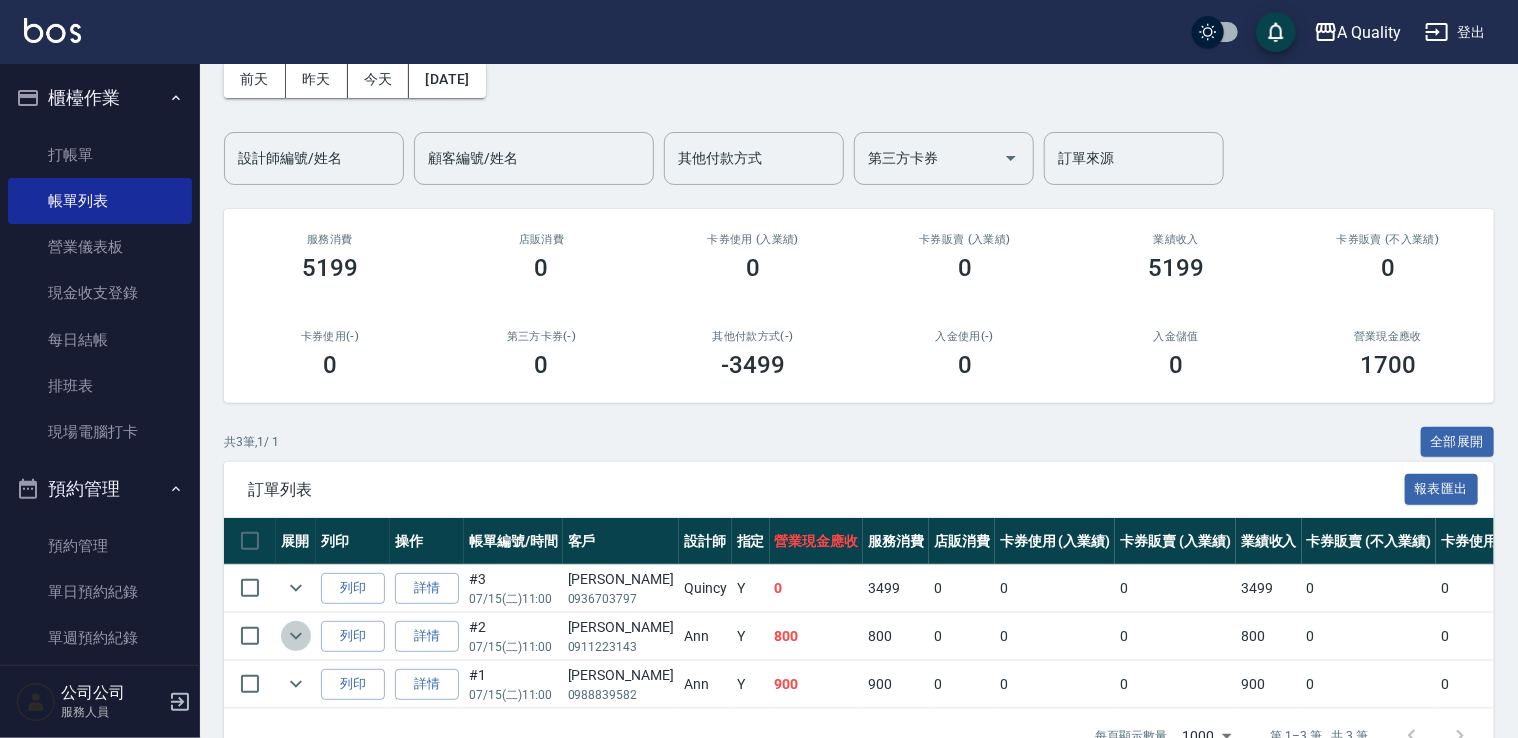 click 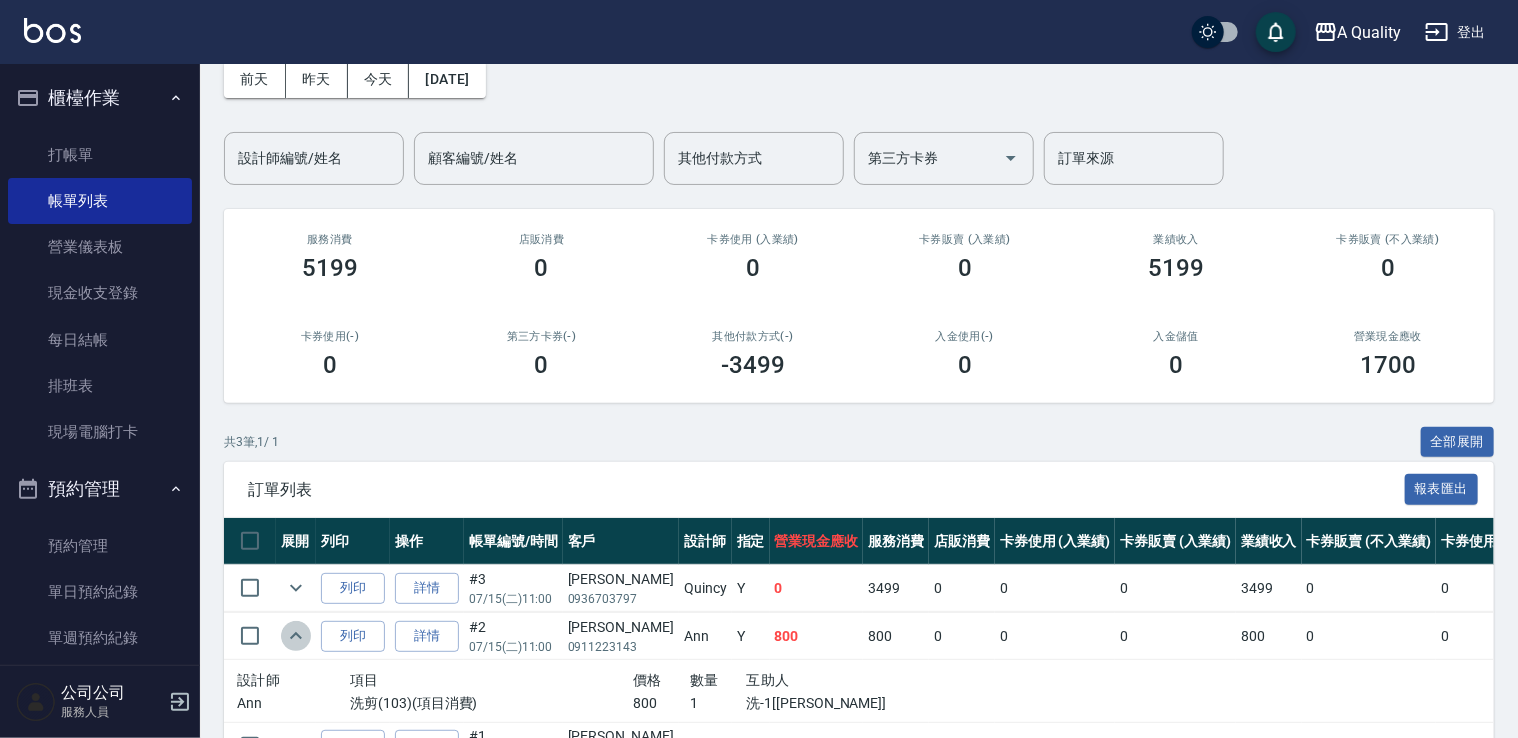 click 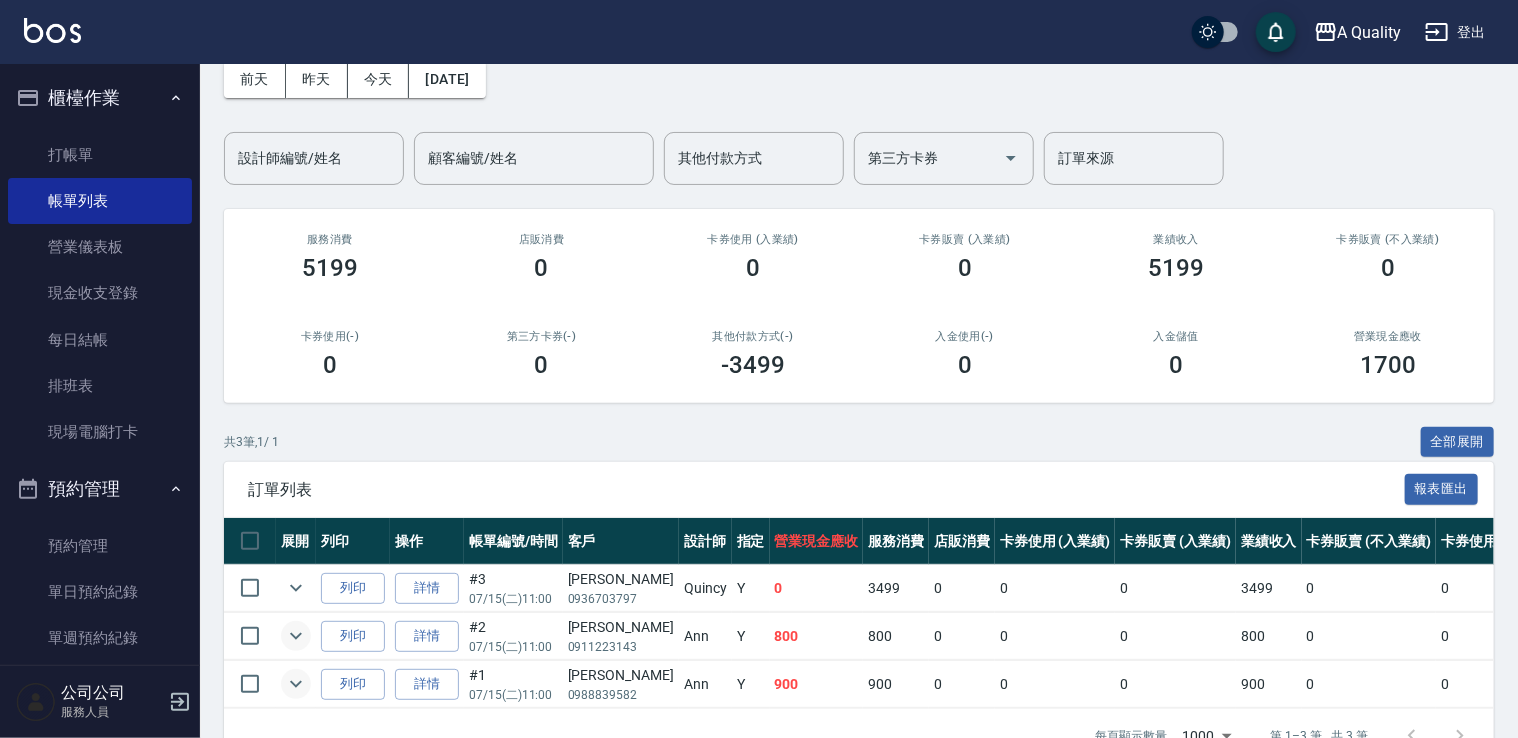 click at bounding box center [296, 684] 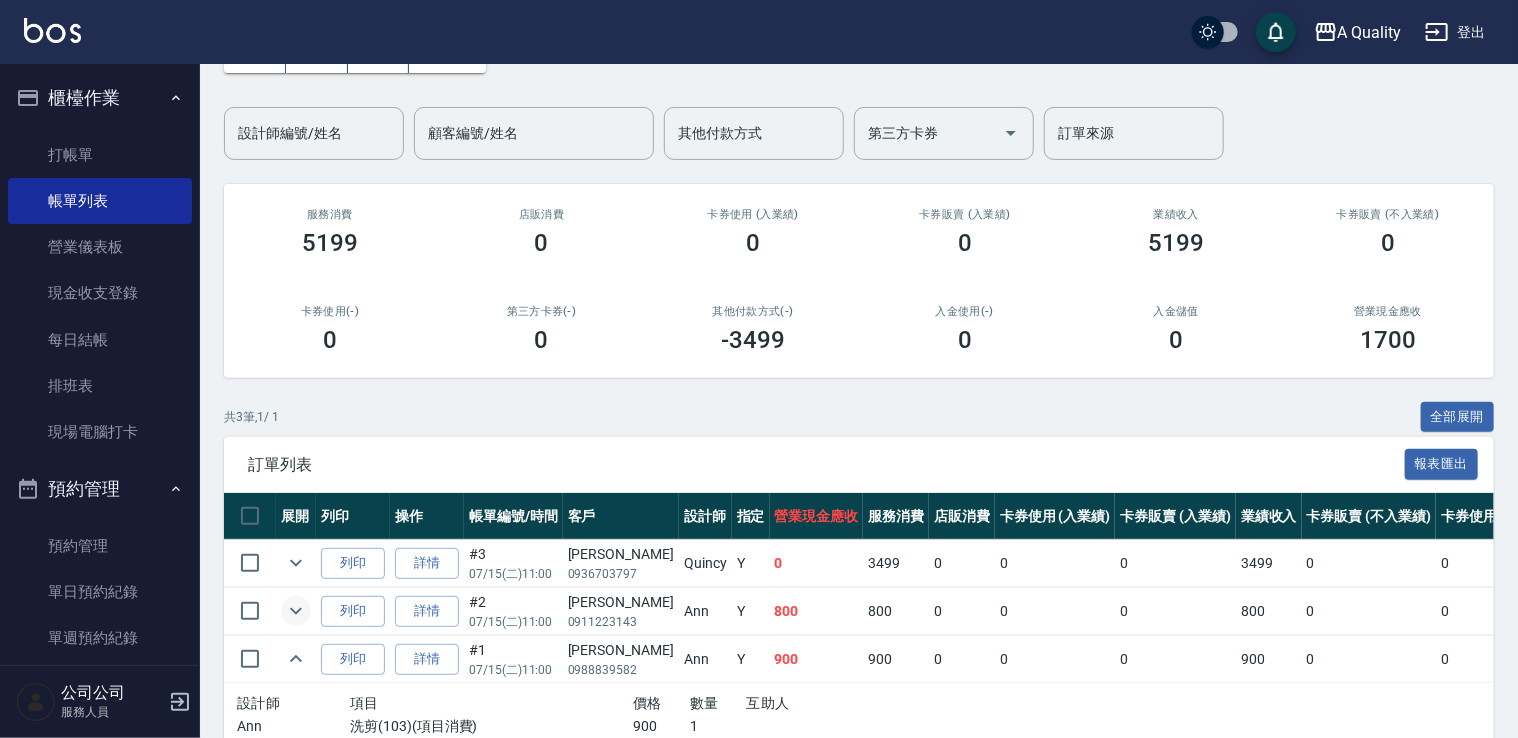 scroll, scrollTop: 200, scrollLeft: 0, axis: vertical 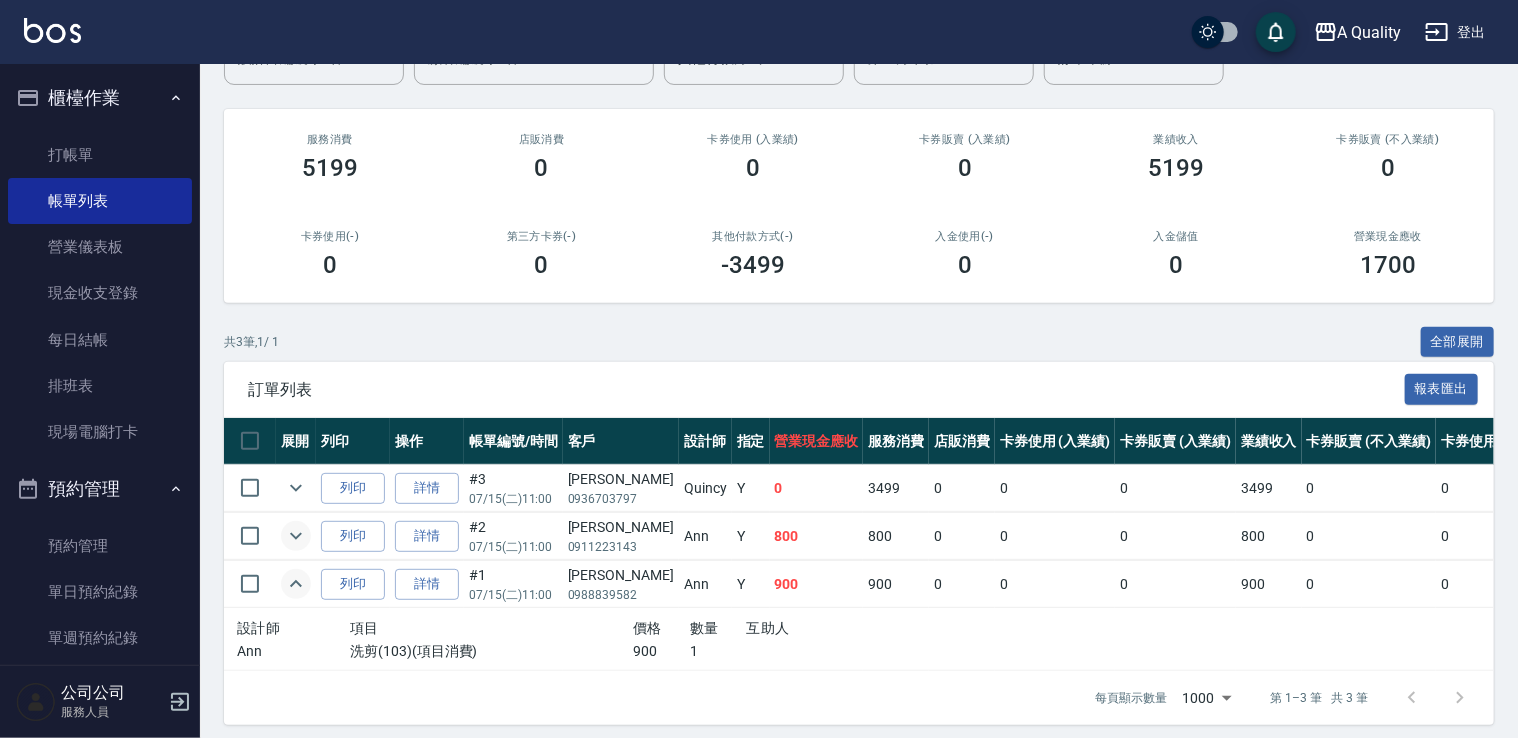 click 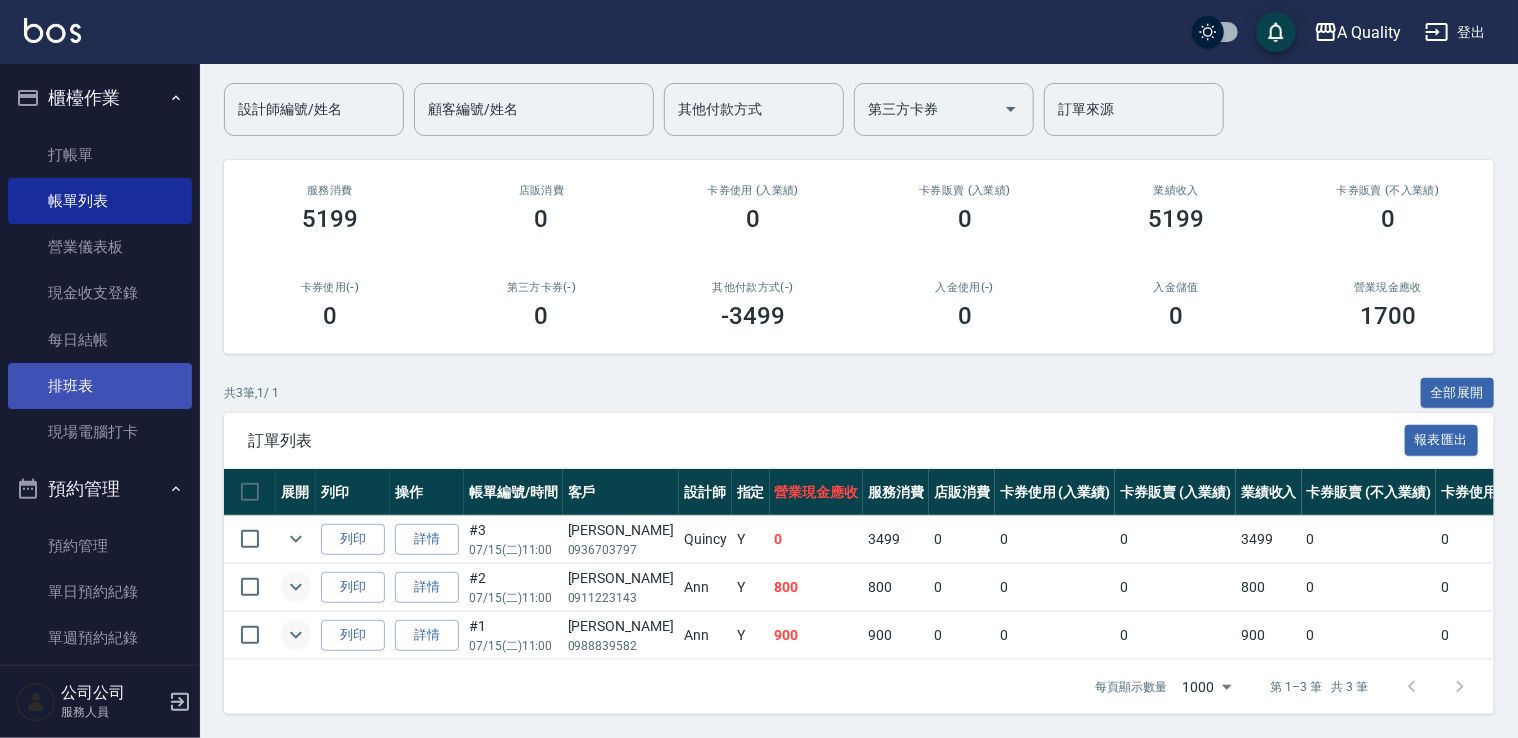 scroll, scrollTop: 162, scrollLeft: 0, axis: vertical 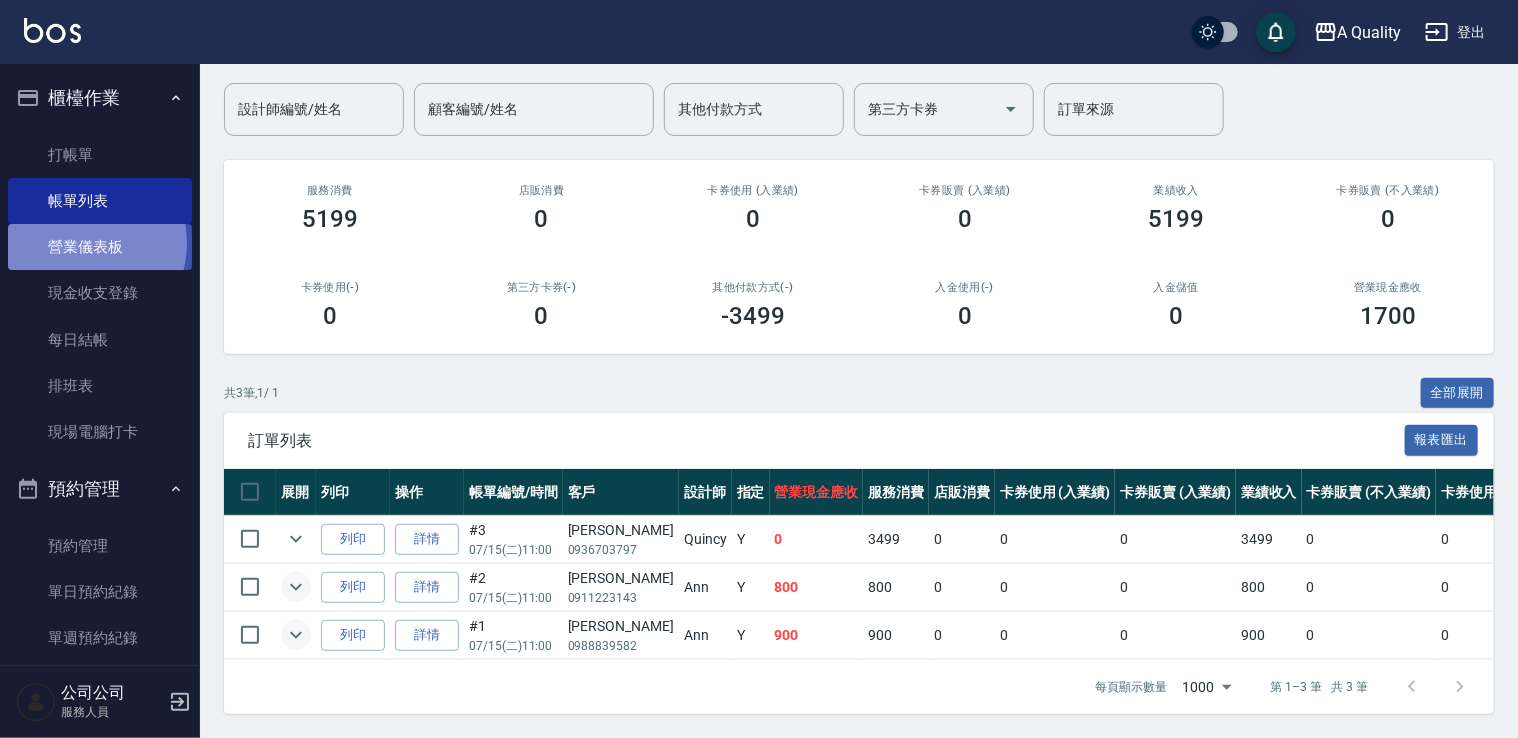 click on "營業儀表板" at bounding box center [100, 247] 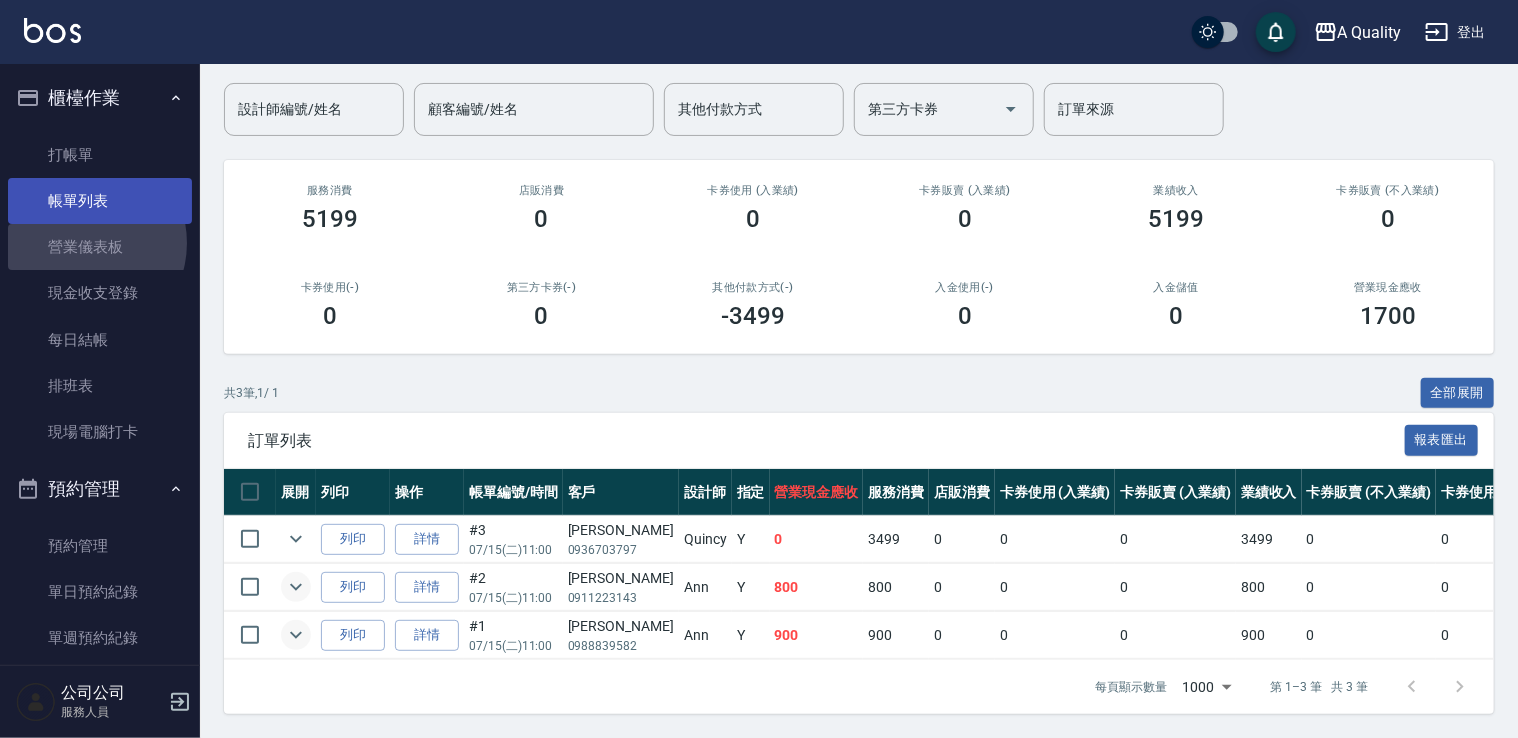 scroll, scrollTop: 0, scrollLeft: 0, axis: both 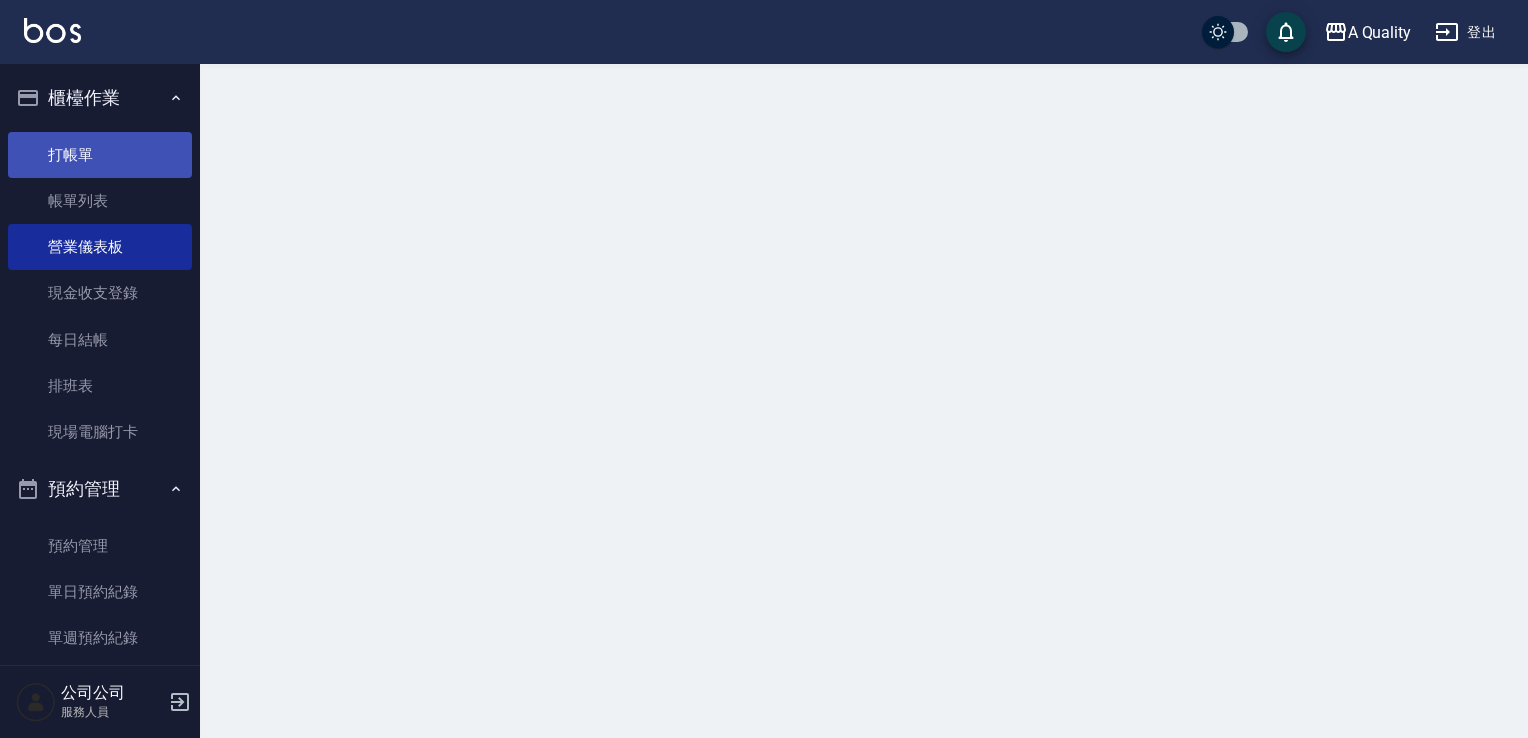 click on "打帳單" at bounding box center [100, 155] 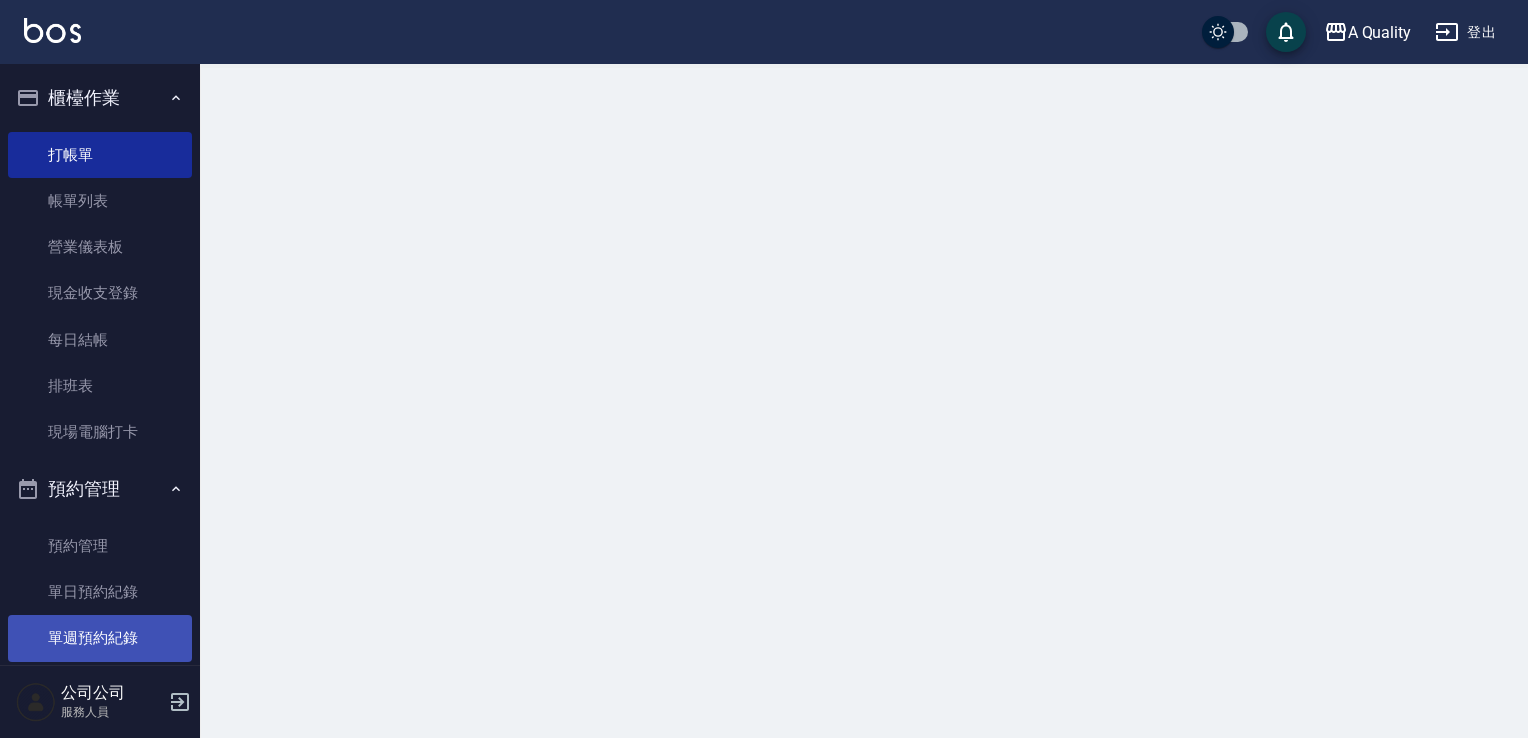 click on "單週預約紀錄" at bounding box center [100, 638] 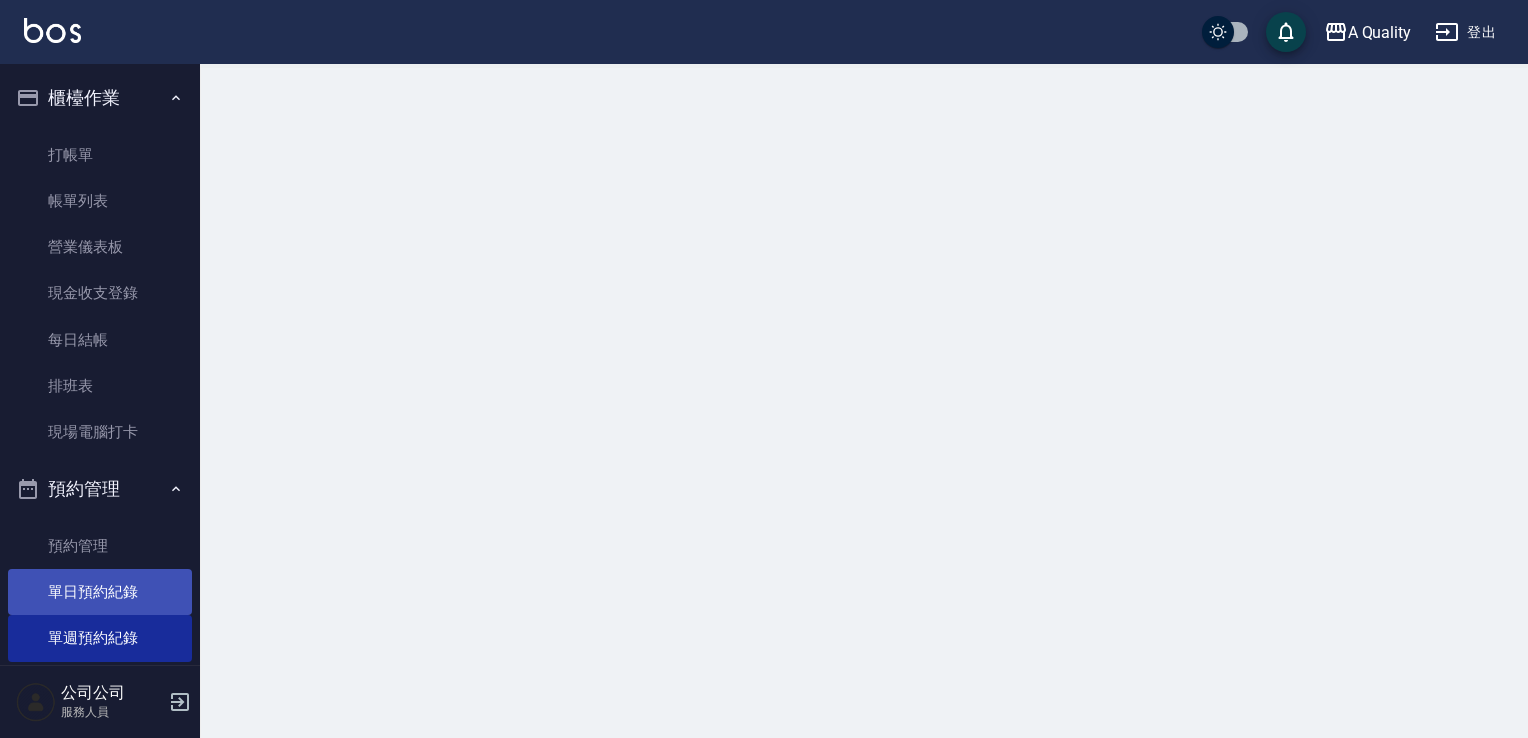 click on "單日預約紀錄" at bounding box center (100, 592) 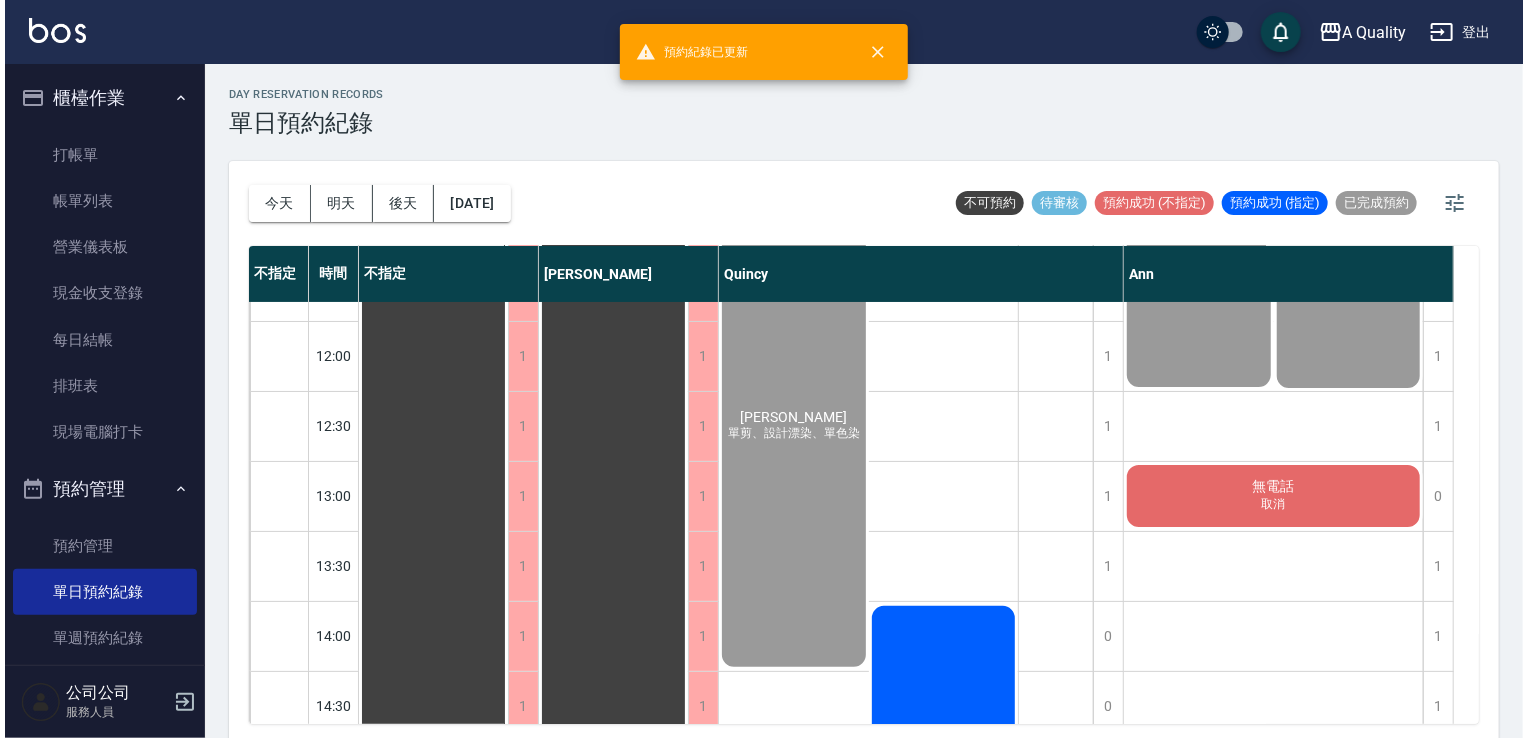 scroll, scrollTop: 400, scrollLeft: 0, axis: vertical 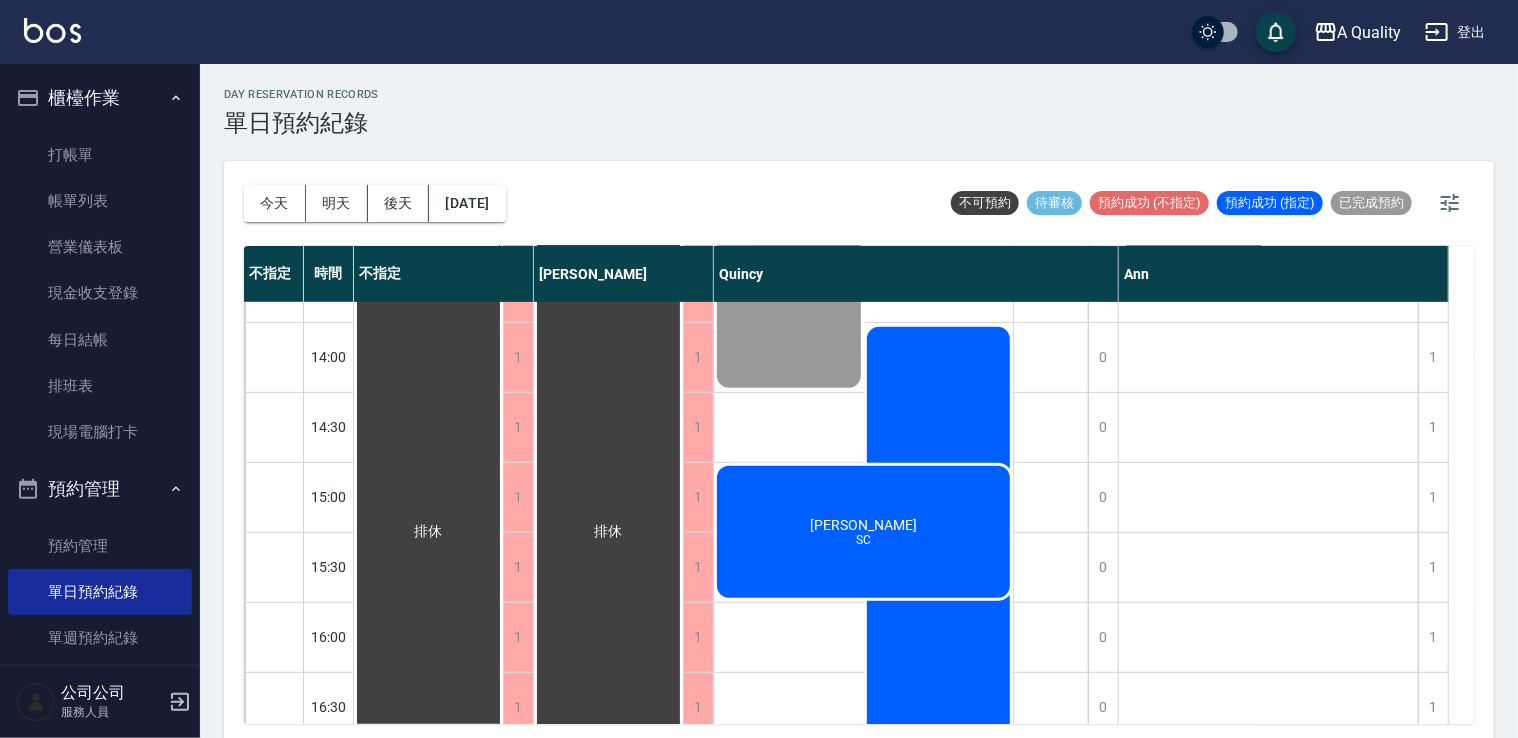 click on "呂旻芬 SC" at bounding box center (428, 532) 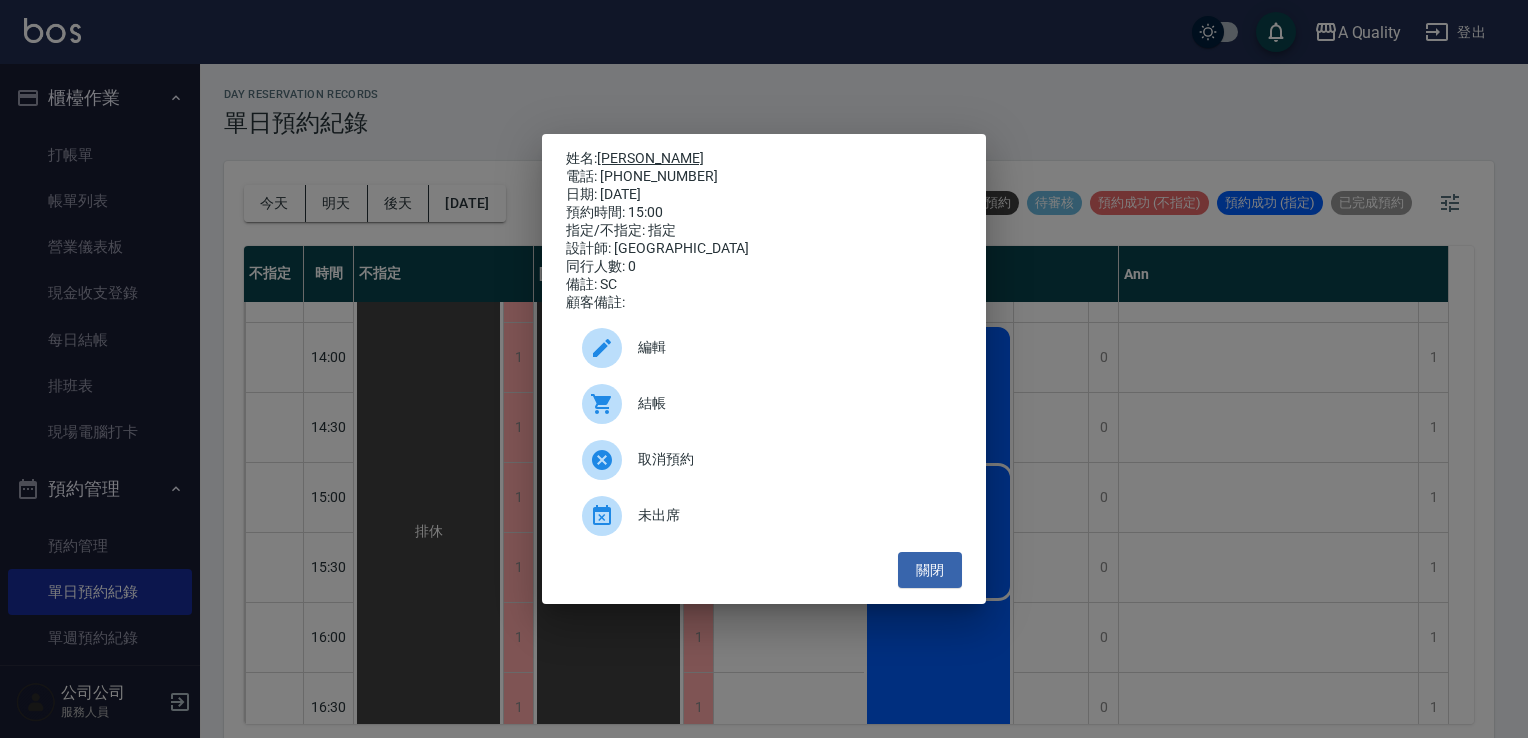 click on "呂旻芬" at bounding box center (650, 158) 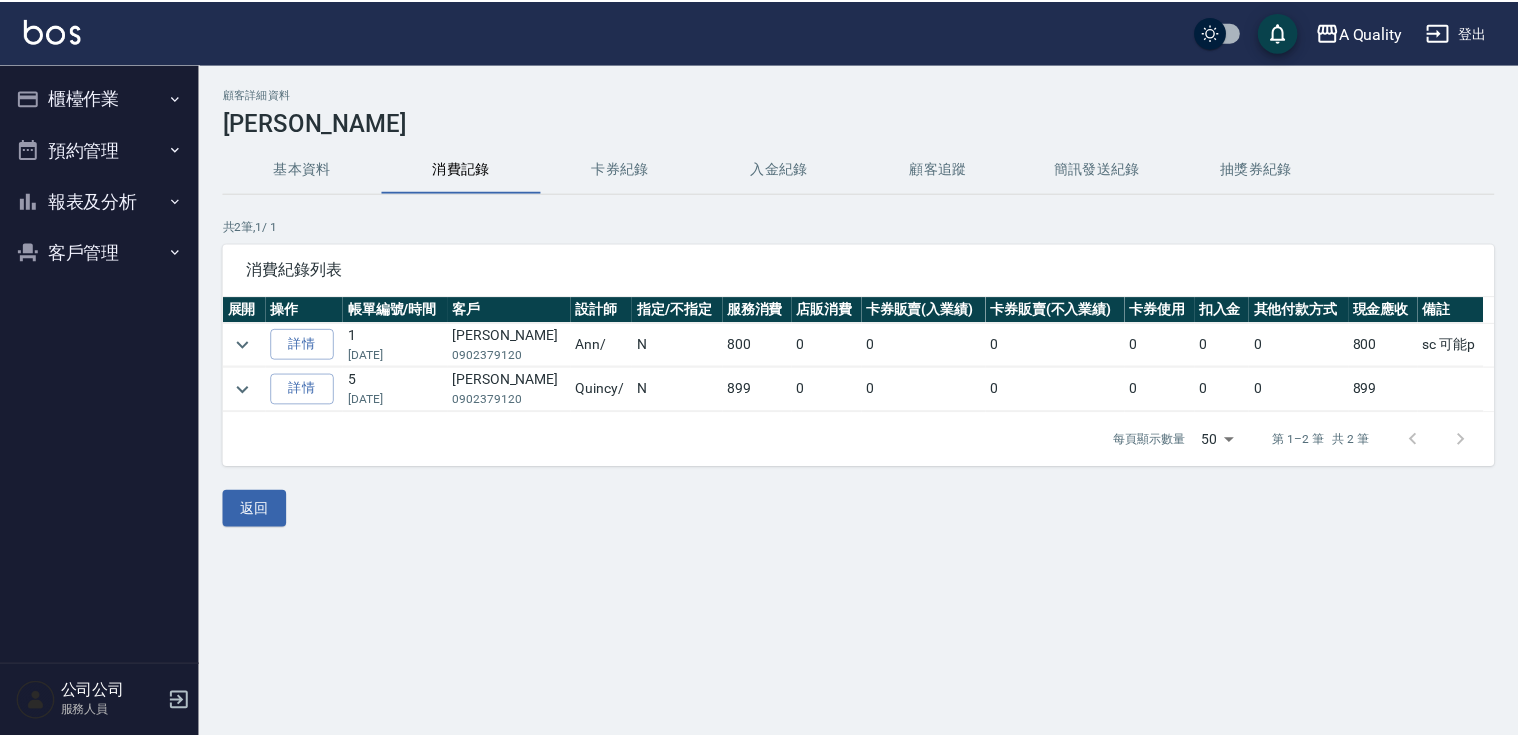 scroll, scrollTop: 0, scrollLeft: 0, axis: both 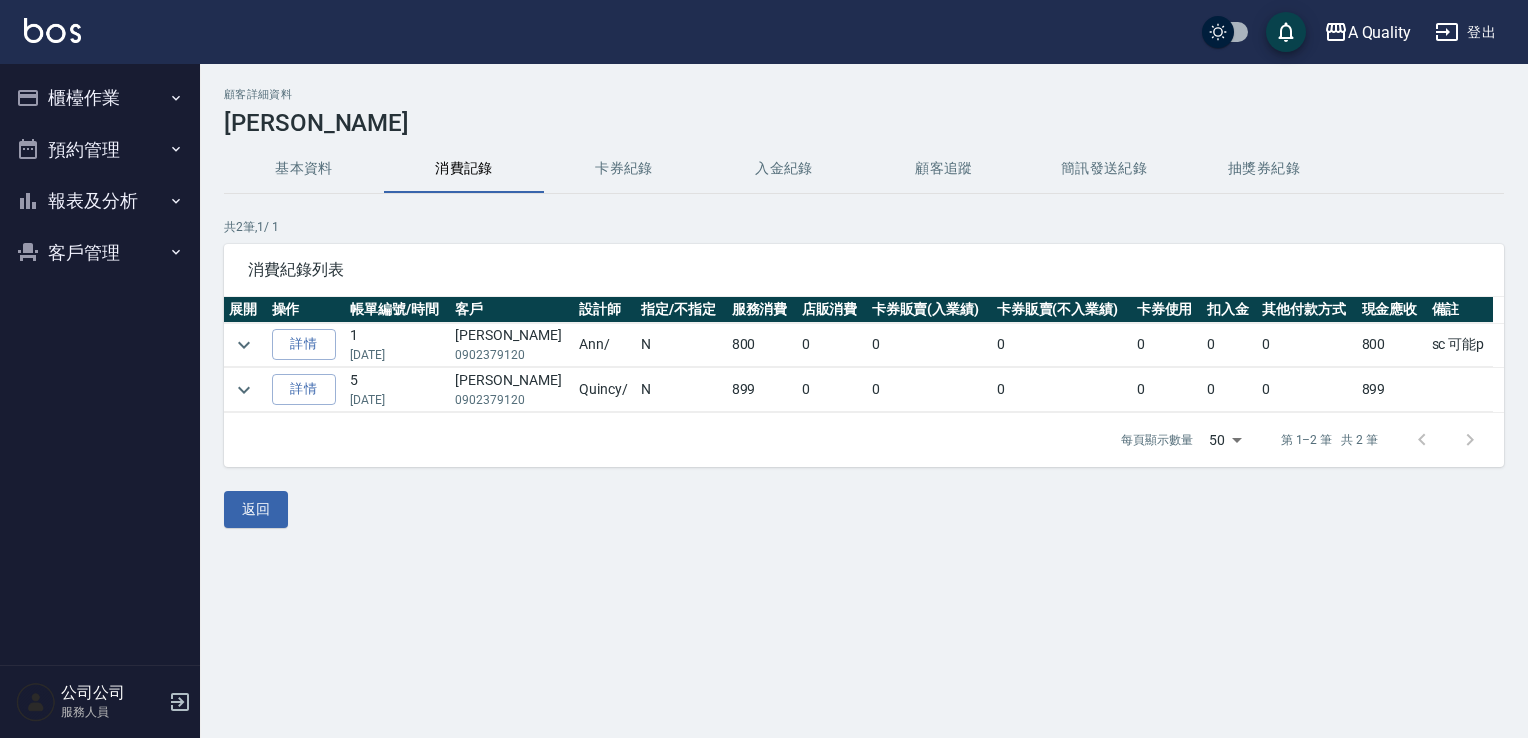 drag, startPoint x: 78, startPoint y: 134, endPoint x: 76, endPoint y: 147, distance: 13.152946 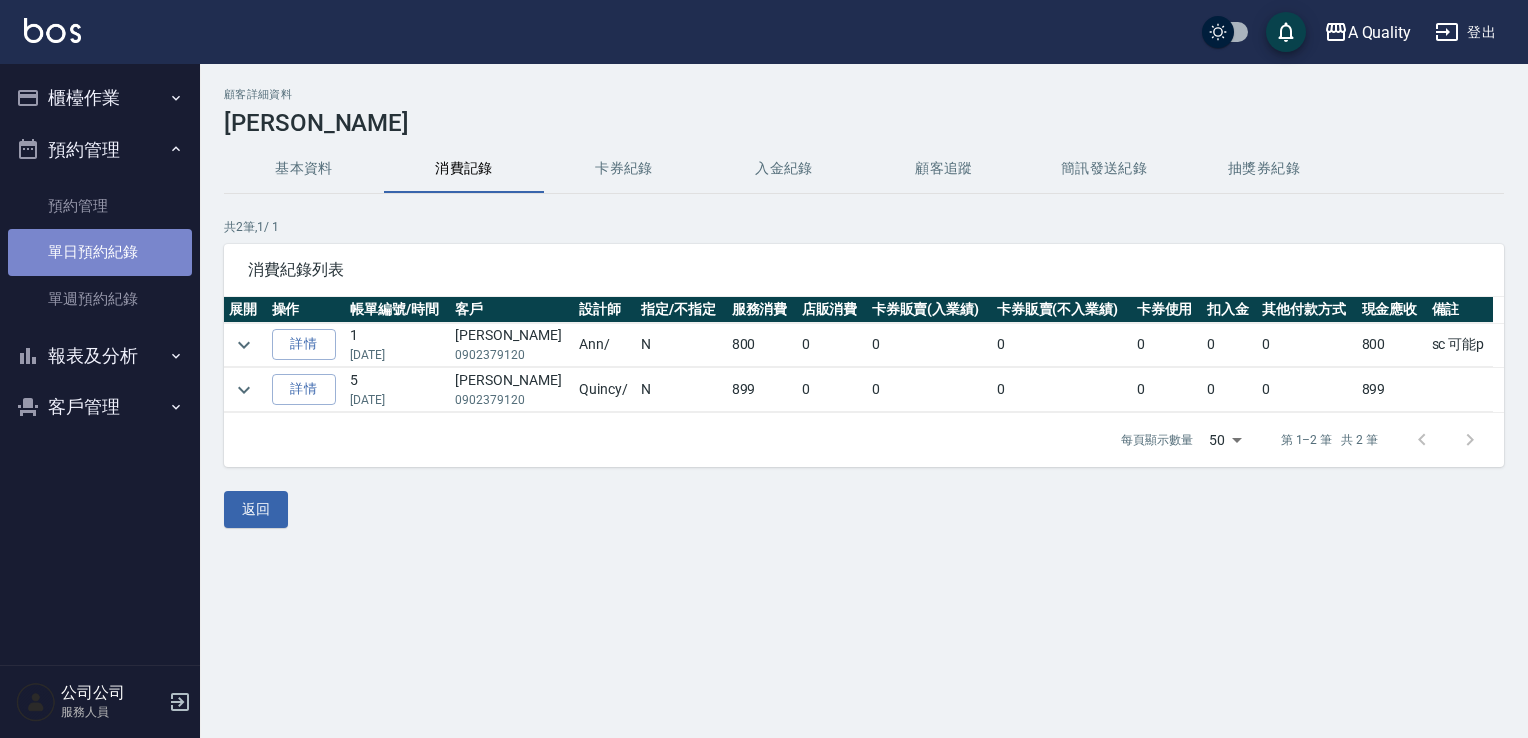 click on "單日預約紀錄" at bounding box center (100, 252) 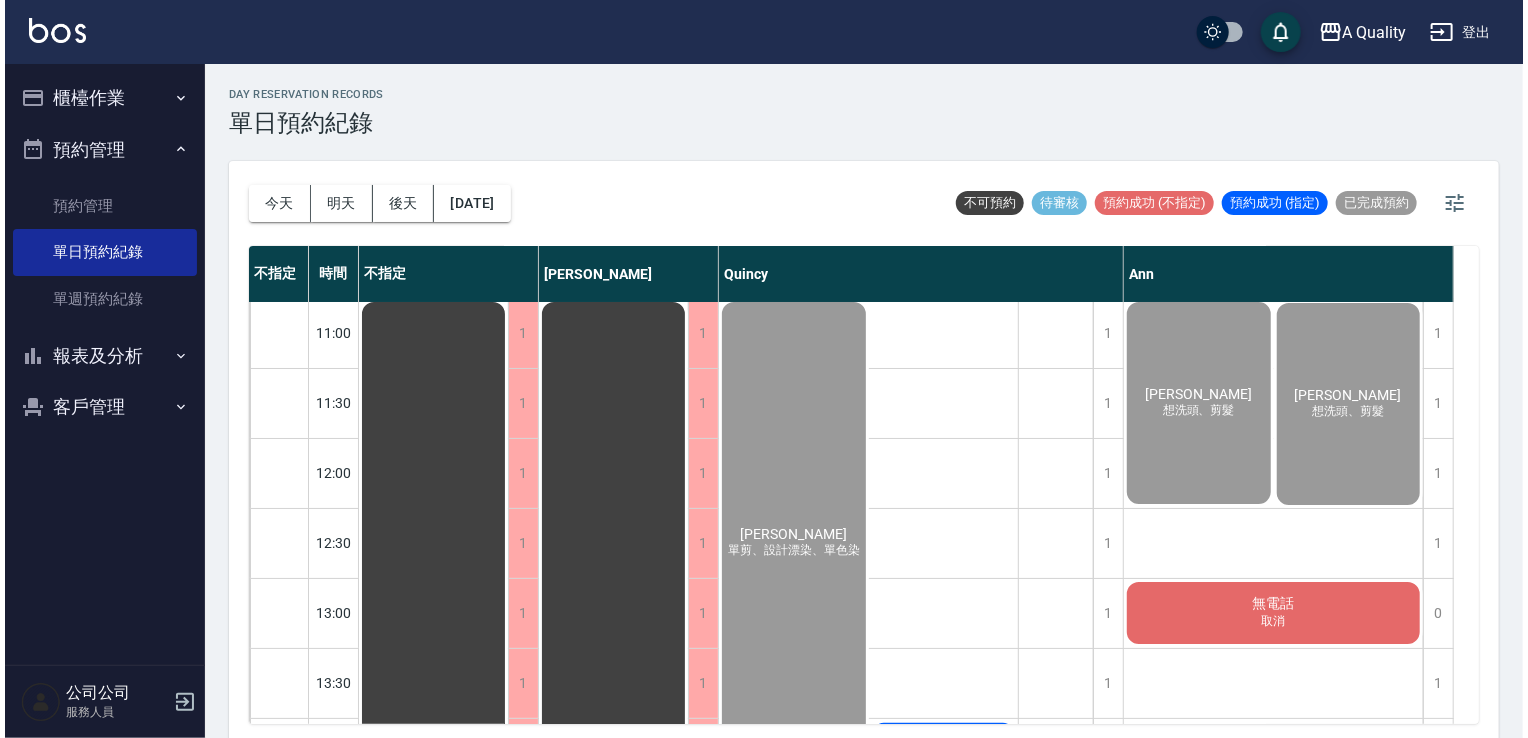 scroll, scrollTop: 0, scrollLeft: 0, axis: both 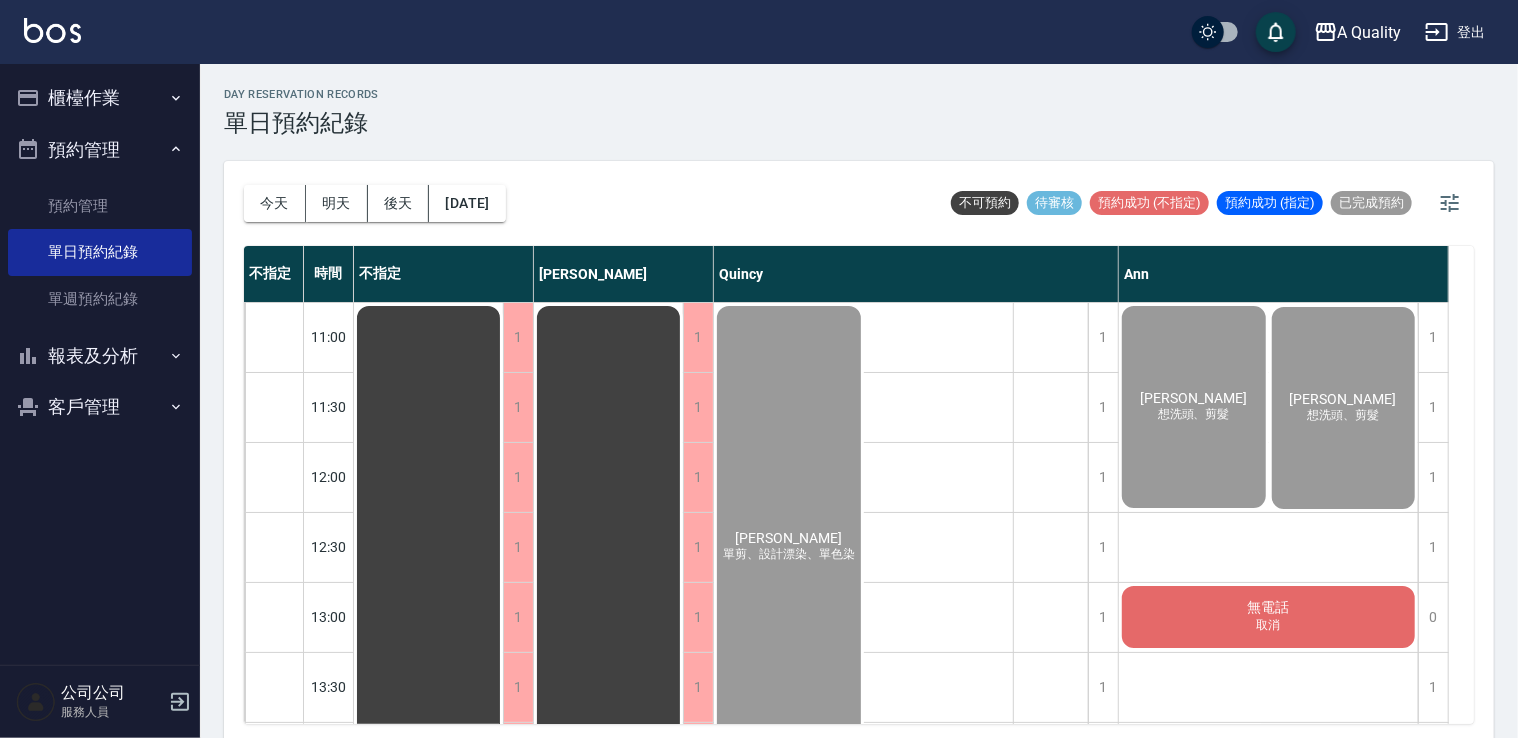 click on "無電話 取消" at bounding box center (428, 932) 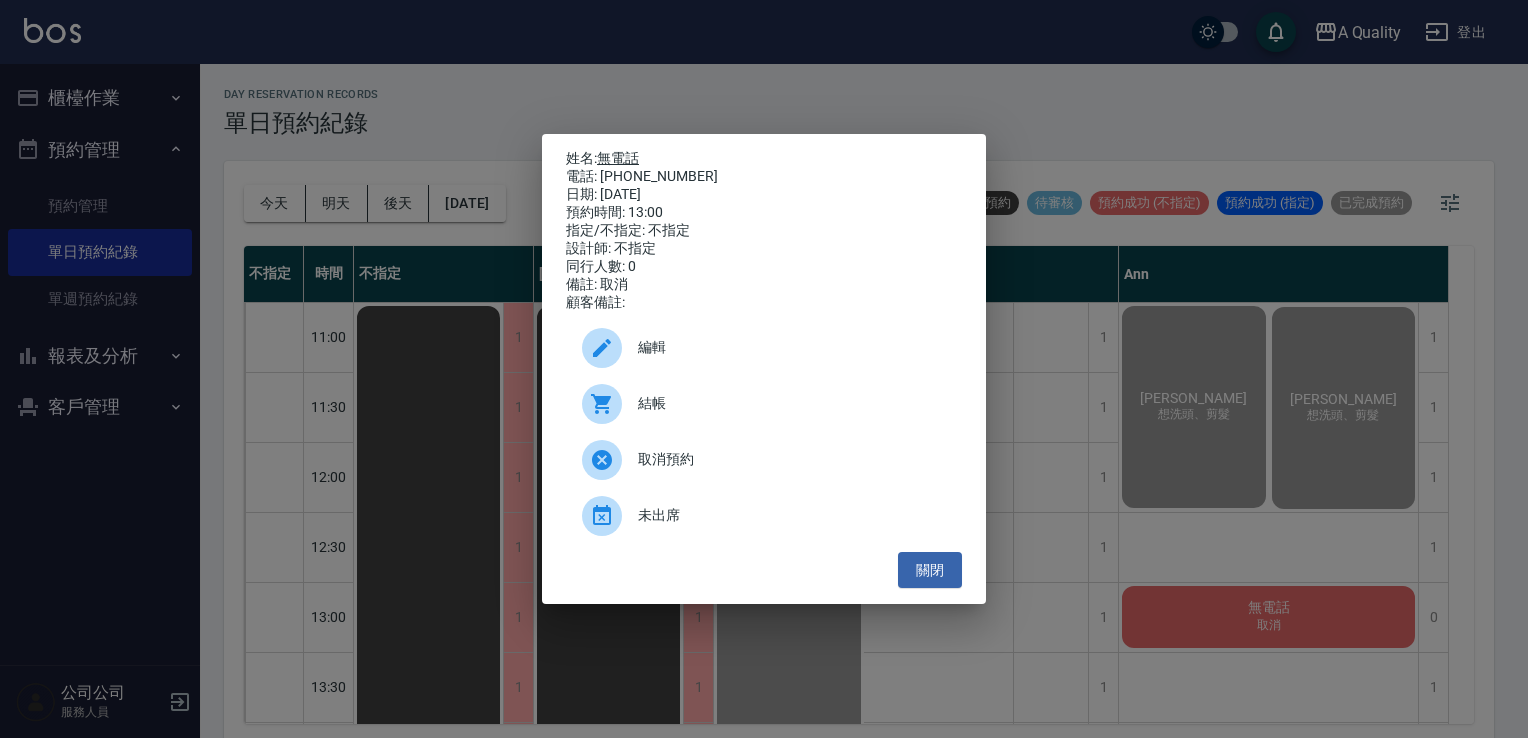 click on "無電話" at bounding box center (618, 158) 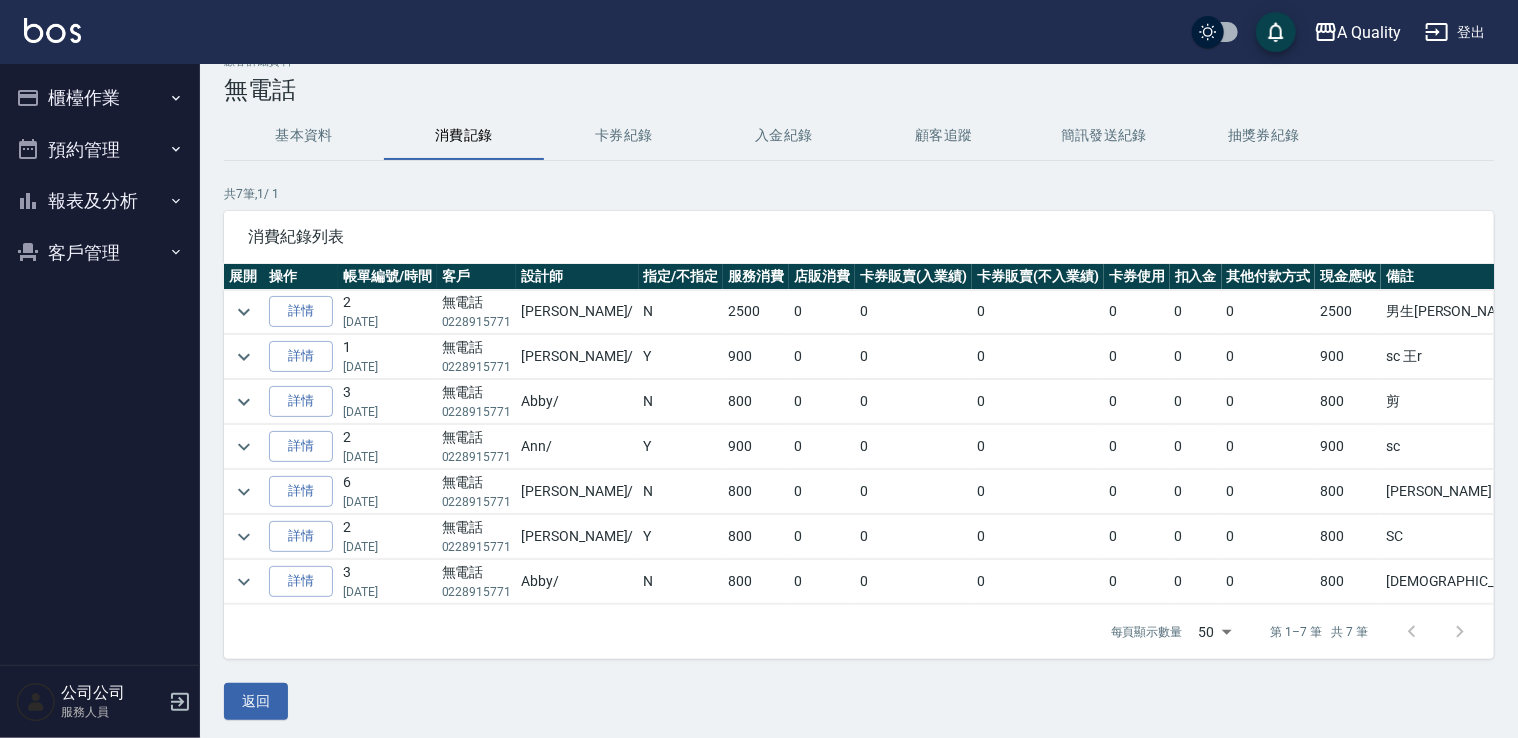 scroll, scrollTop: 35, scrollLeft: 0, axis: vertical 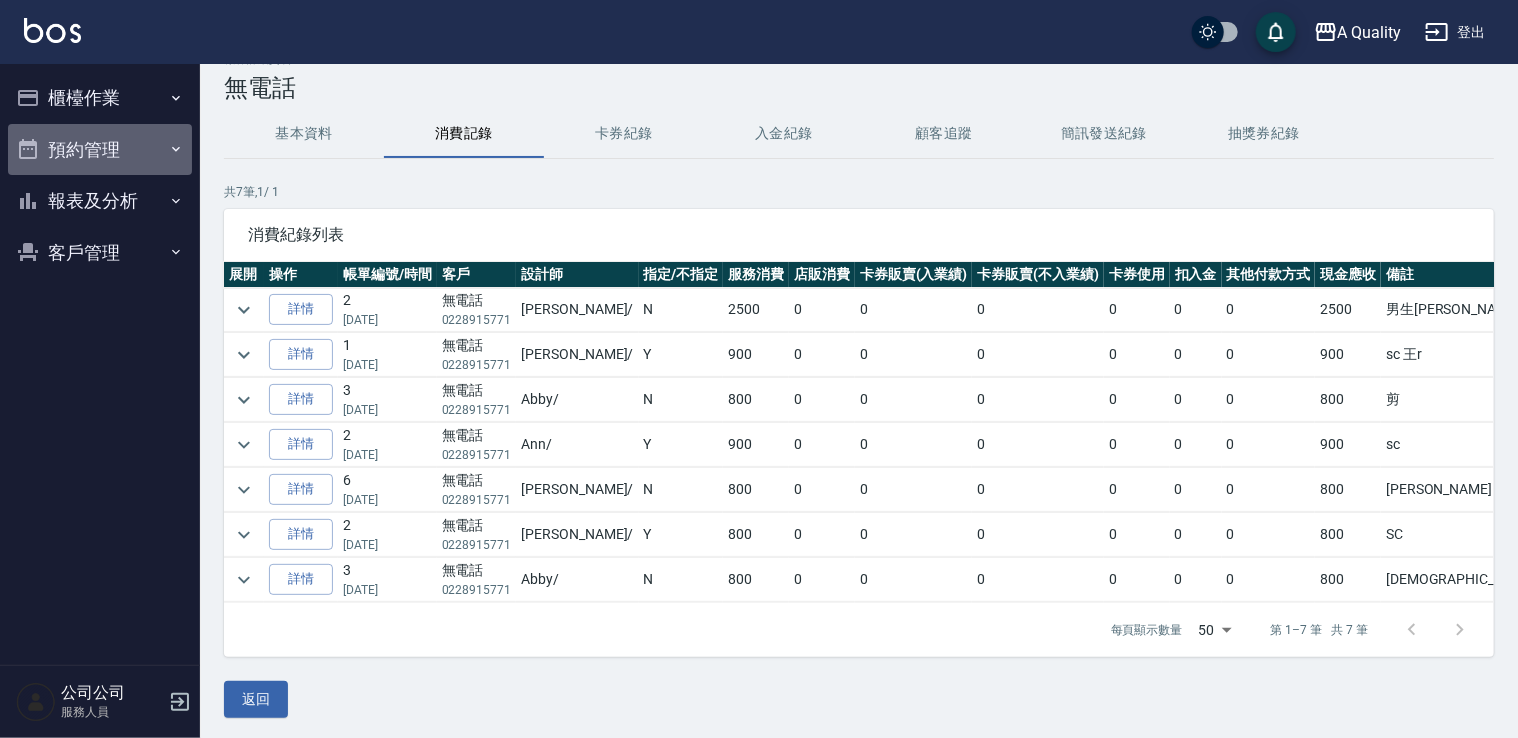 click on "預約管理" at bounding box center (100, 150) 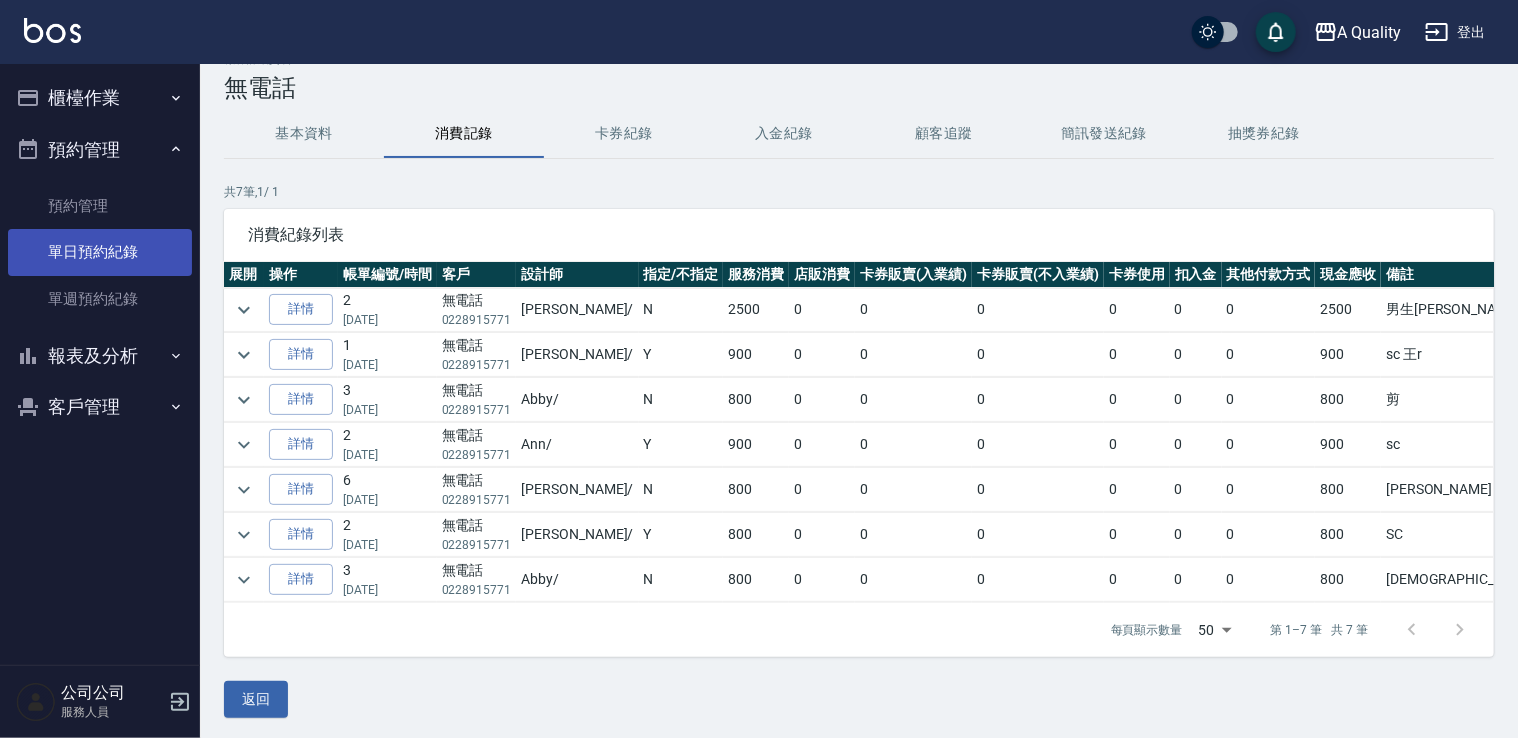 click on "單日預約紀錄" at bounding box center (100, 252) 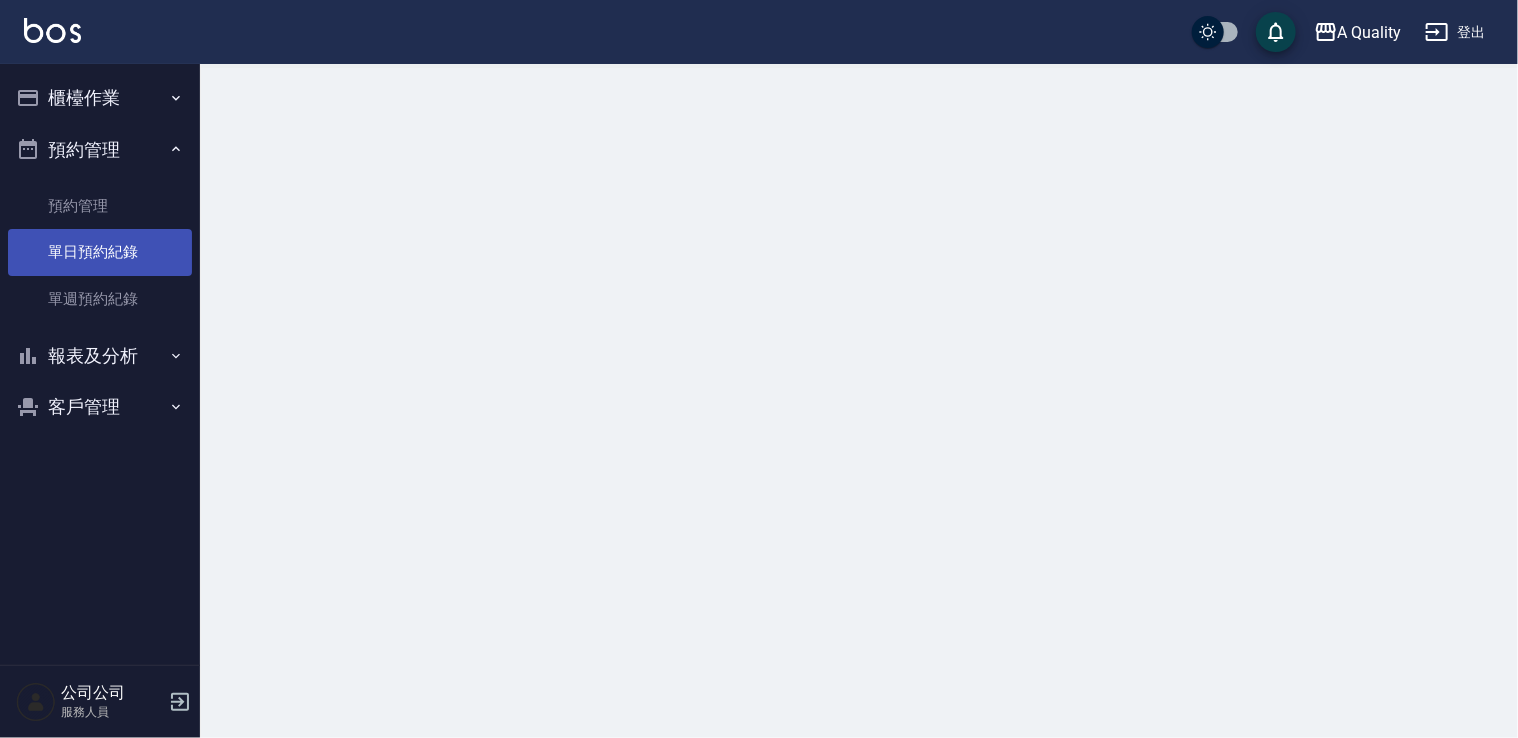 scroll, scrollTop: 0, scrollLeft: 0, axis: both 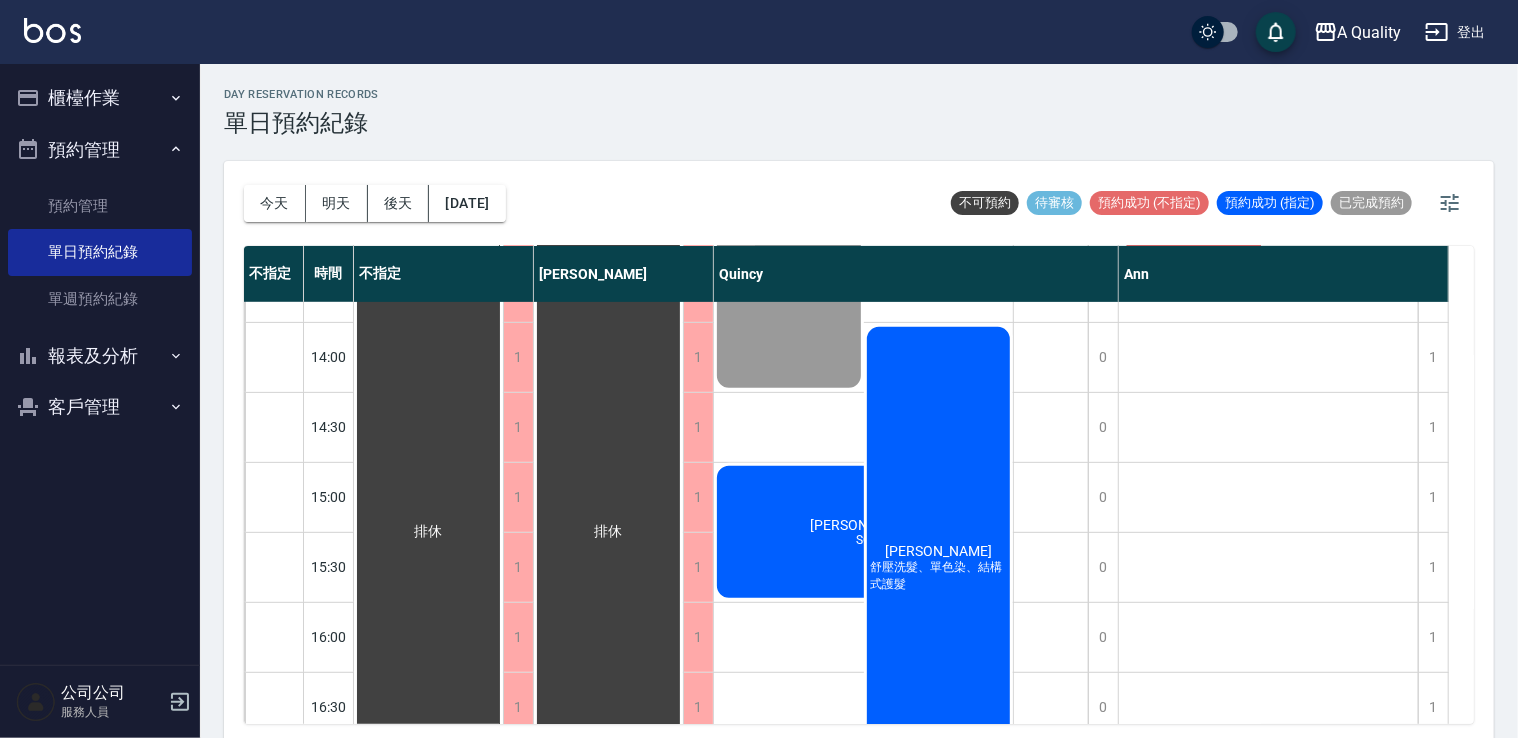 click on "王靜儀 舒壓洗髮、單色染、結構式護髮" at bounding box center (939, 568) 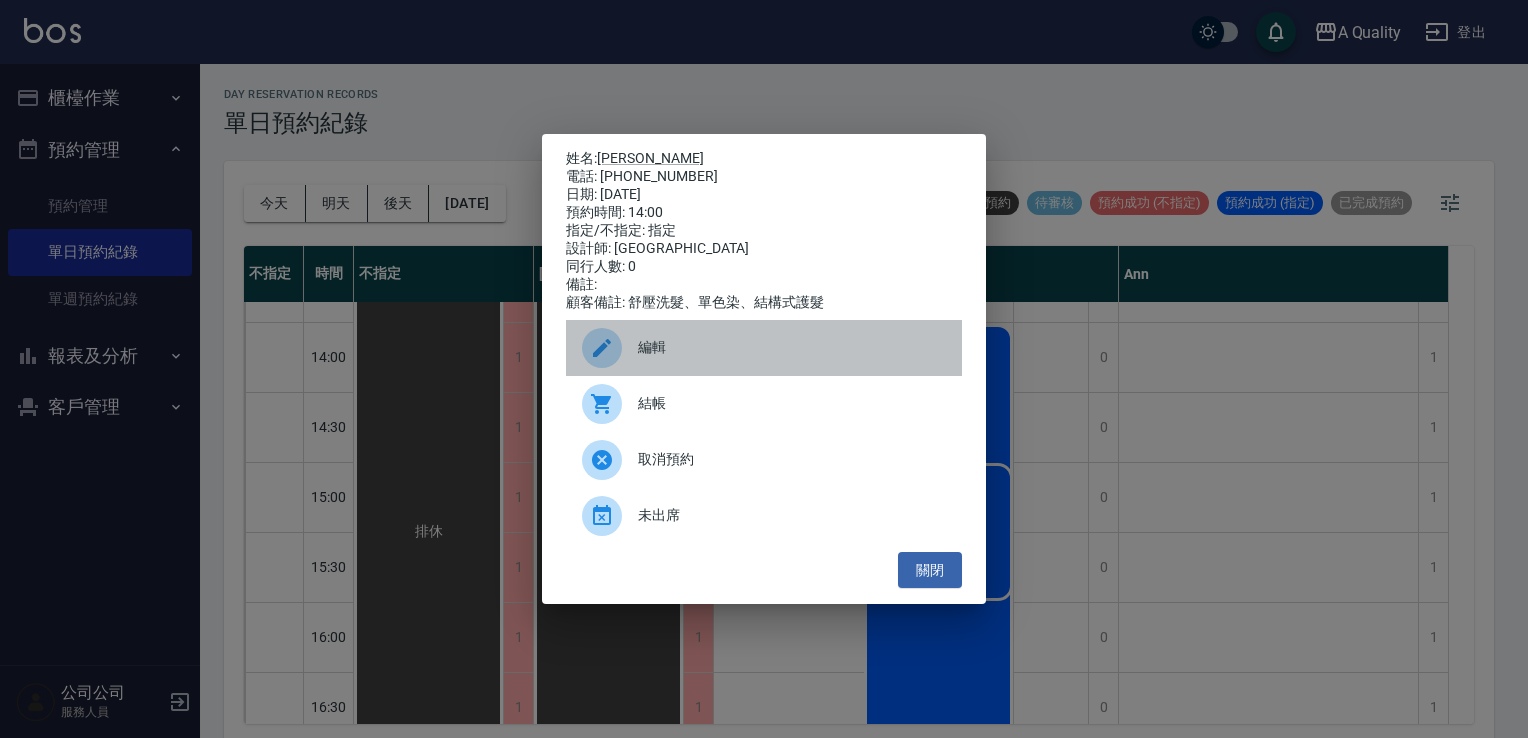 click on "編輯" at bounding box center (764, 348) 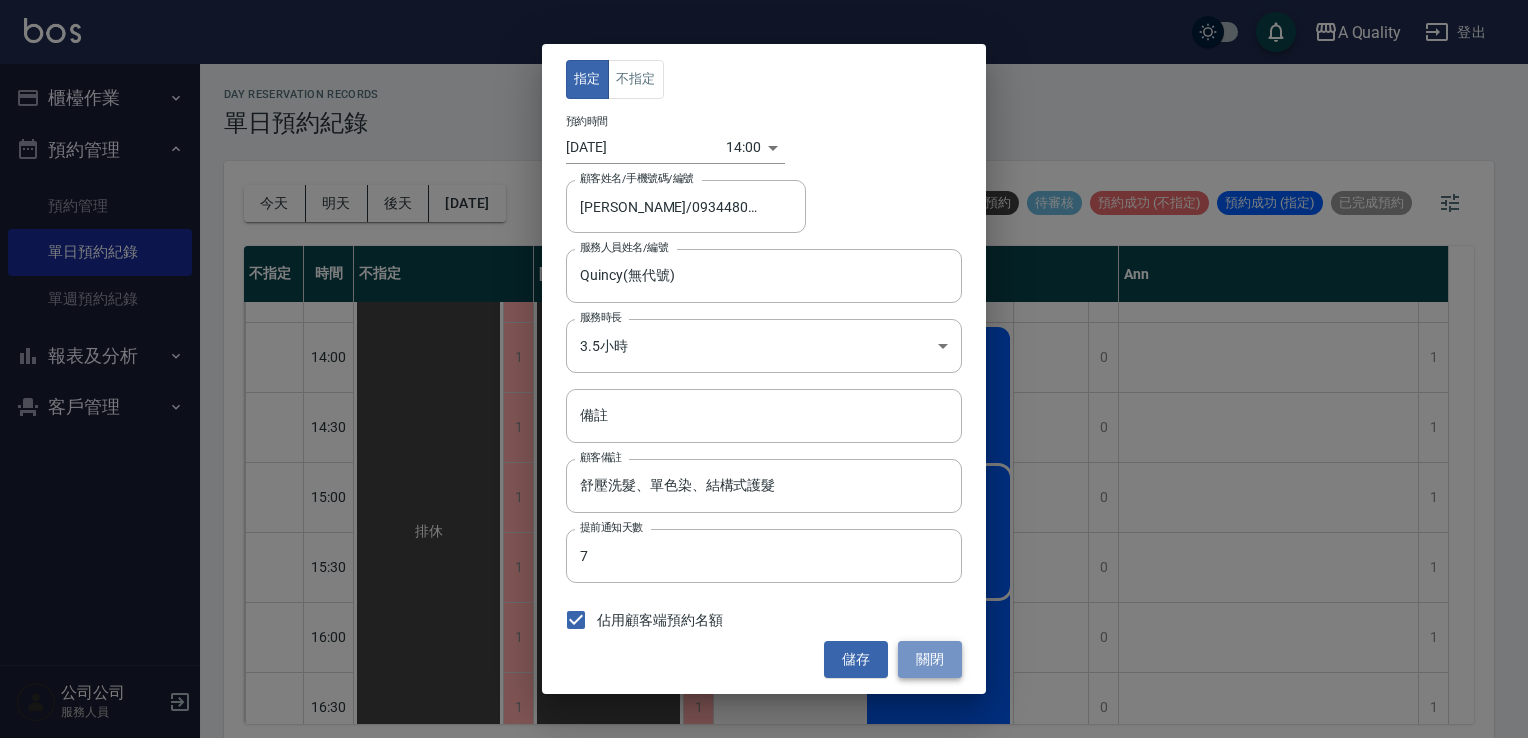 click on "關閉" at bounding box center [930, 659] 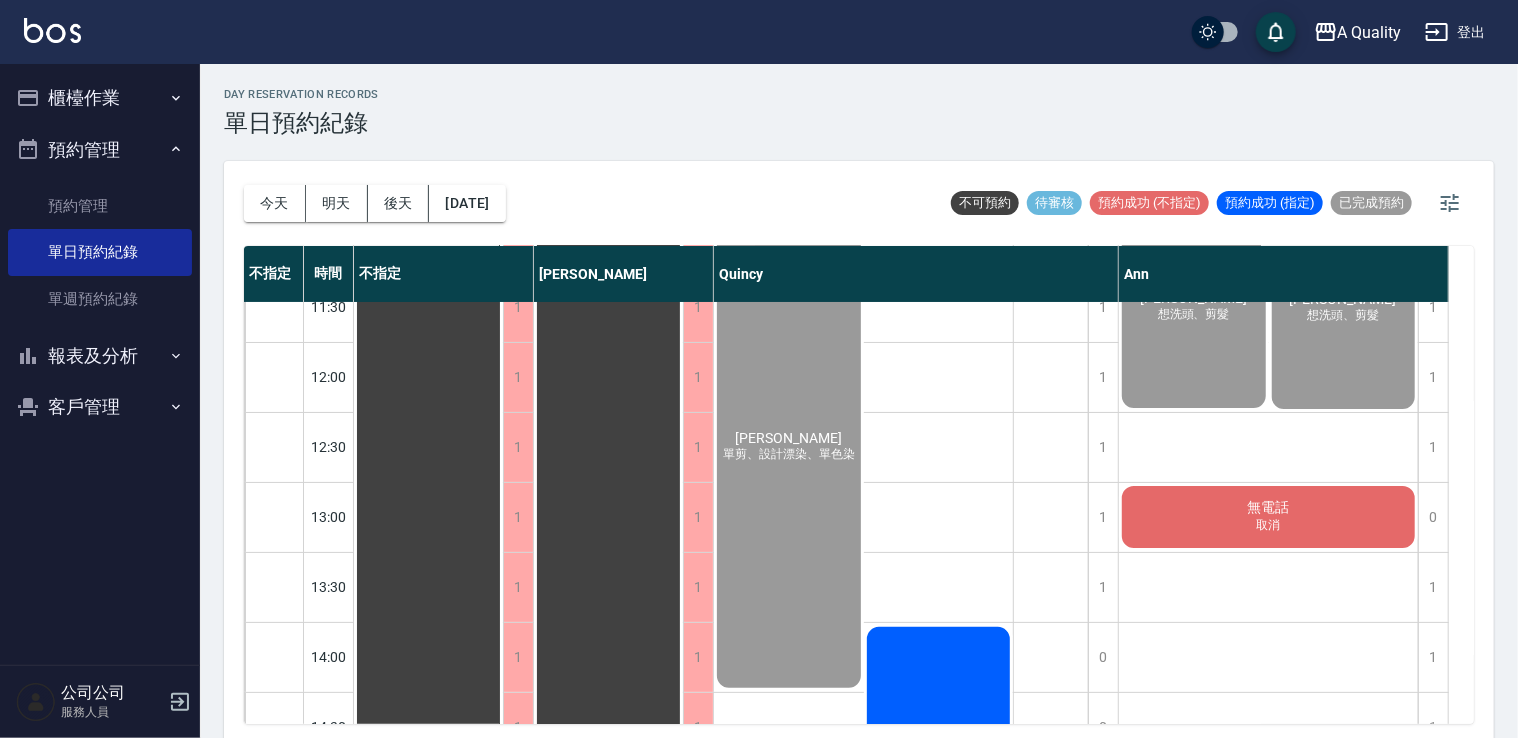 scroll, scrollTop: 30, scrollLeft: 0, axis: vertical 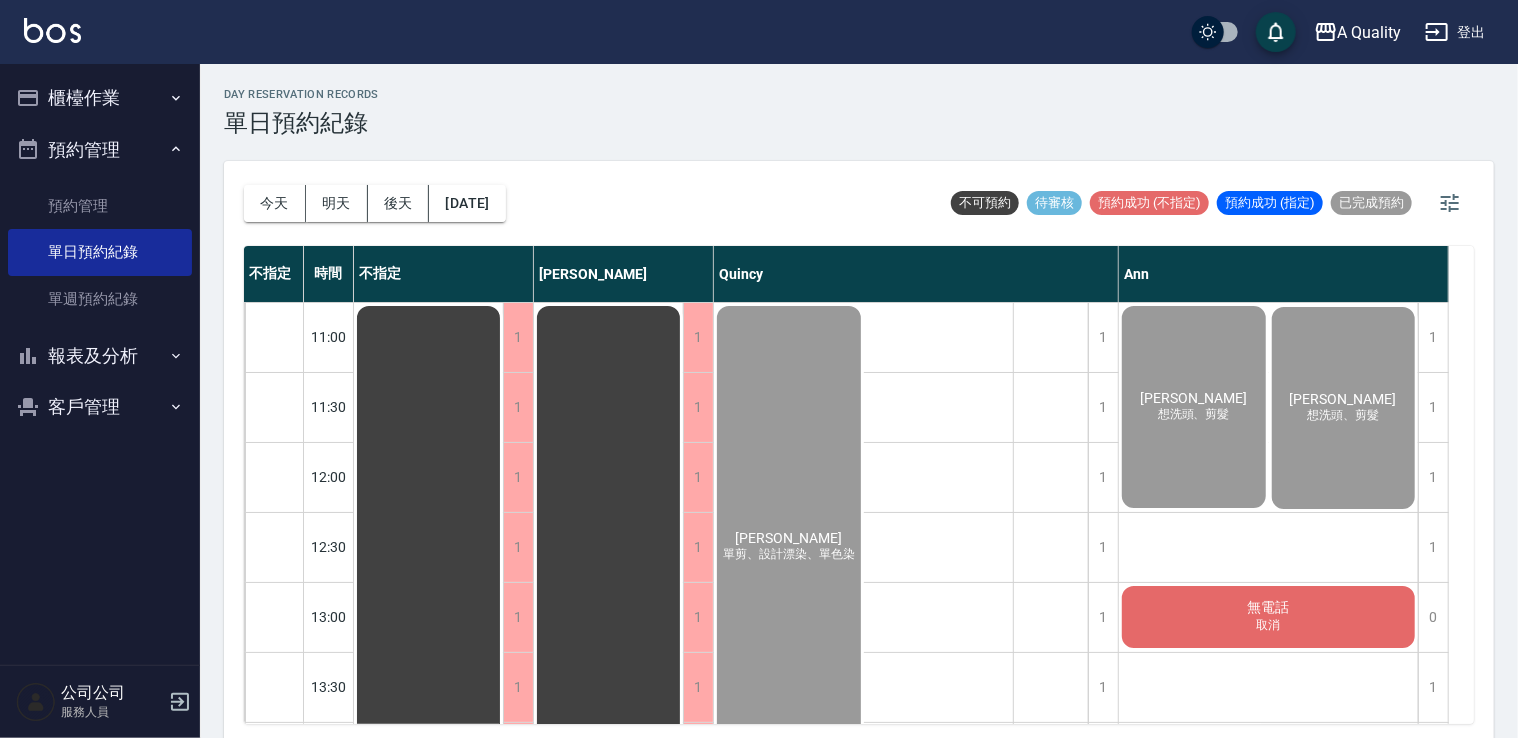 click on "陳梅子 單剪、設計漂染、單色染" at bounding box center (428, 932) 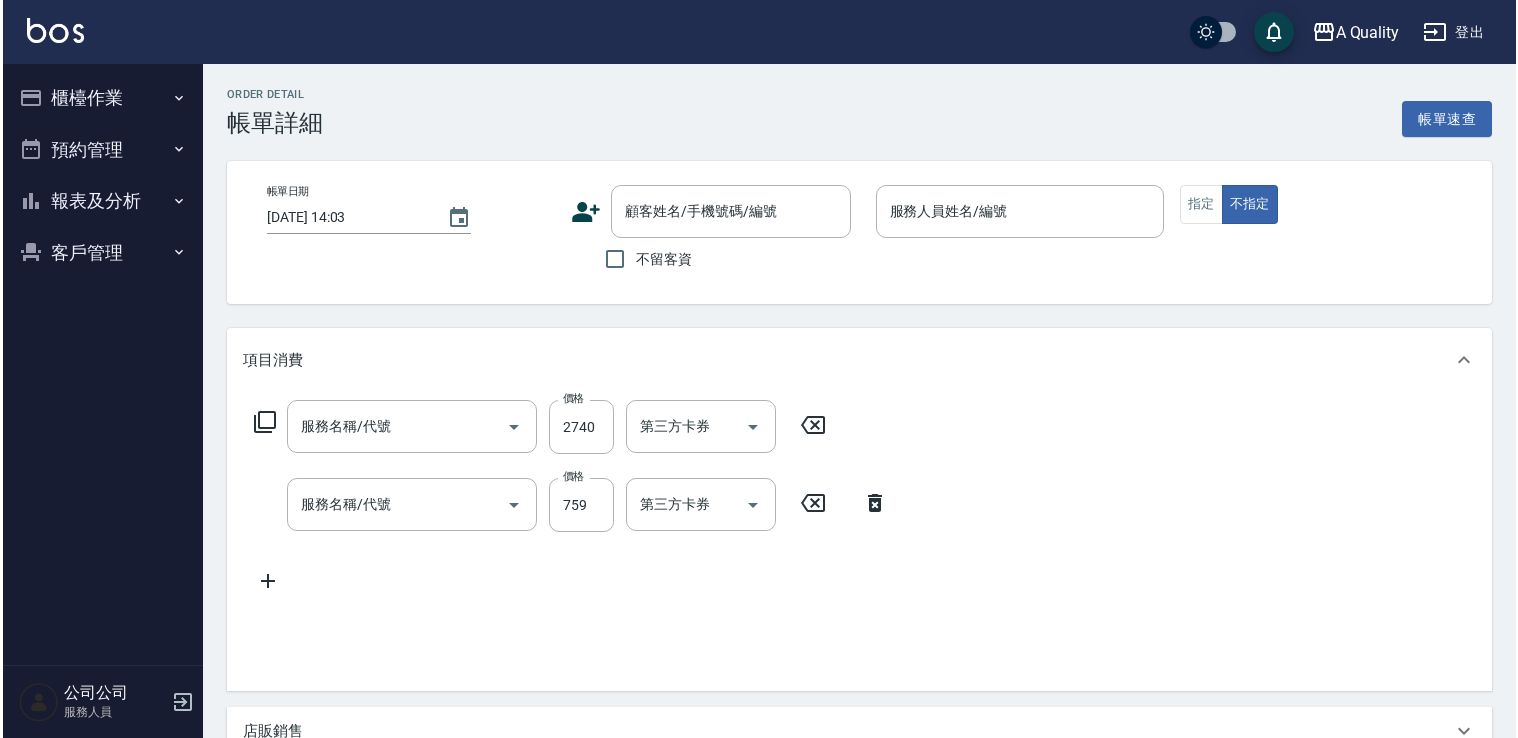 scroll, scrollTop: 0, scrollLeft: 0, axis: both 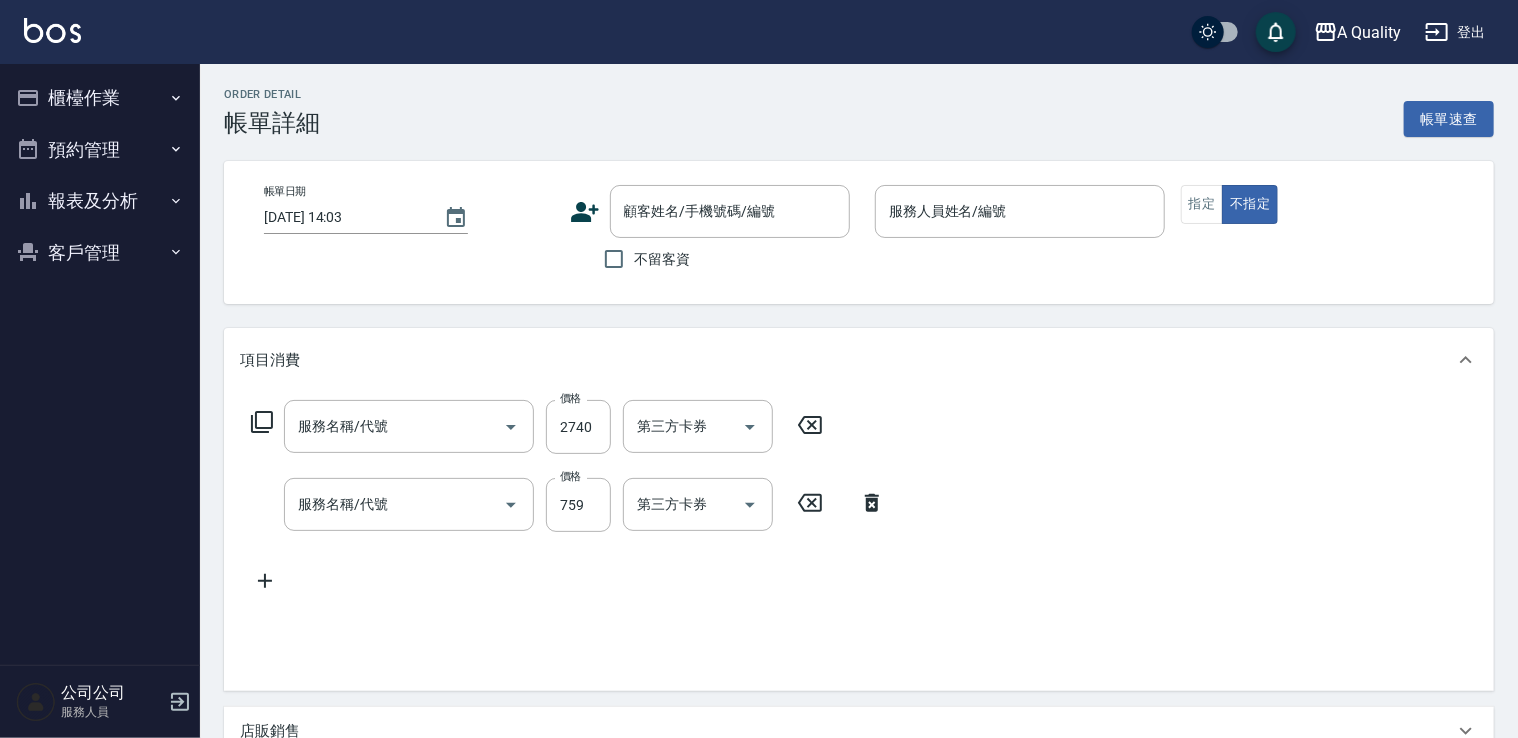 type on "[DATE] 11:00" 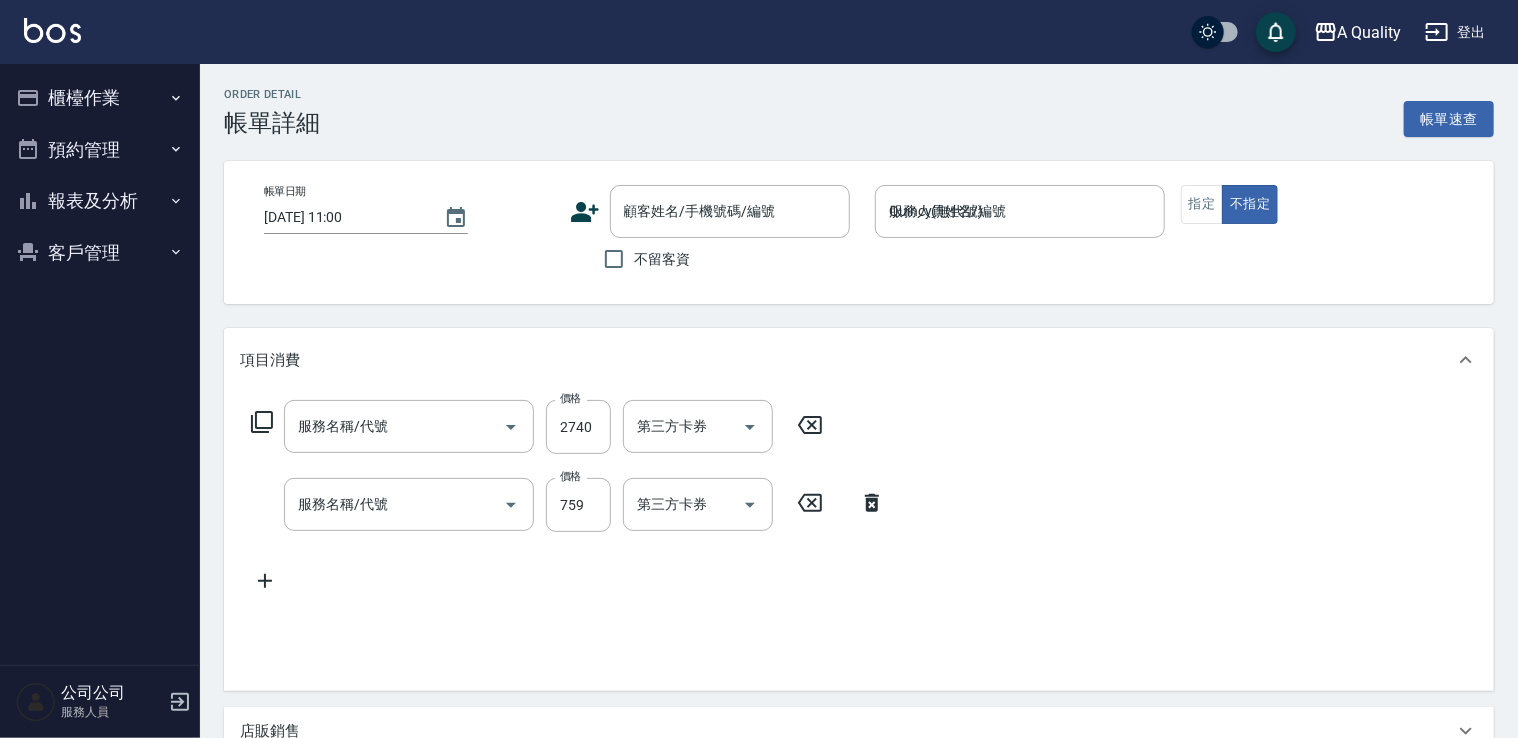 type on "染髮(401)" 